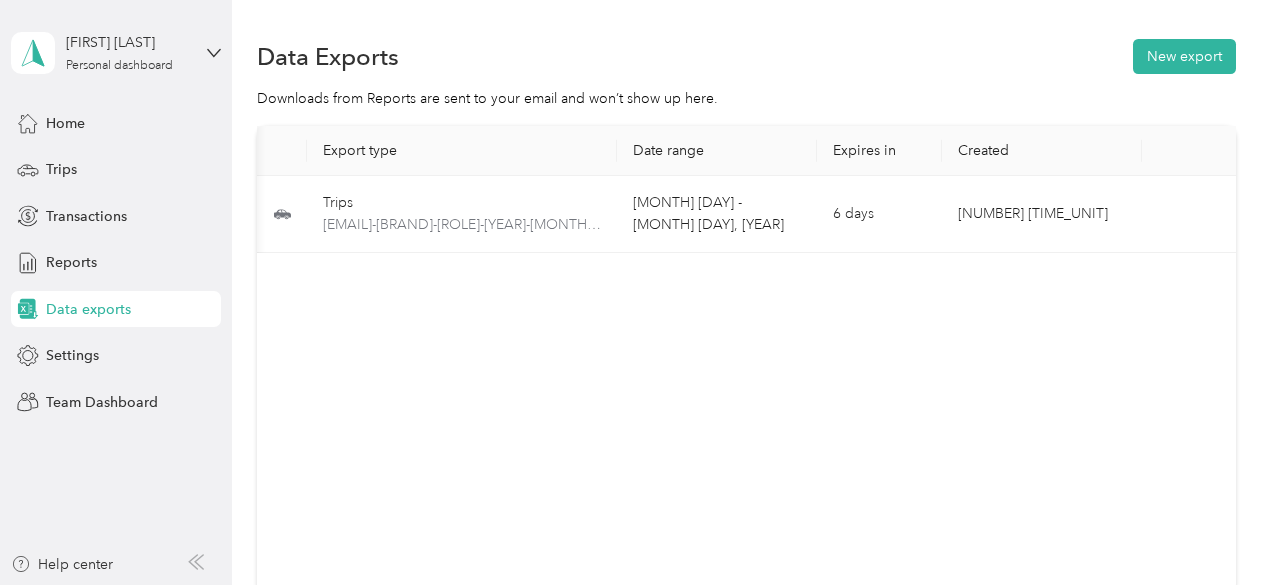 scroll, scrollTop: 0, scrollLeft: 0, axis: both 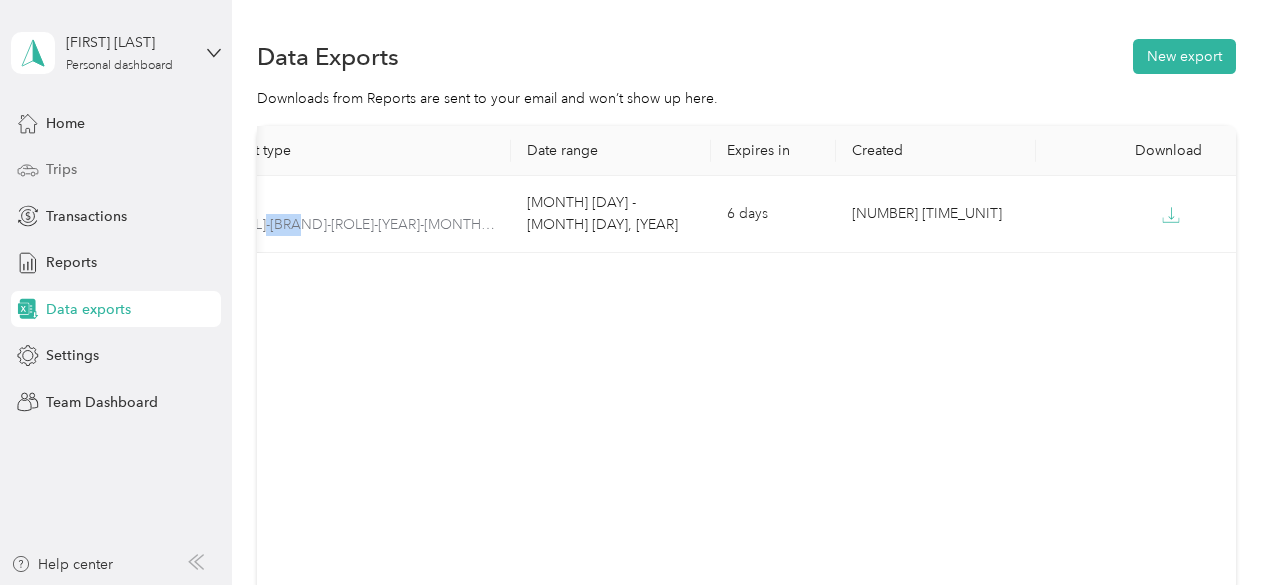 click on "Trips" at bounding box center (116, 170) 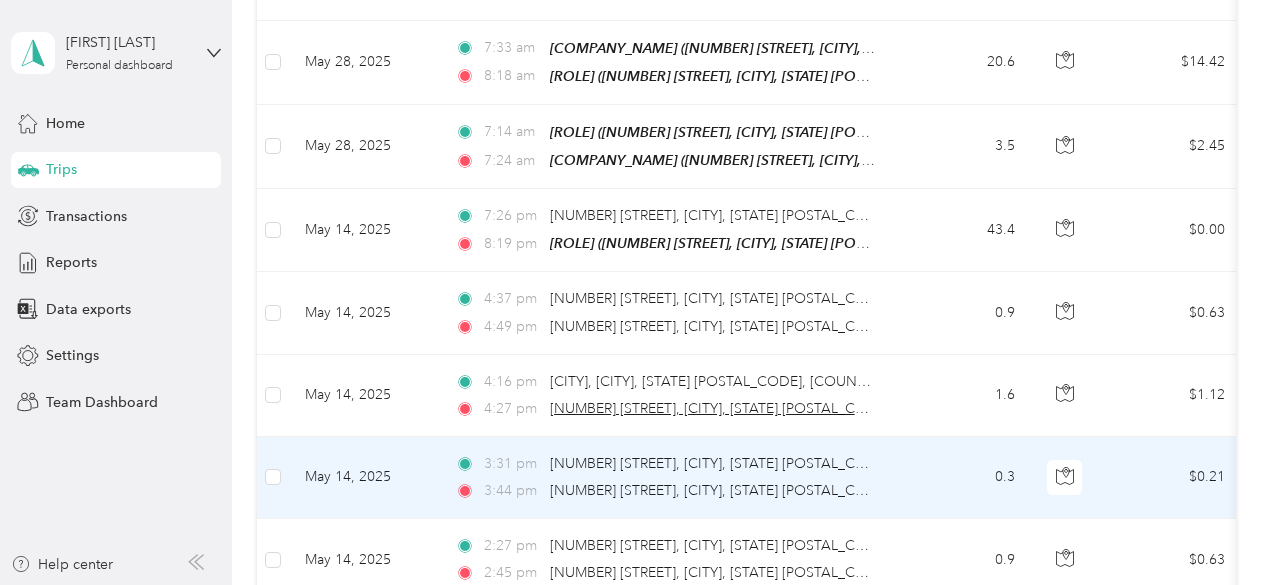 scroll, scrollTop: 1860, scrollLeft: 0, axis: vertical 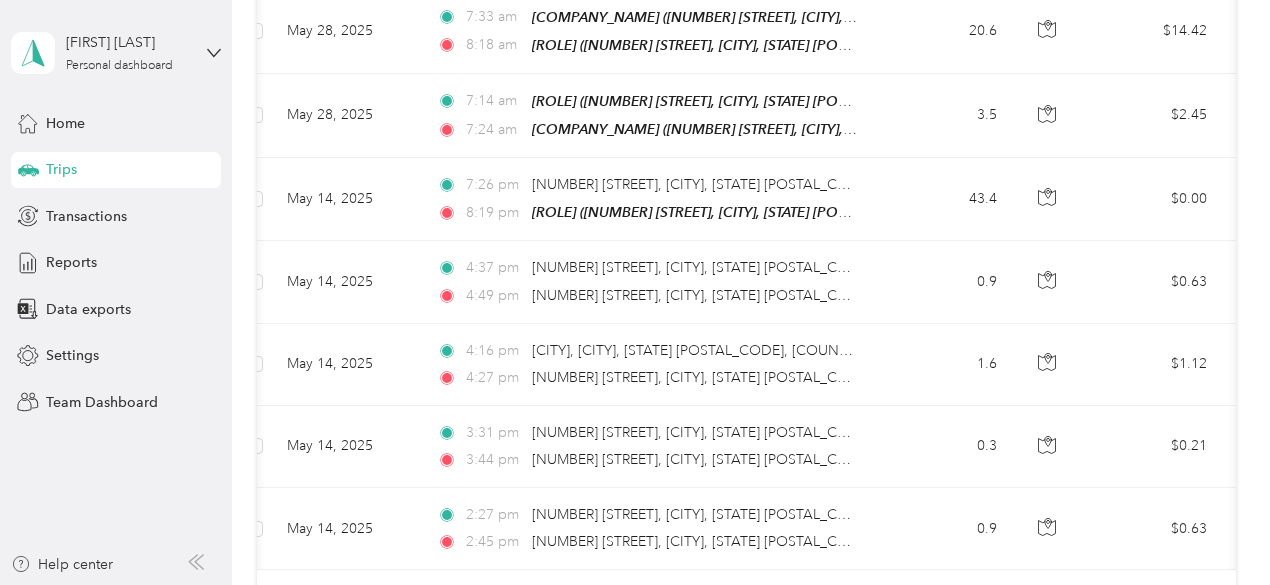 click on "Load more" at bounding box center (981, 605) 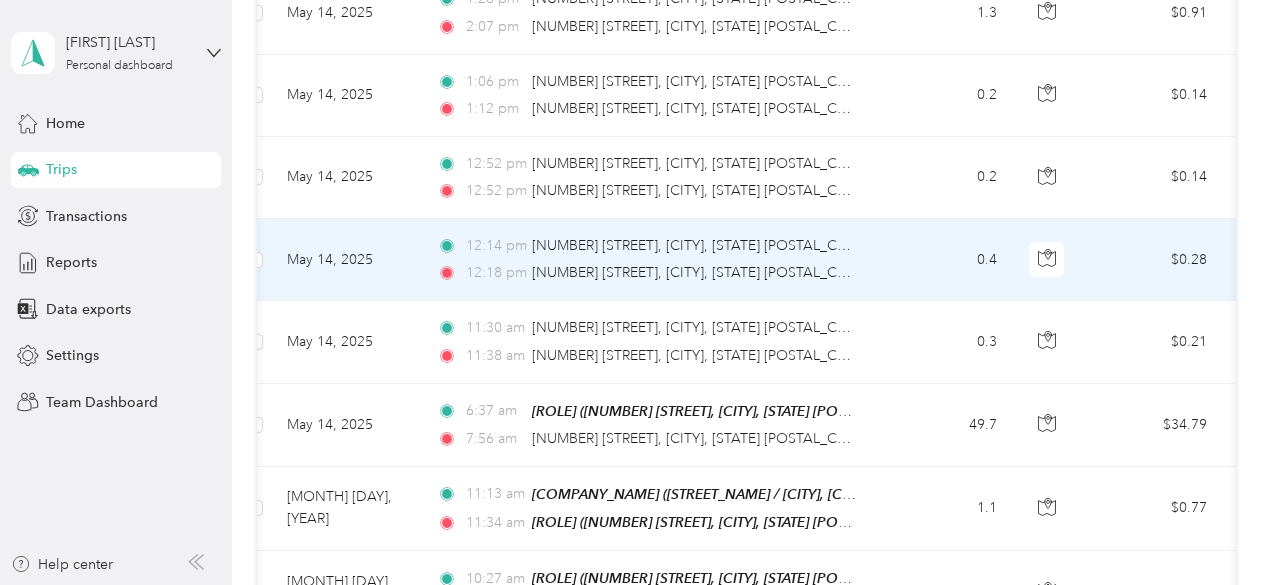 scroll, scrollTop: 2460, scrollLeft: 0, axis: vertical 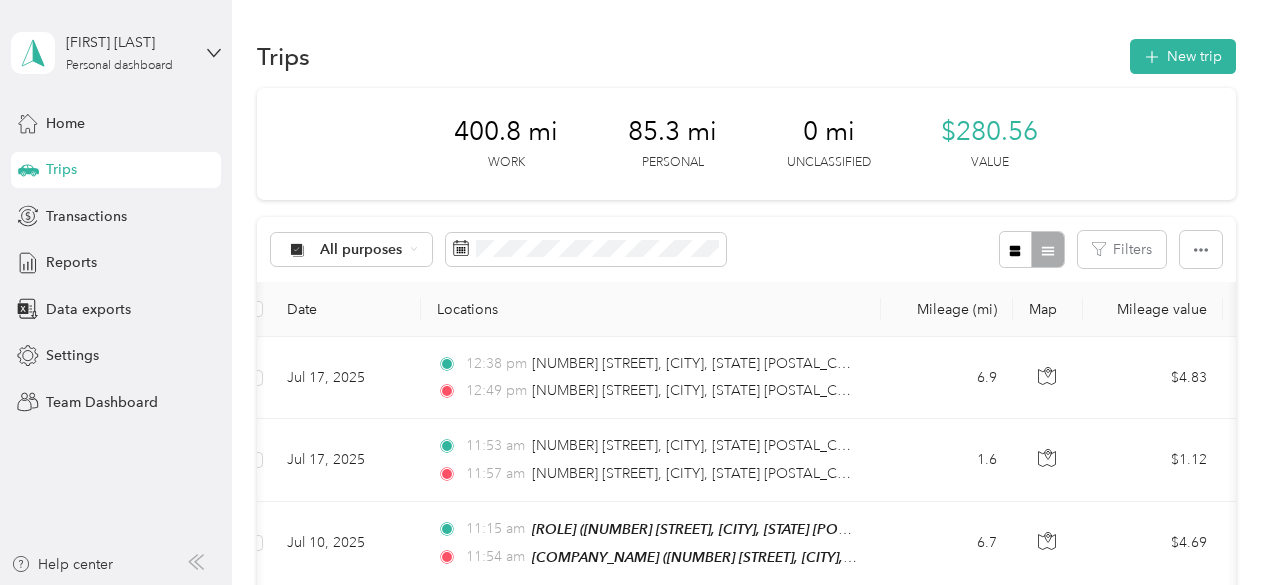 click on "[FIRST] [LAST] [ROLE]" at bounding box center [116, 53] 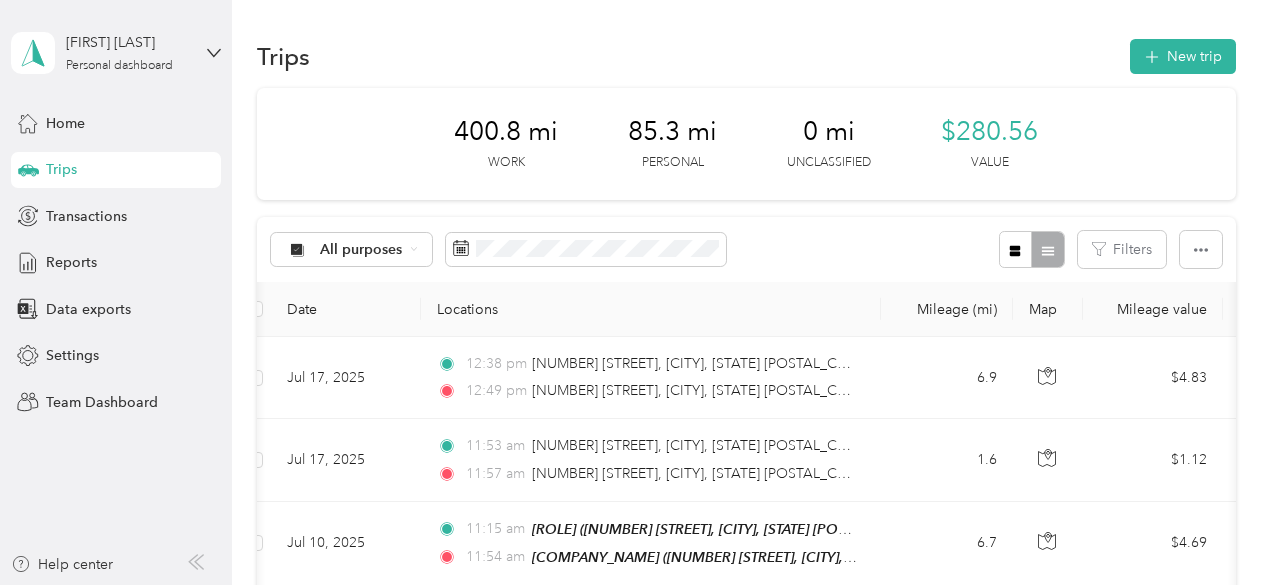 click 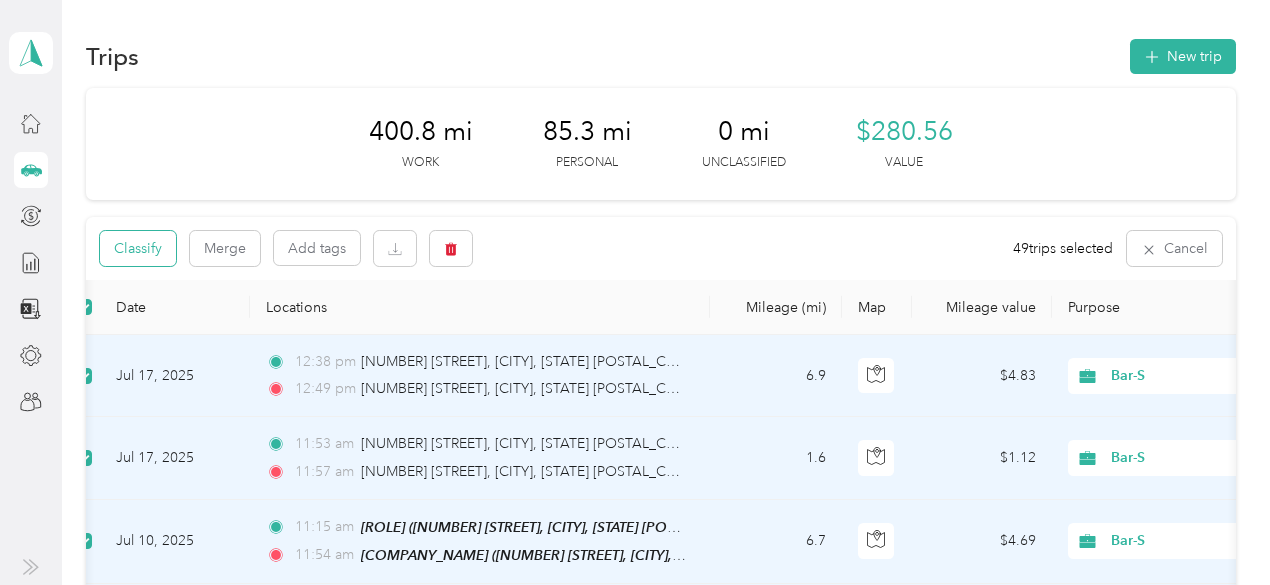 click on "Classify" at bounding box center [138, 248] 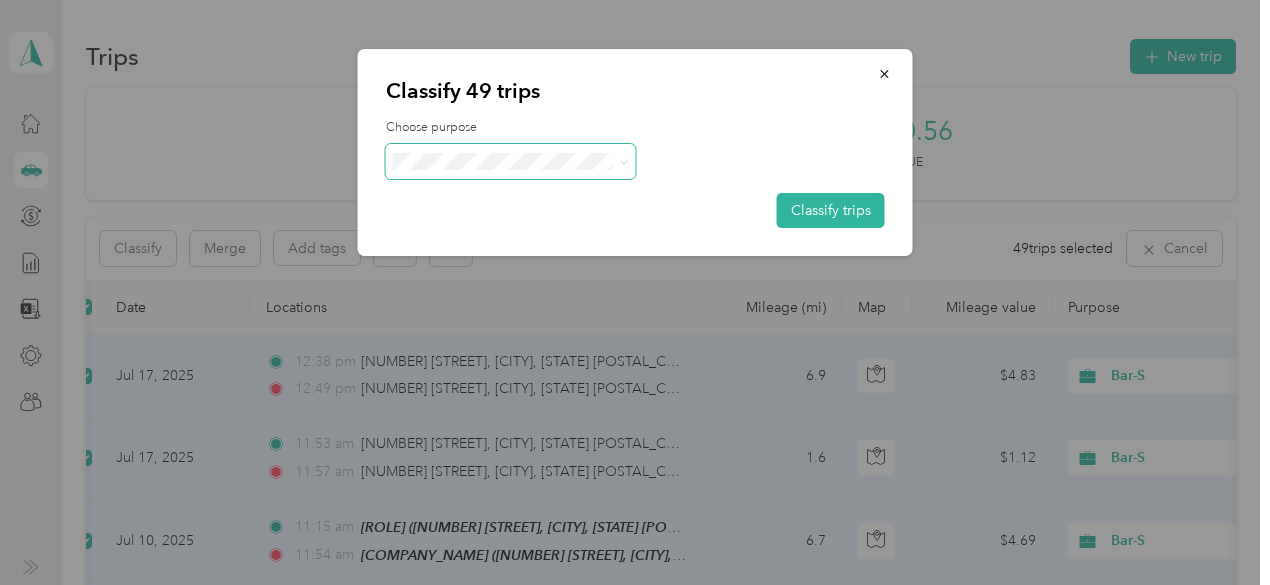 click at bounding box center (620, 161) 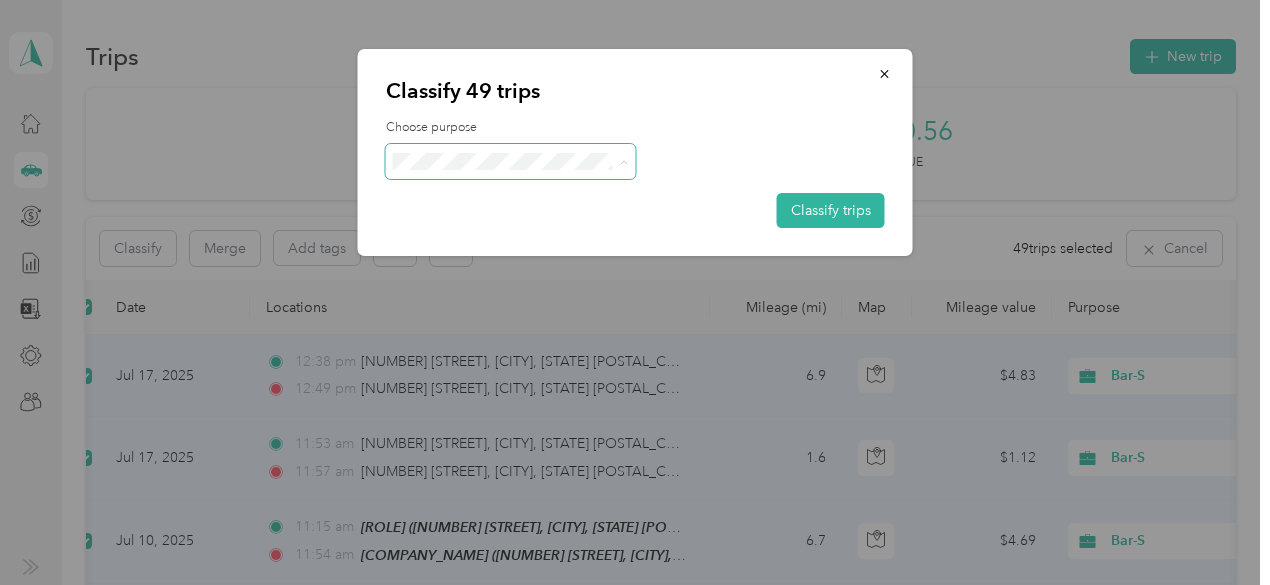 click on "[BRAND] [ROLE]" at bounding box center [511, 216] 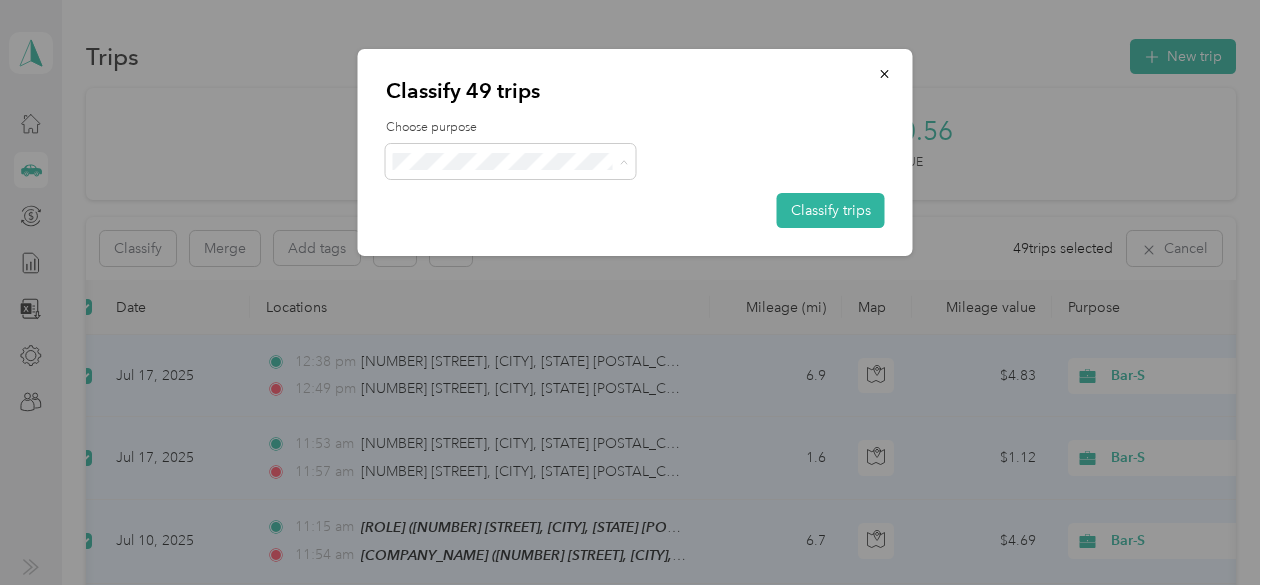 click on "Bar-S" at bounding box center (528, 198) 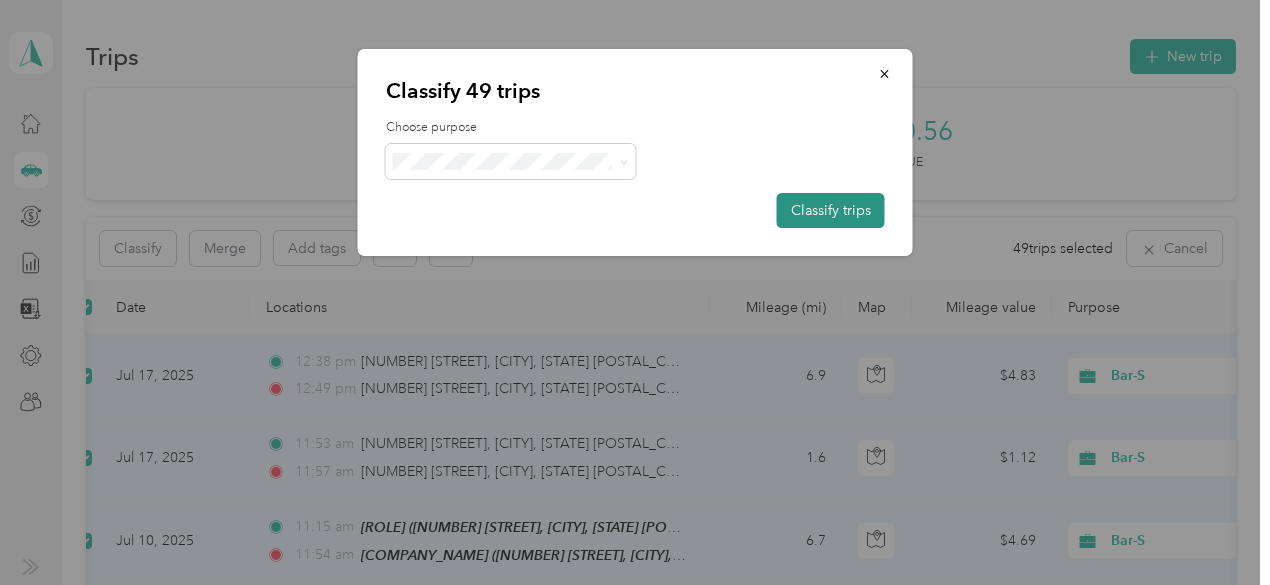 click on "Classify trips" at bounding box center (831, 210) 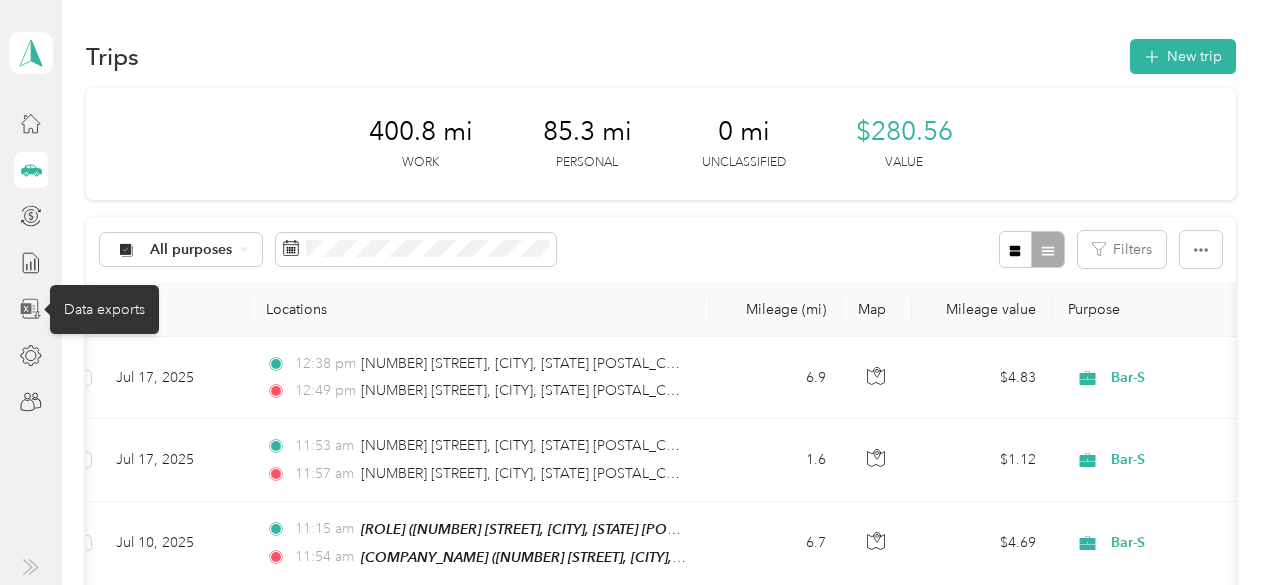 click 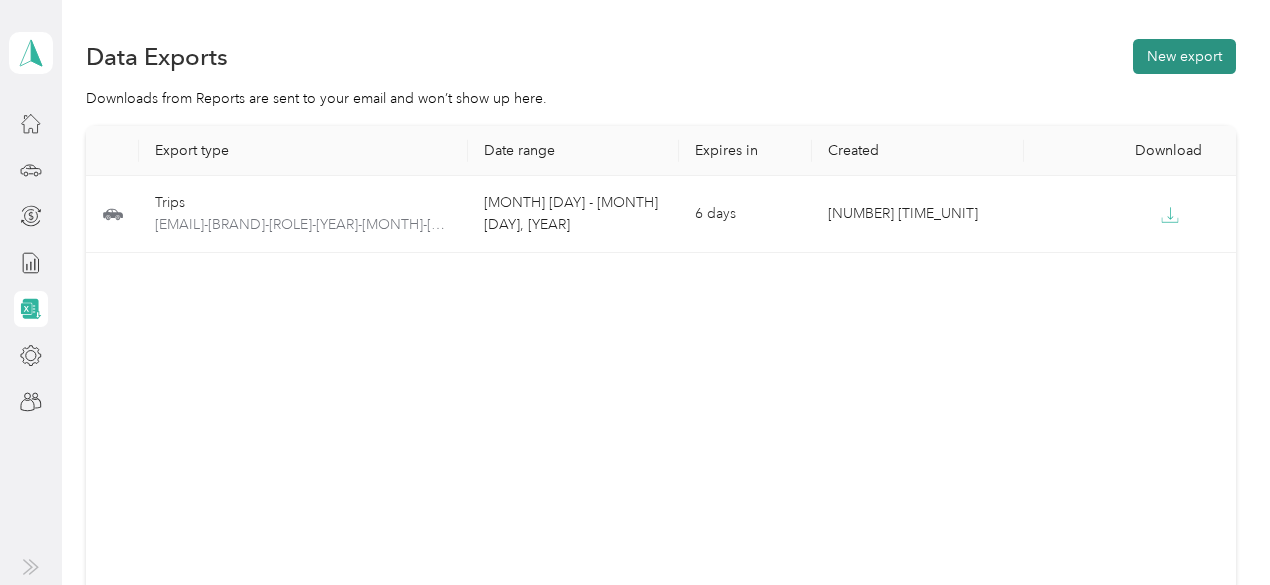 click on "New export" at bounding box center (1184, 56) 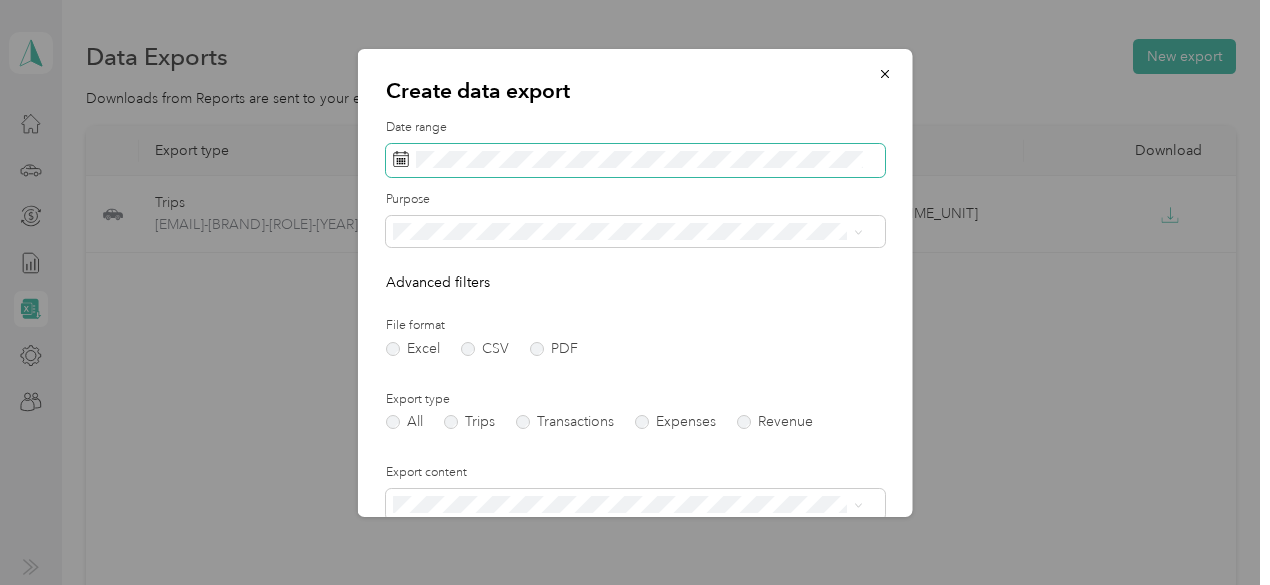 click 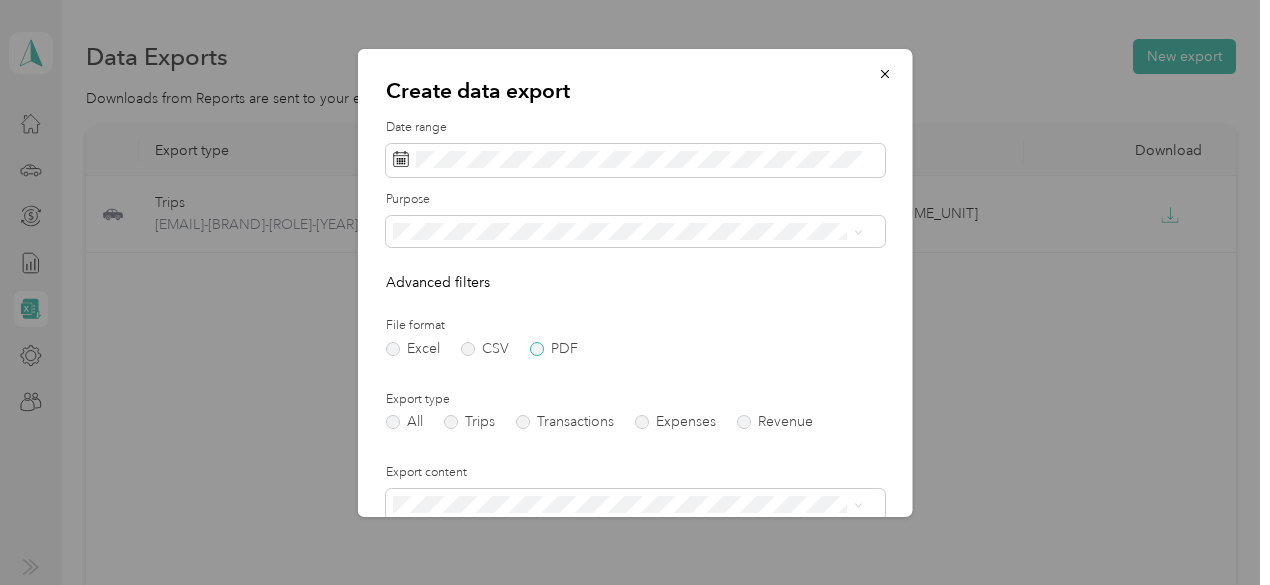 click on "PDF" at bounding box center (554, 349) 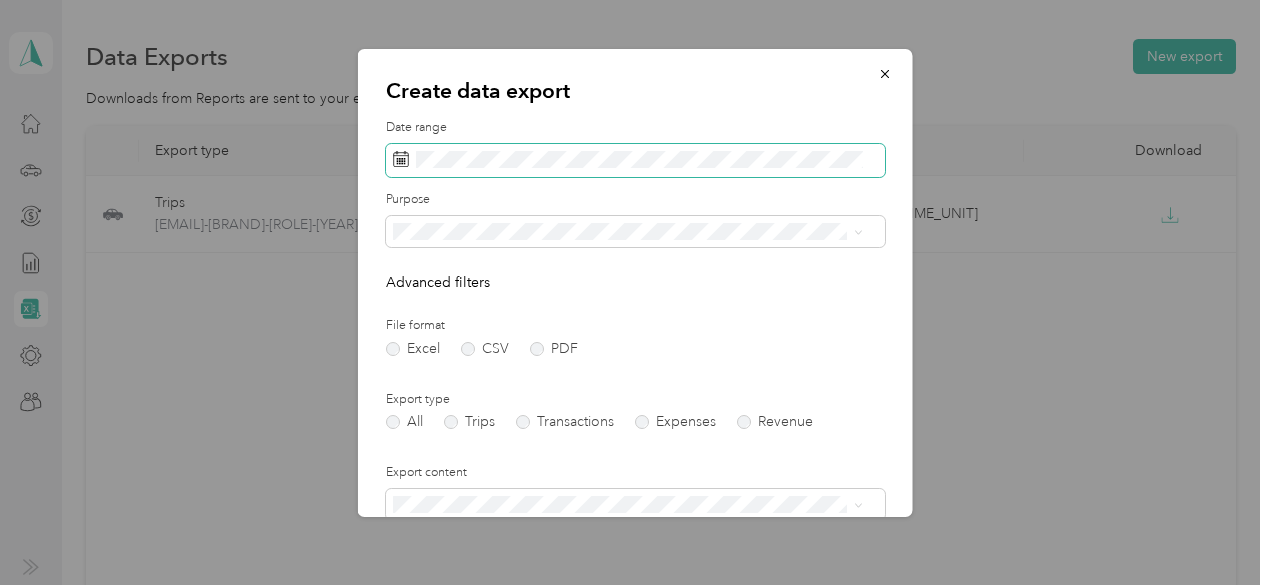 click 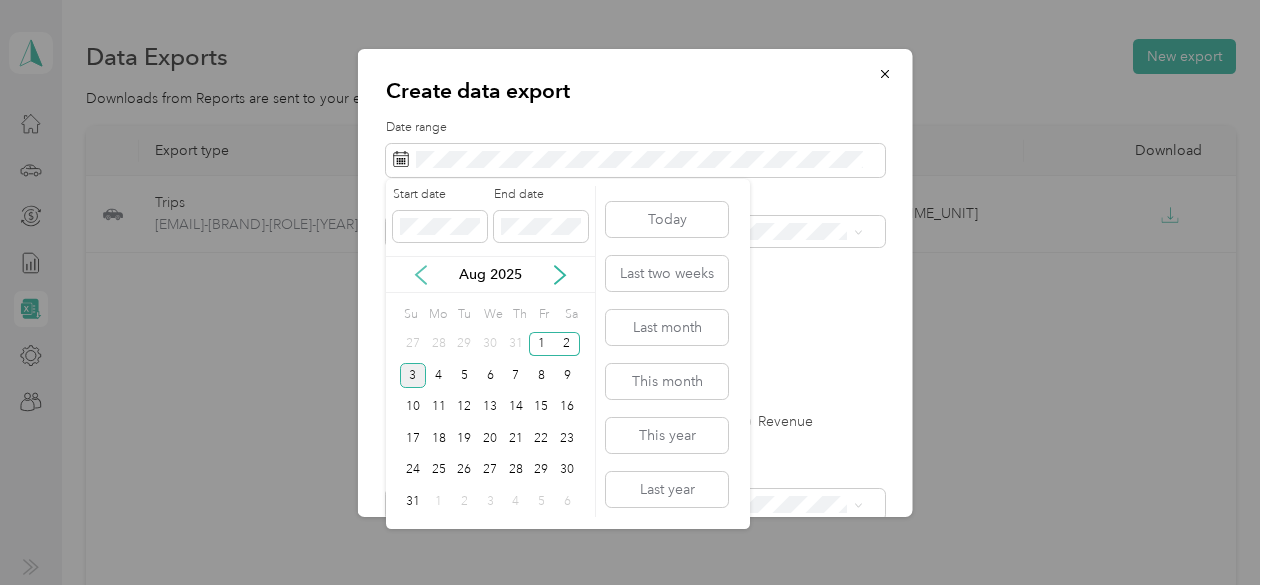 click 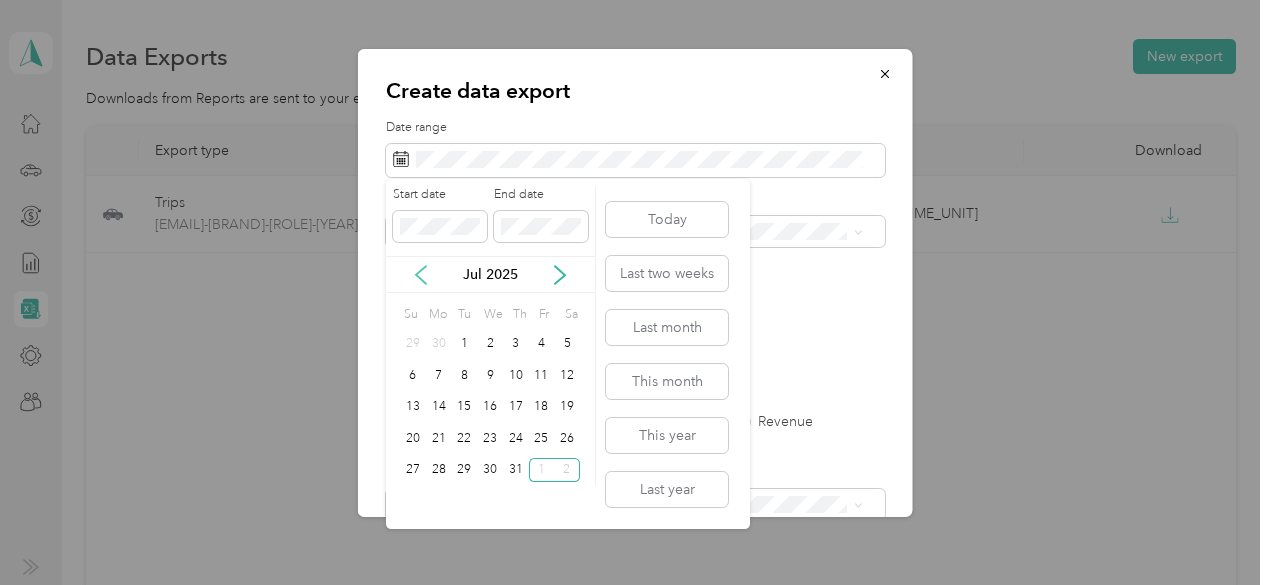click 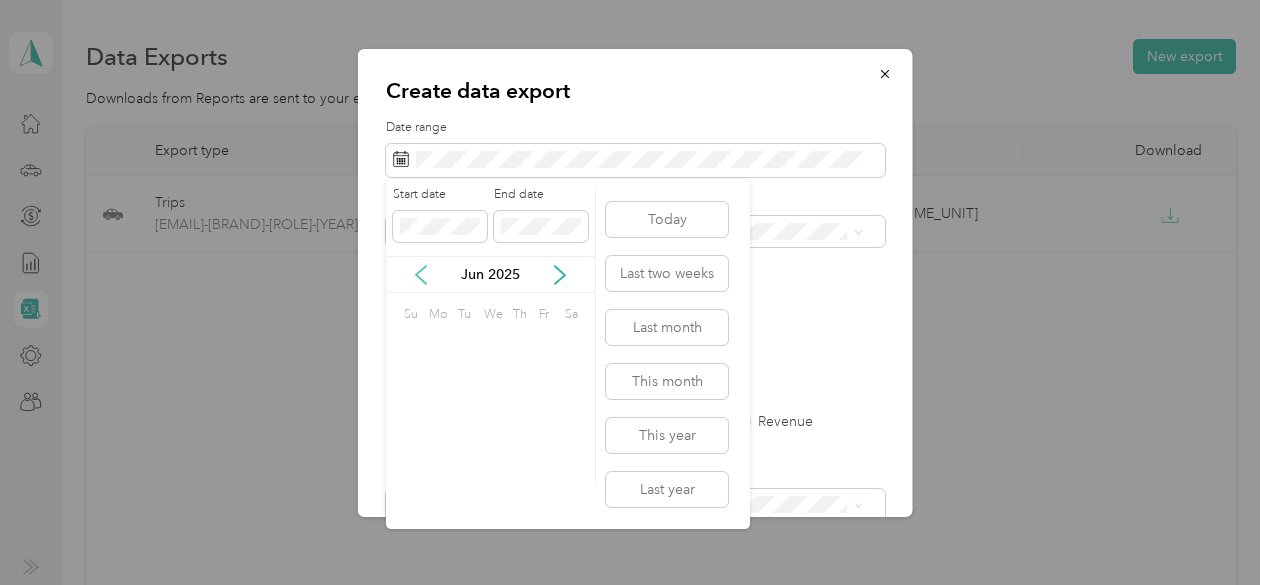 click 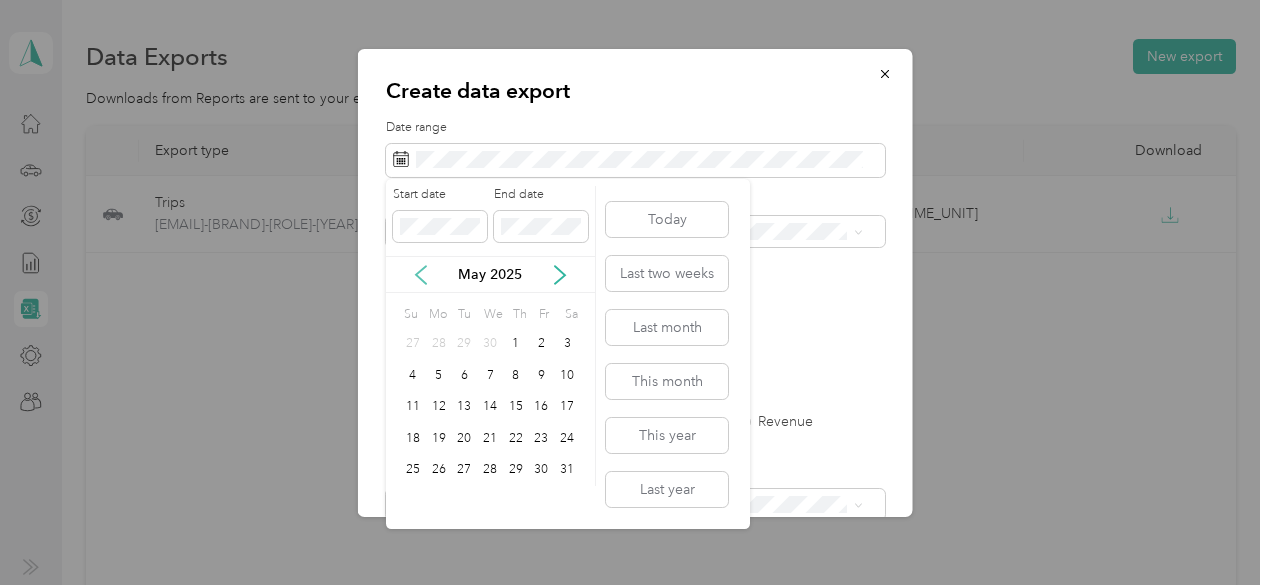 click 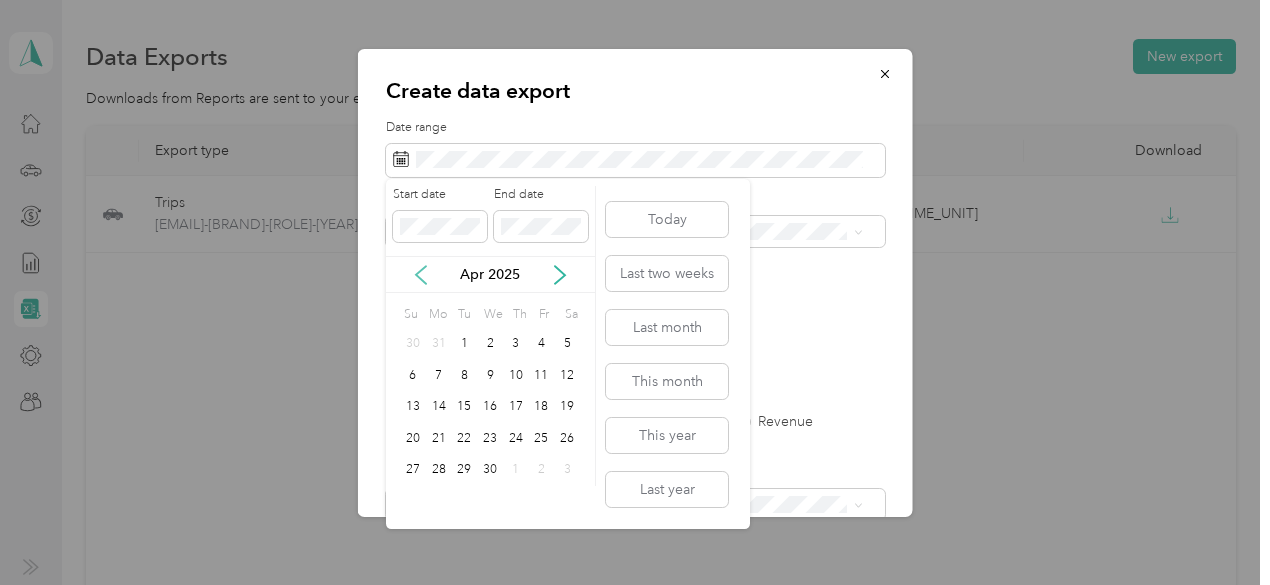 click 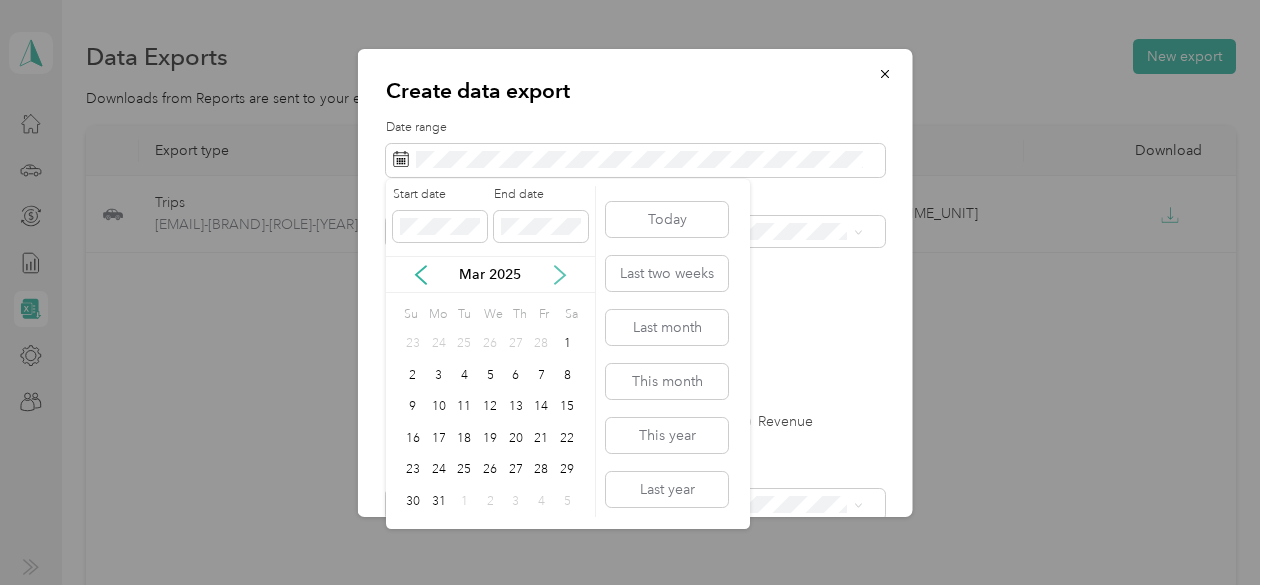 click 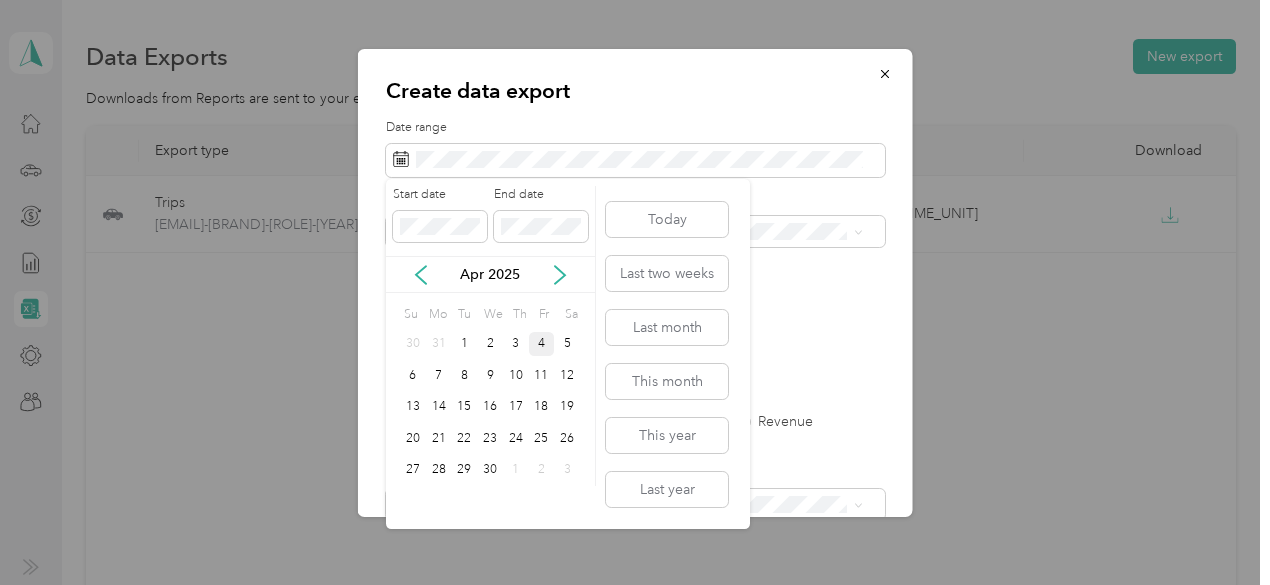 click on "4" at bounding box center (542, 344) 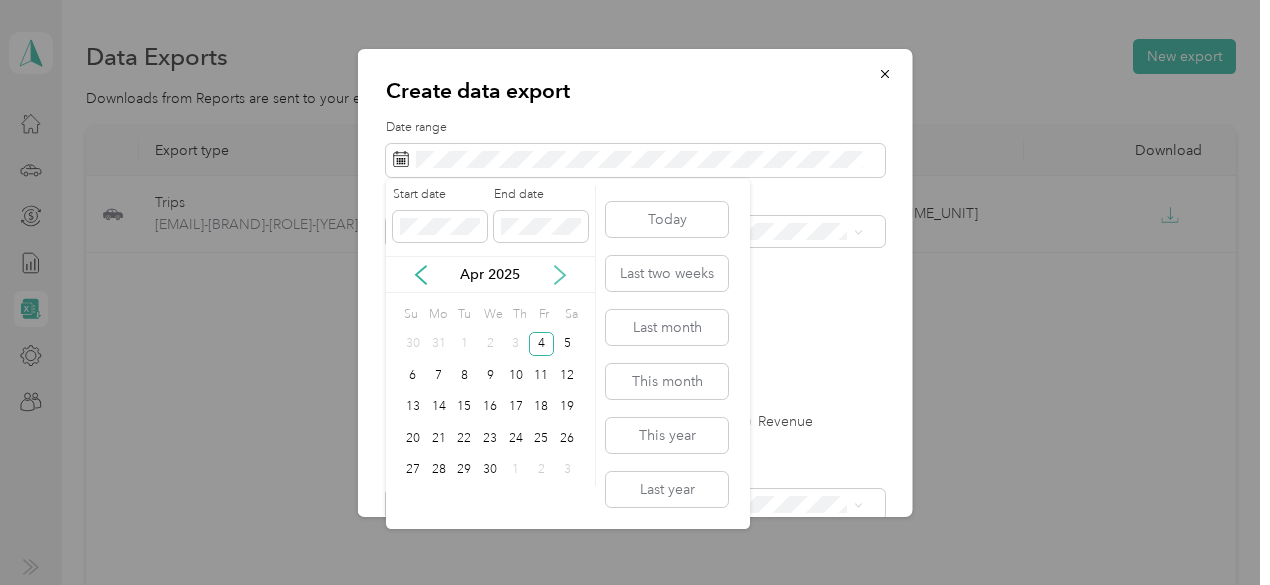 click 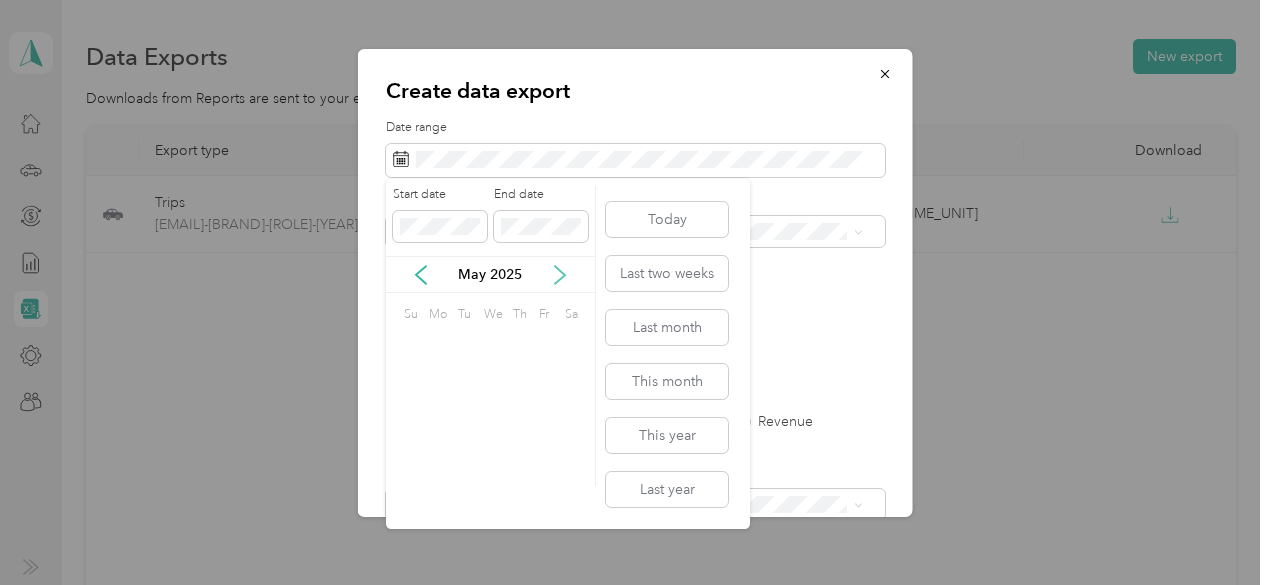 click 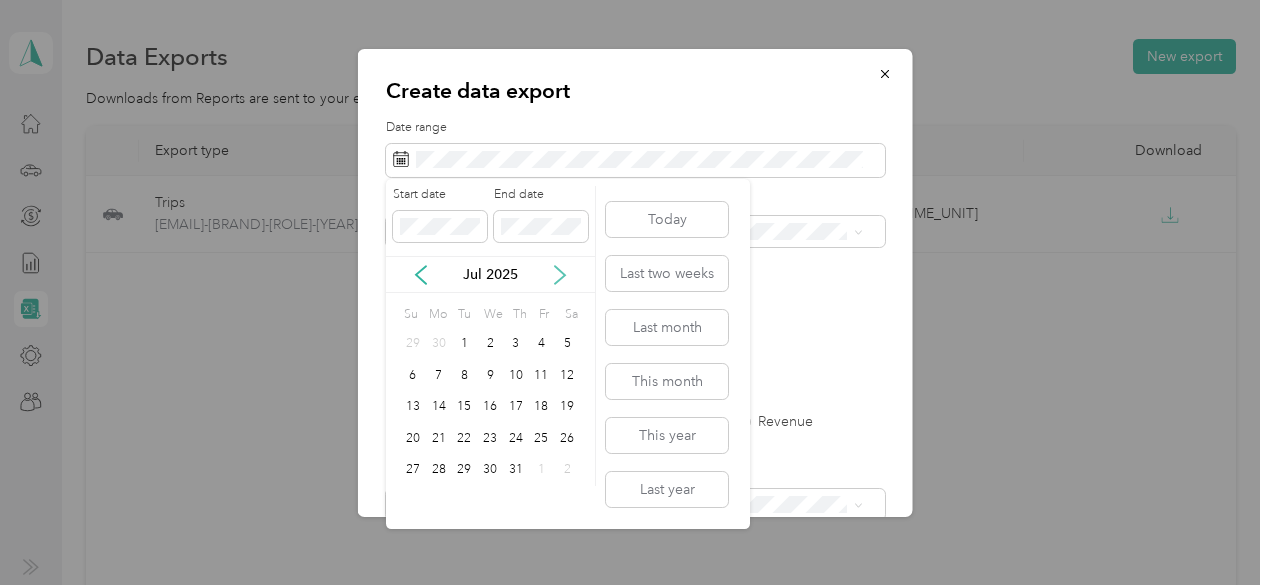 click 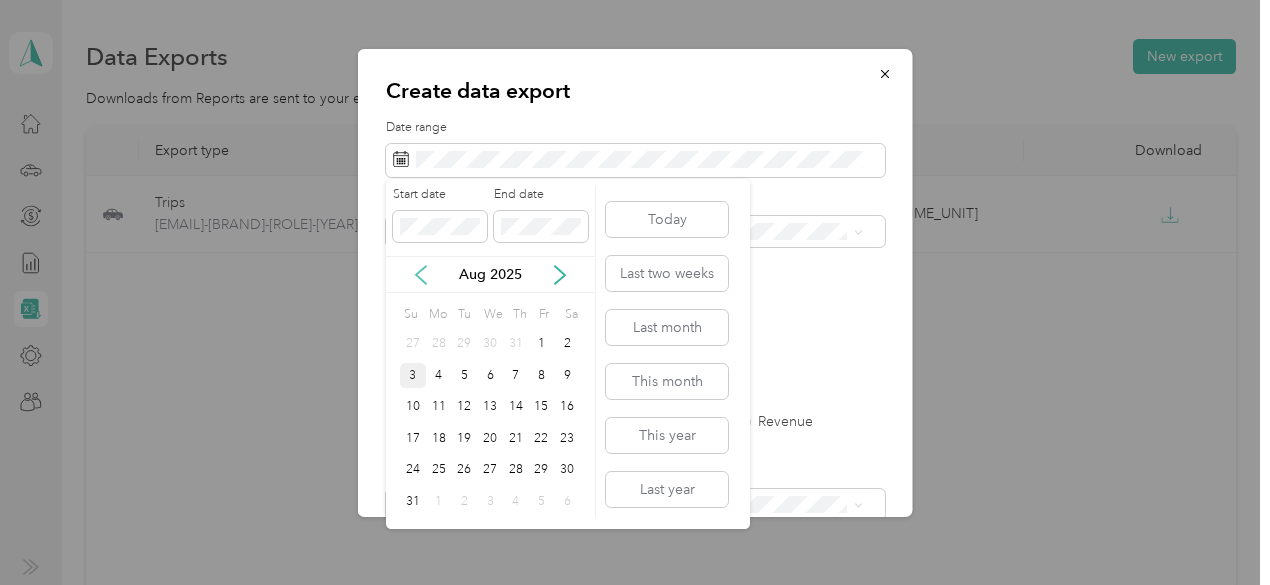 click 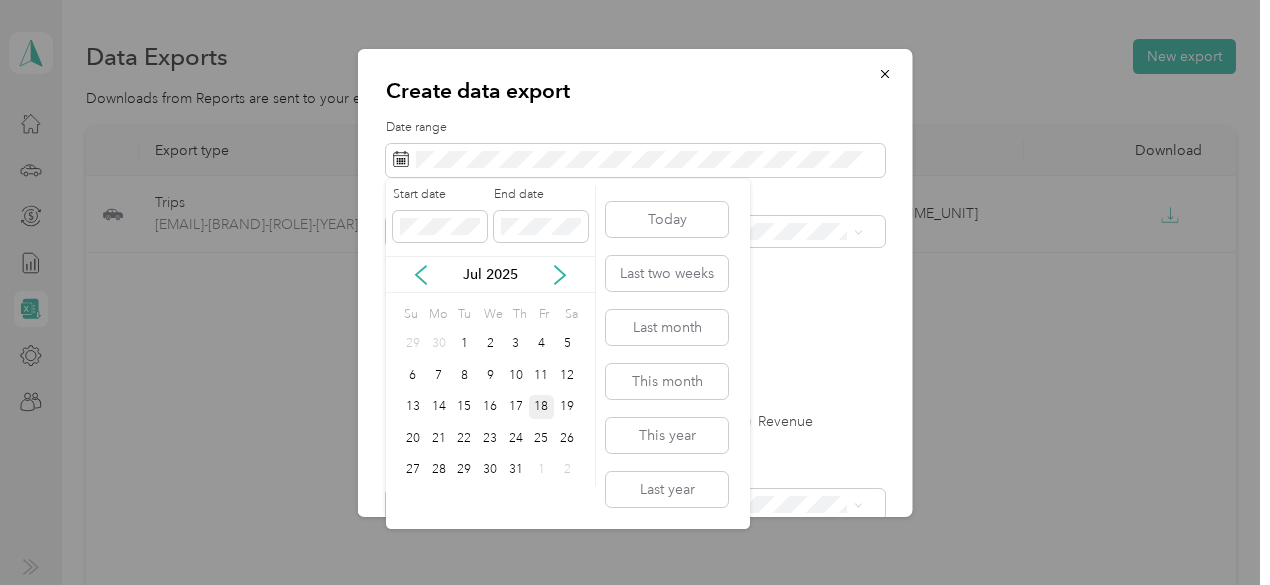 click on "18" at bounding box center [542, 407] 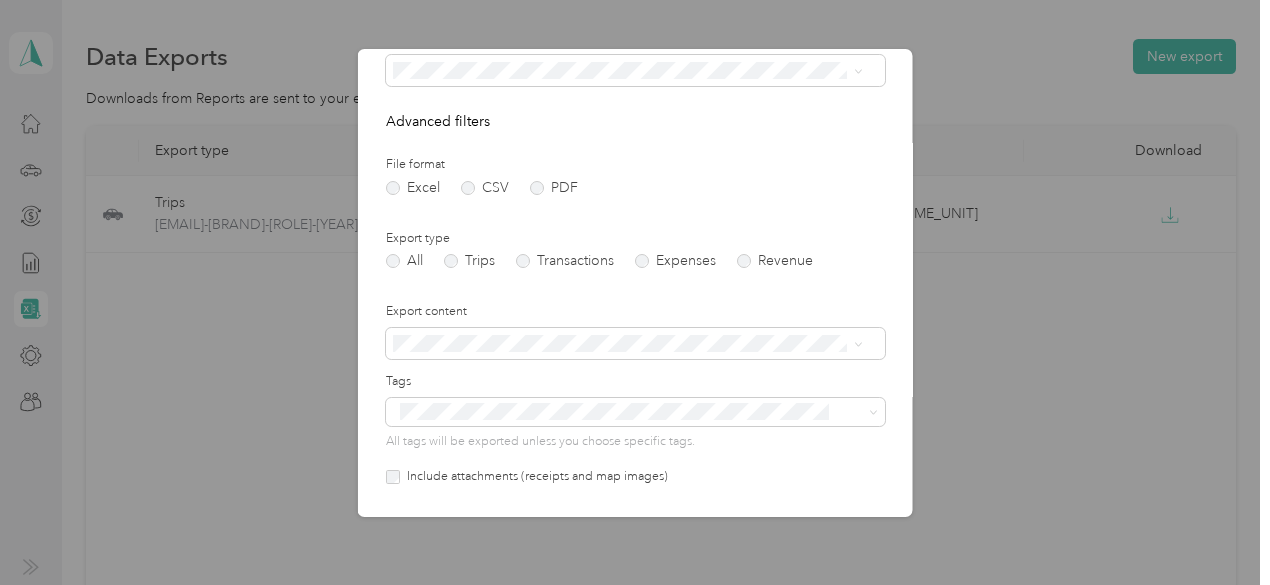 scroll, scrollTop: 200, scrollLeft: 0, axis: vertical 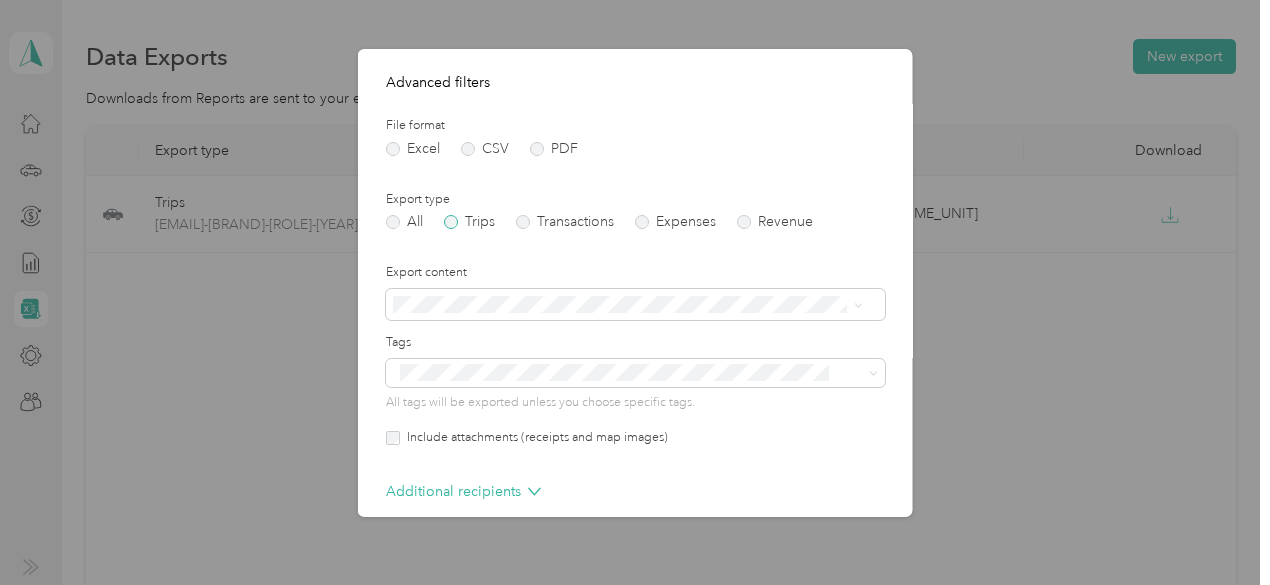 click on "Trips" at bounding box center (469, 222) 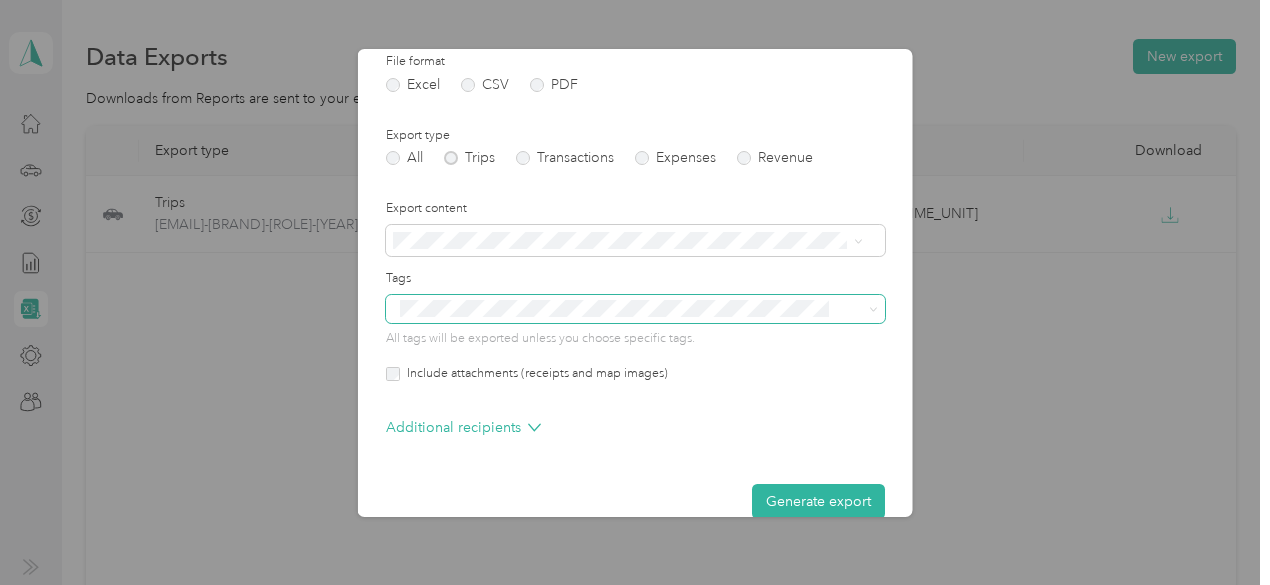 scroll, scrollTop: 294, scrollLeft: 0, axis: vertical 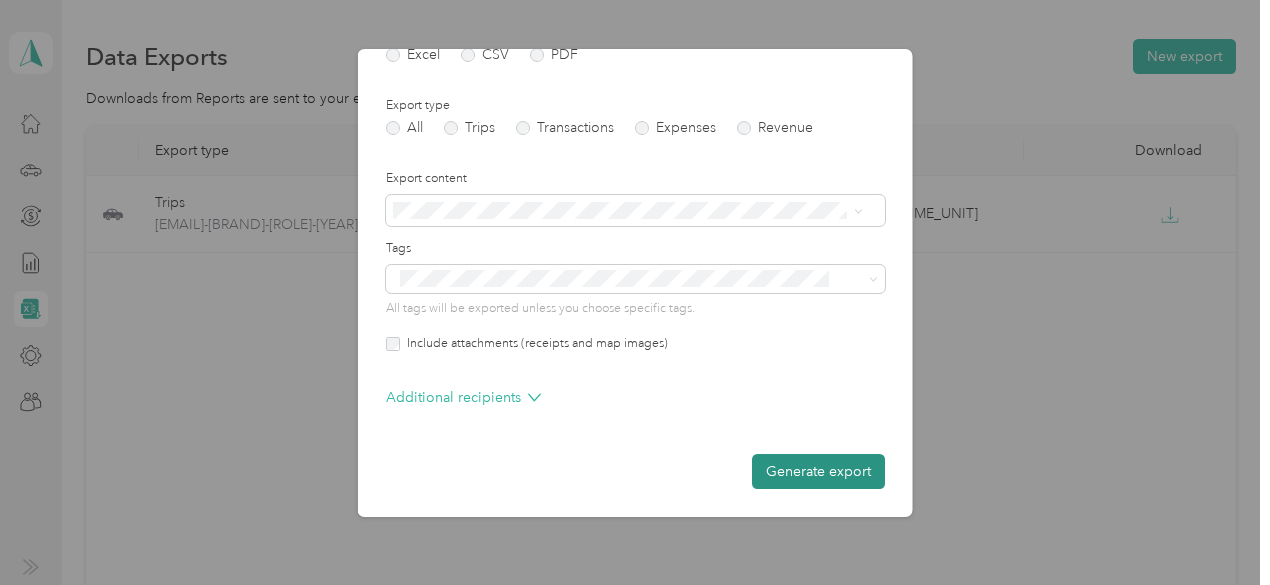 click on "Generate export" at bounding box center [818, 471] 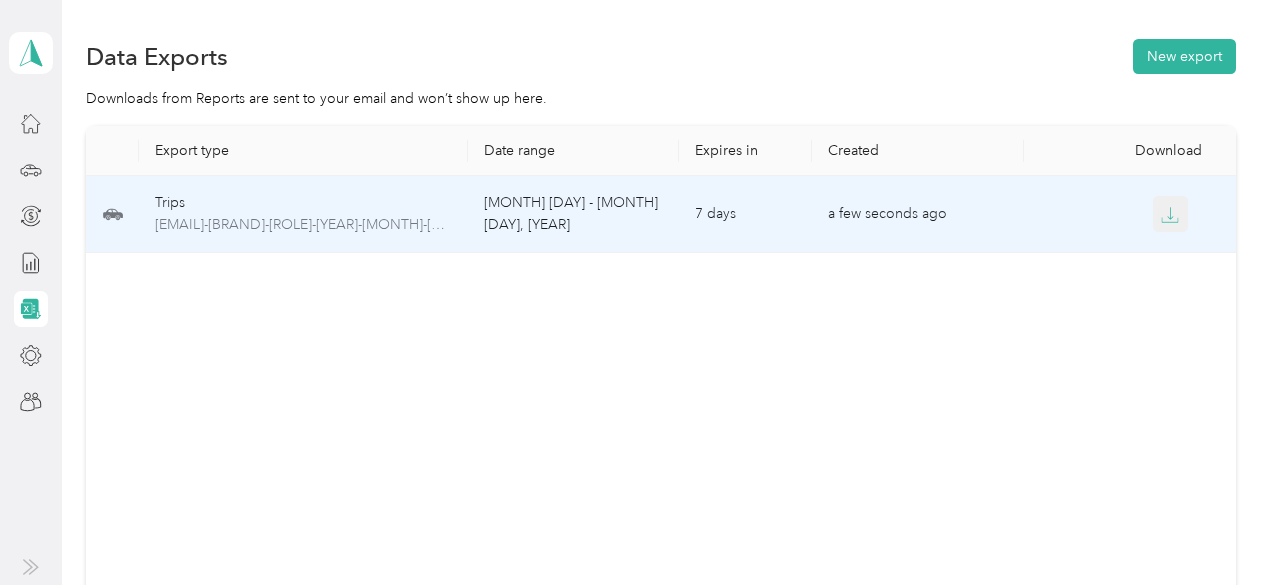 click 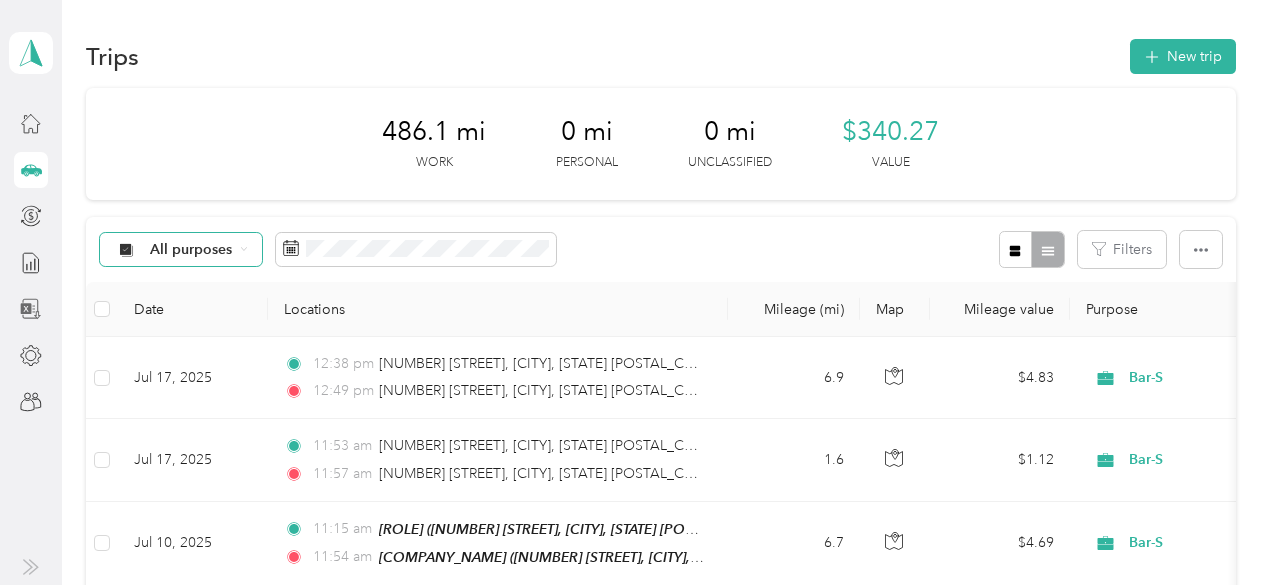 click on "All purposes" at bounding box center [191, 250] 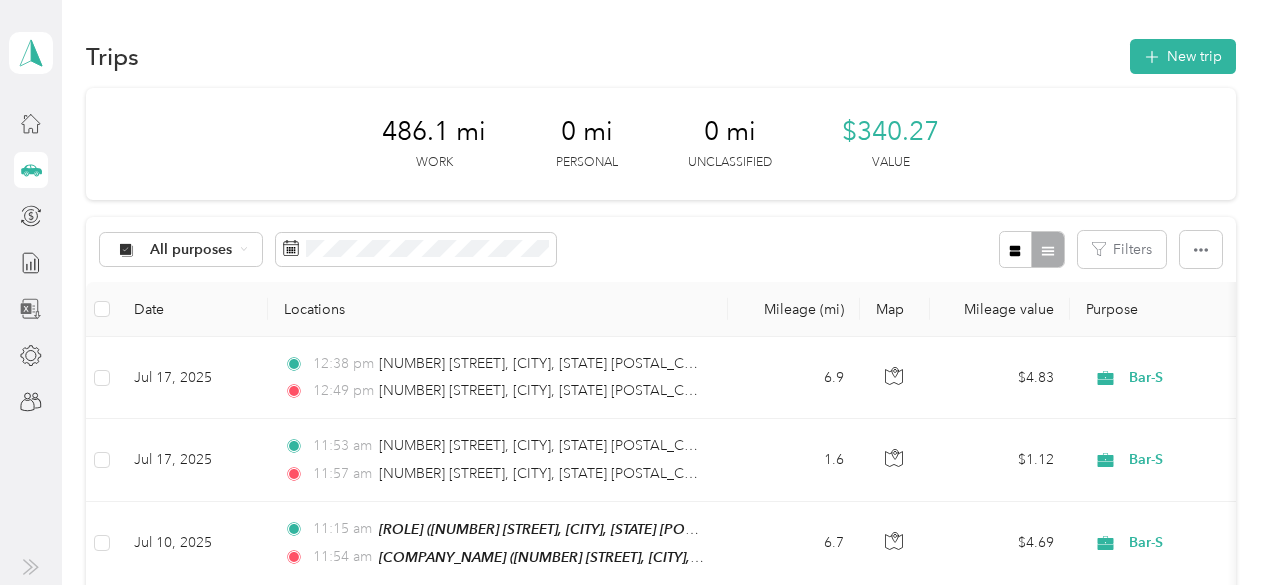 click on "All purposes Unclassified Bar-S Personal" at bounding box center (180, 334) 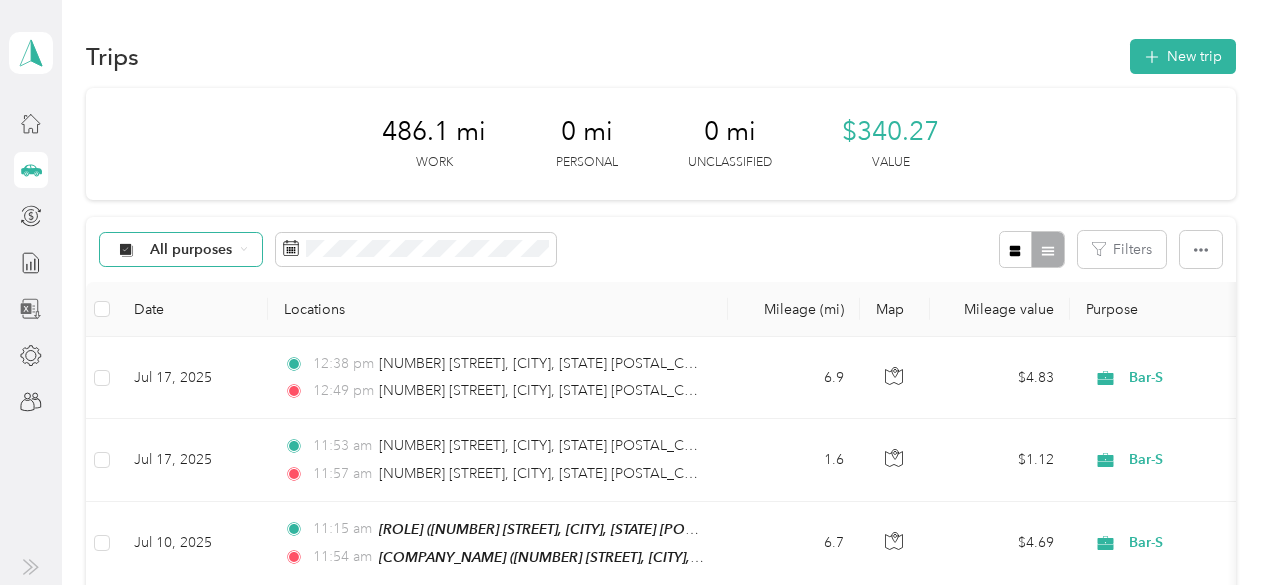 click on "All purposes" at bounding box center [191, 250] 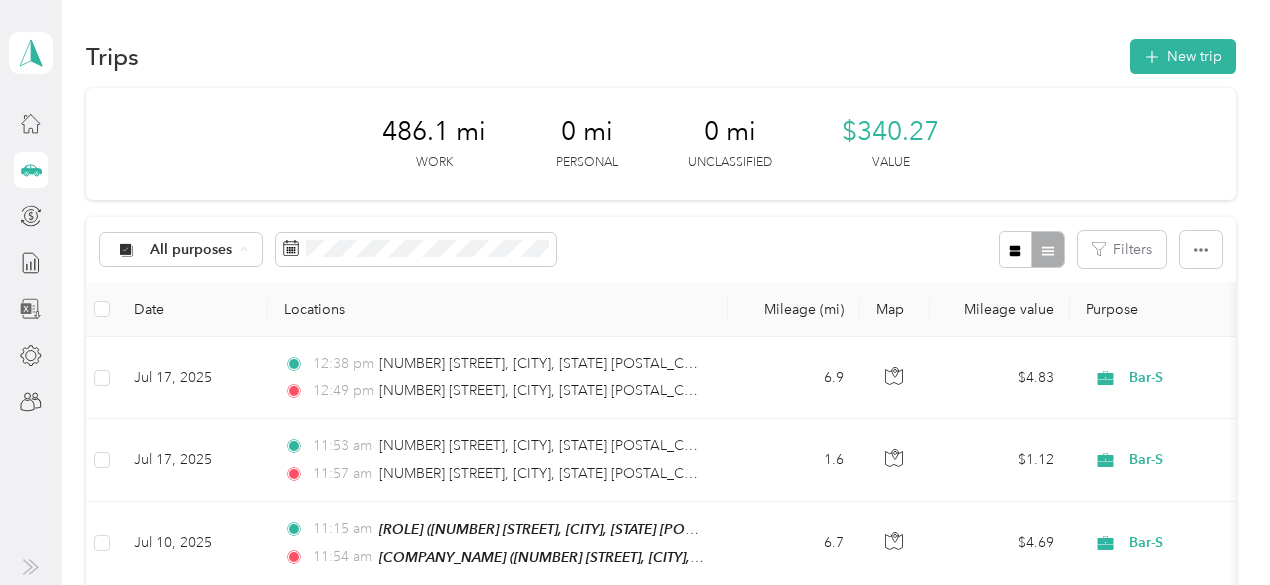 click on "Personal" at bounding box center [198, 390] 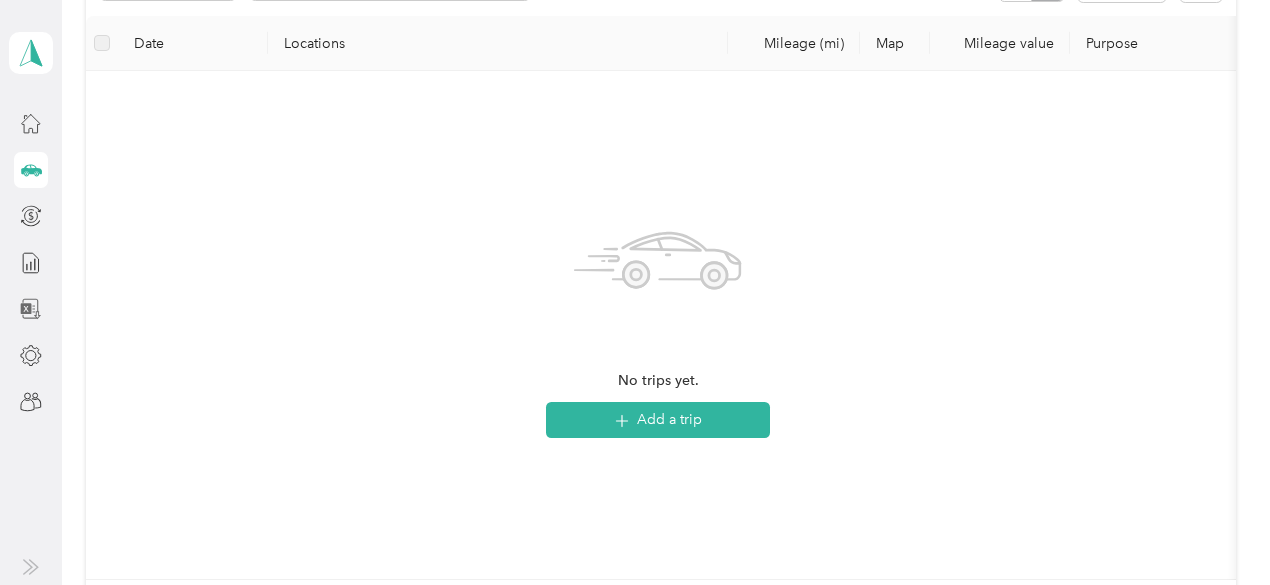 scroll, scrollTop: 100, scrollLeft: 0, axis: vertical 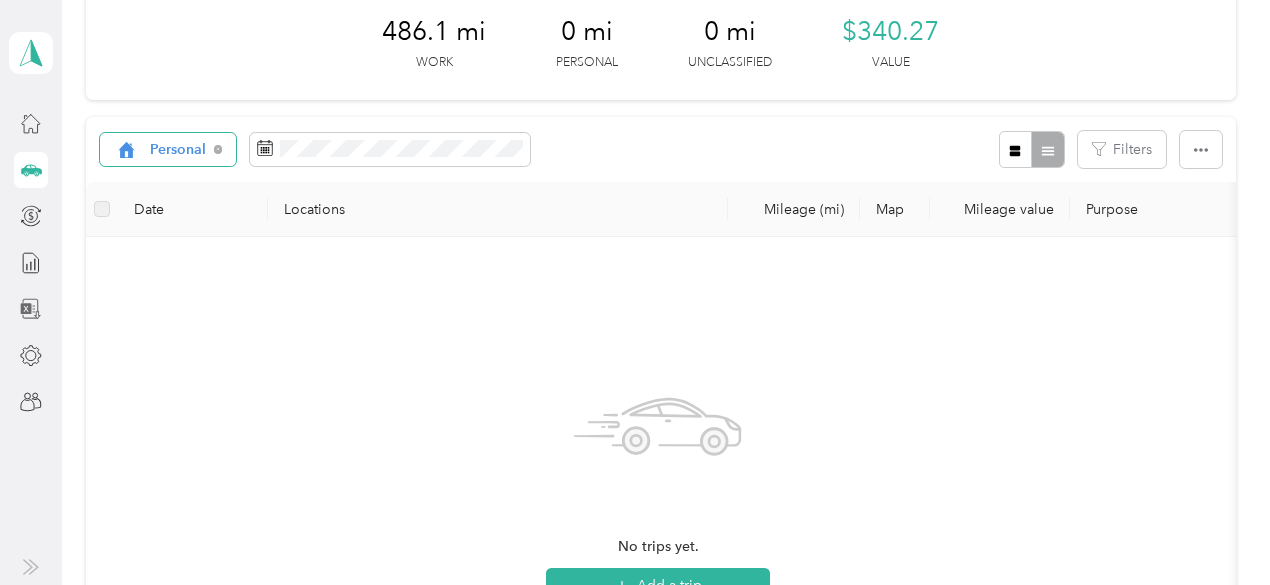 click on "Personal" at bounding box center [178, 150] 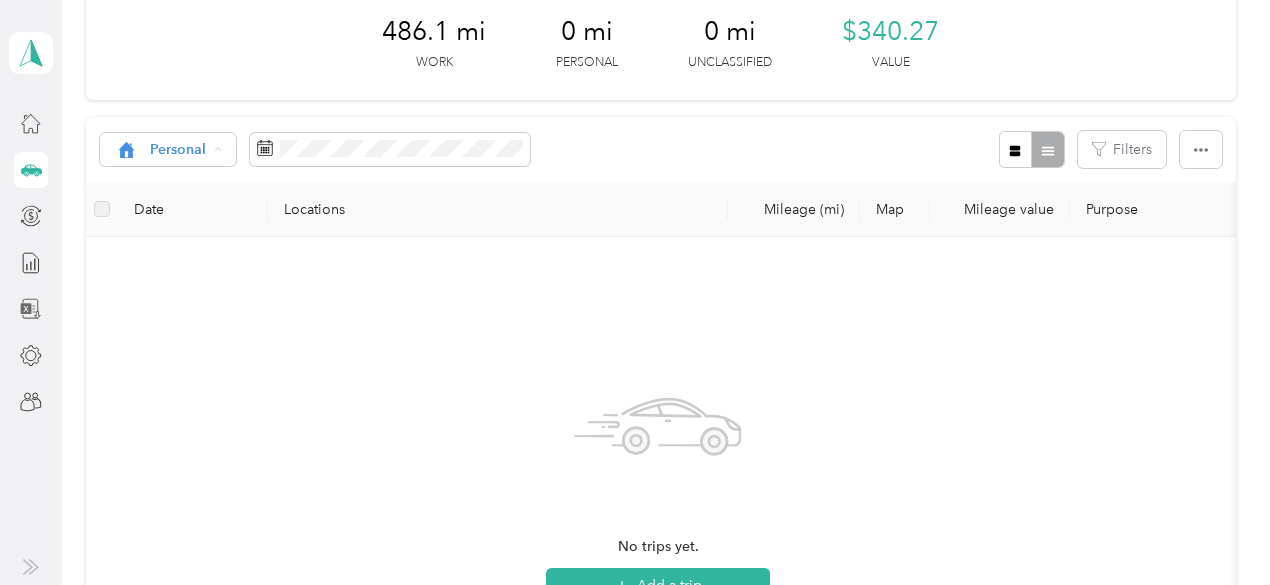 click on "Bar-S" at bounding box center [173, 255] 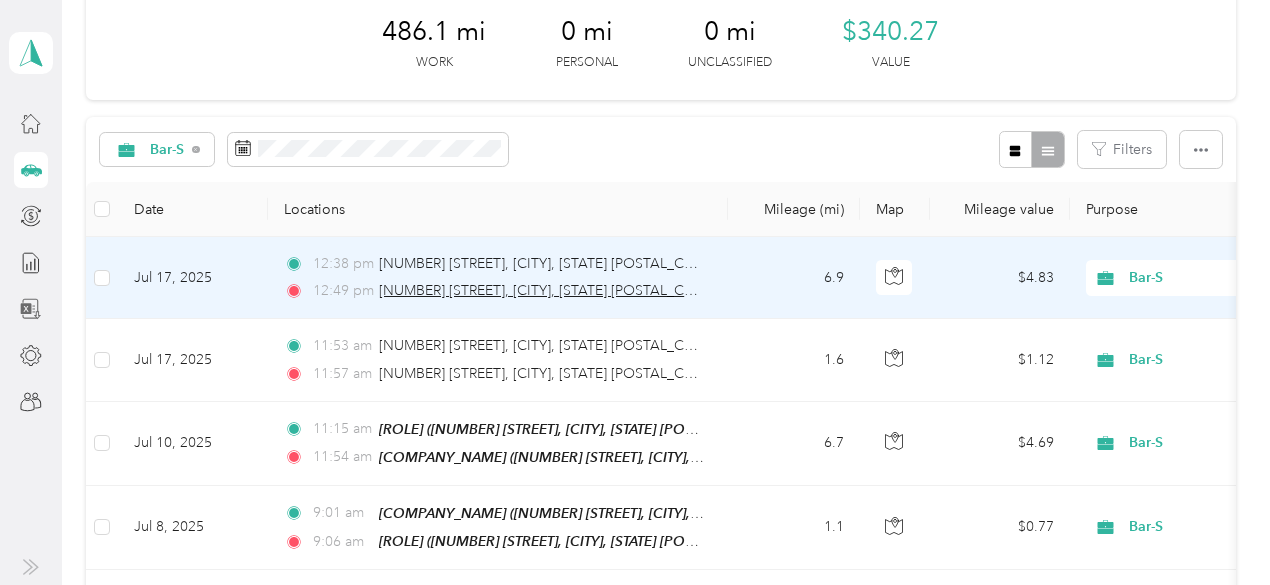 scroll, scrollTop: 0, scrollLeft: 0, axis: both 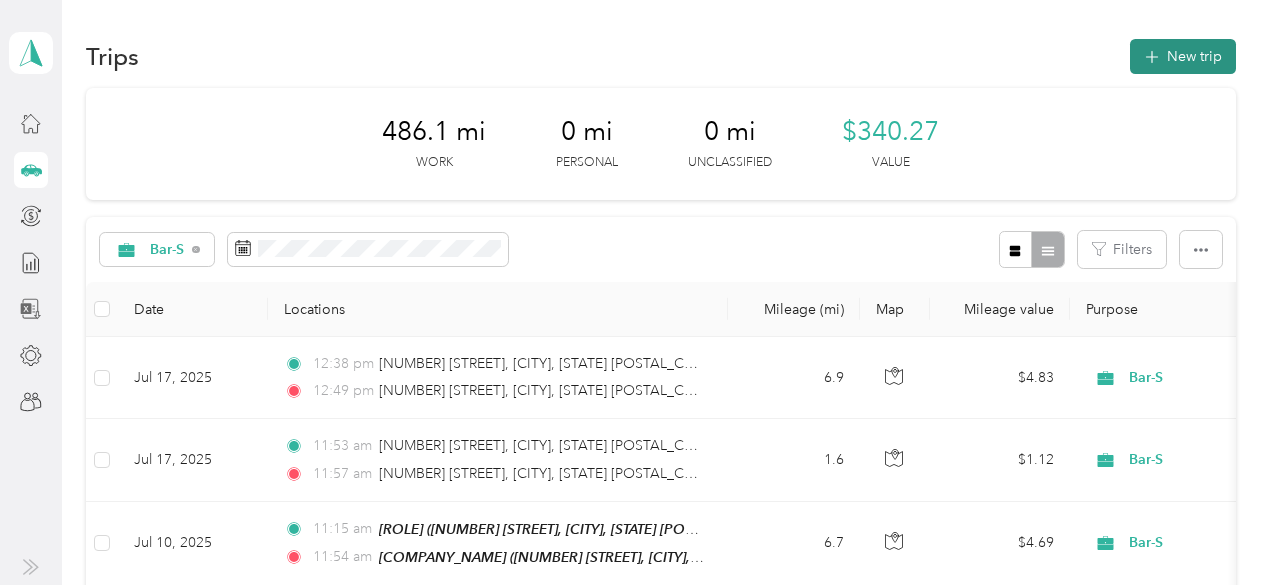 click on "New trip" at bounding box center (1183, 56) 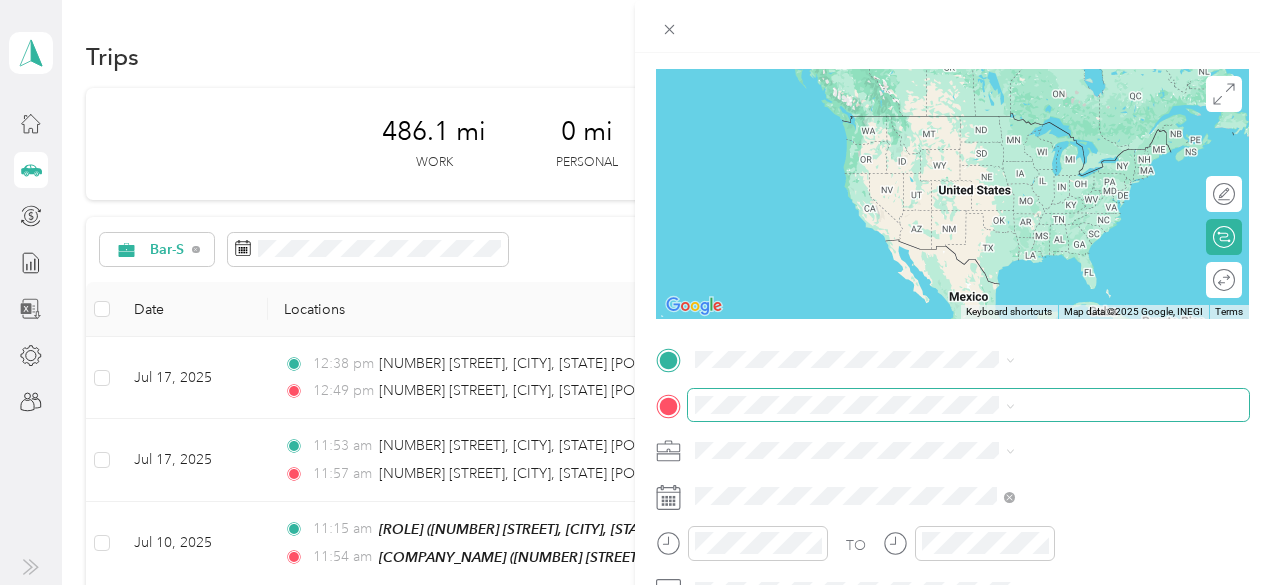 scroll, scrollTop: 200, scrollLeft: 0, axis: vertical 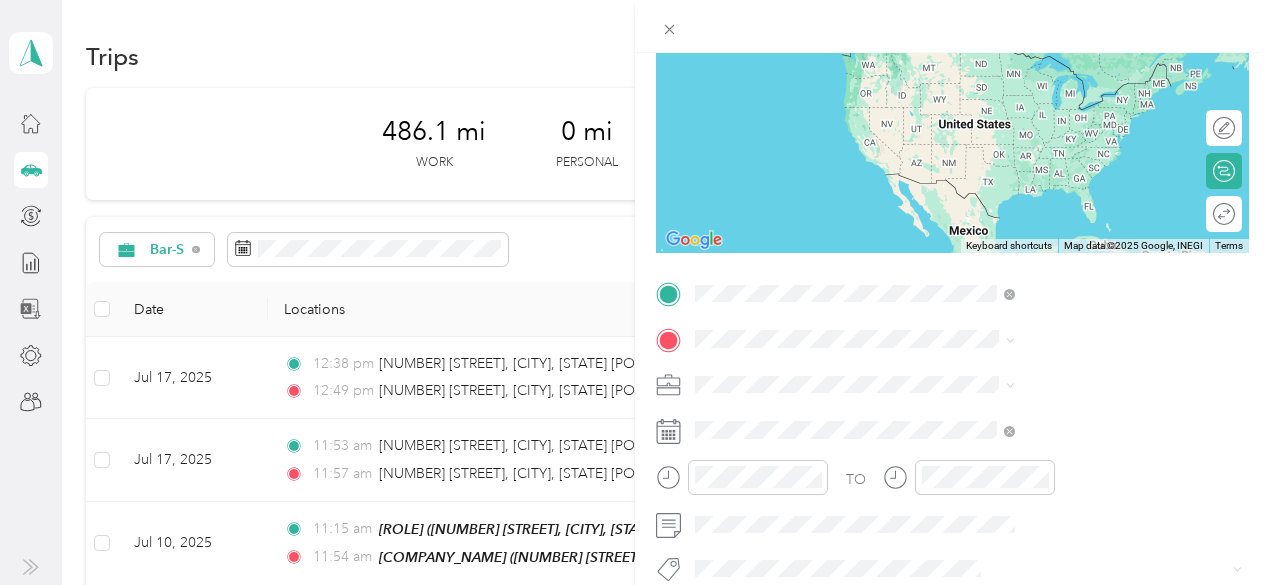 click on "[ROLE] [NUMBER] [STREET], [CITY], [STATE] [POSTAL_CODE], [COUNTRY] , [POSTAL_CODE], [COUNTY], [STATE], [COUNTRY]" at bounding box center (1081, 100) 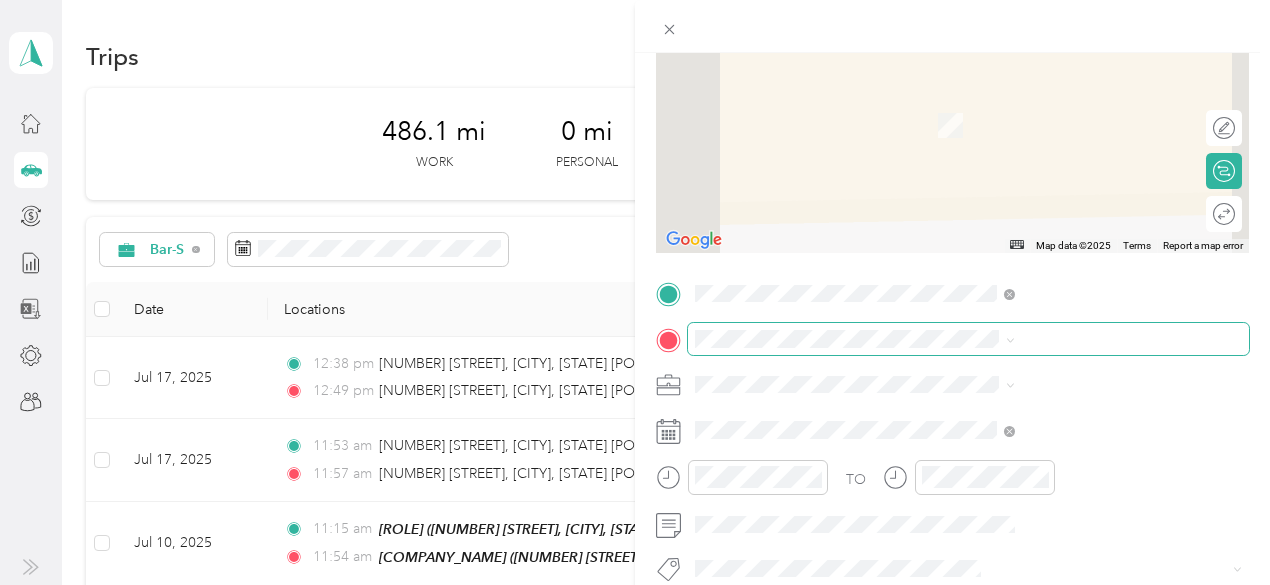 click at bounding box center [968, 339] 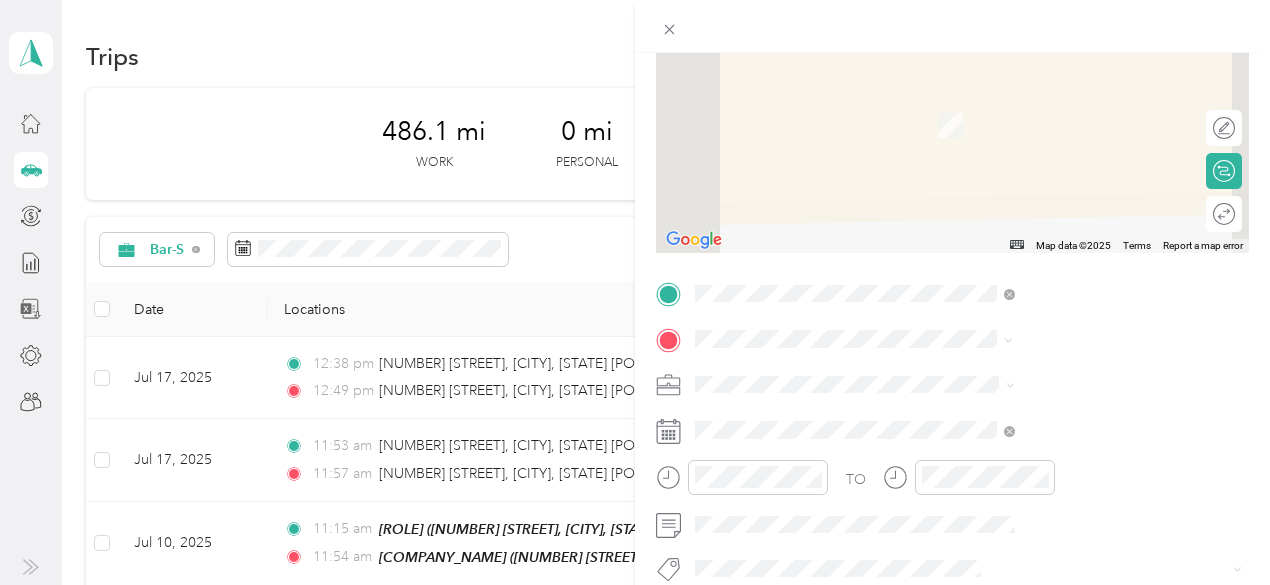 click on "[NUMBER] [STREET]
[CITY], [STATE] [POSTAL_CODE], [COUNTRY]" at bounding box center [1081, 113] 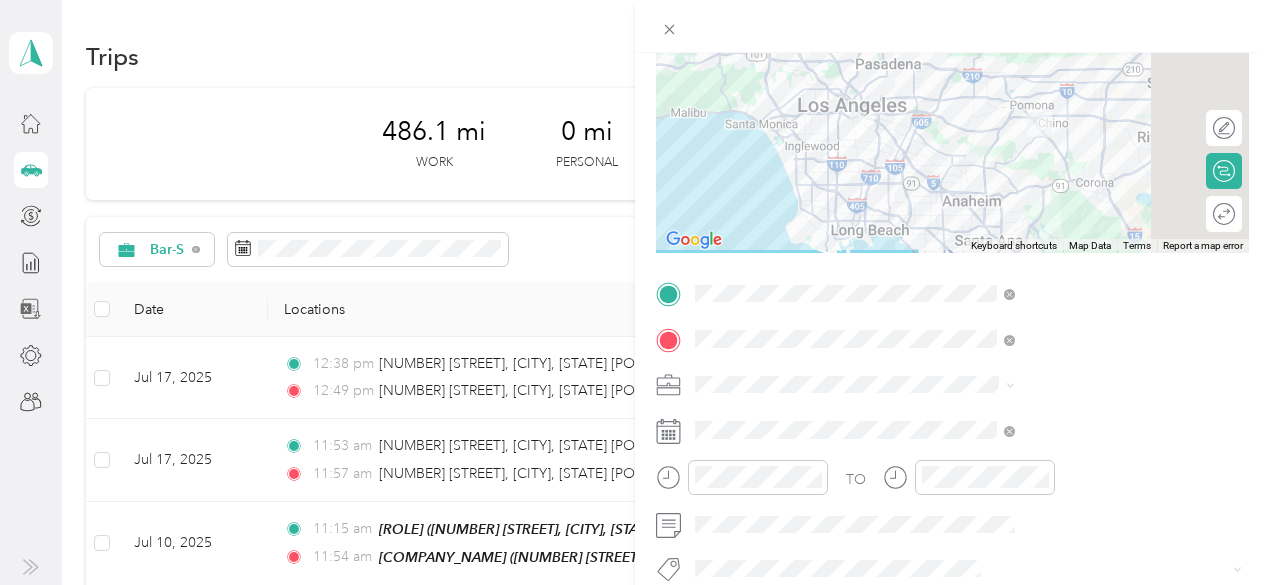 click 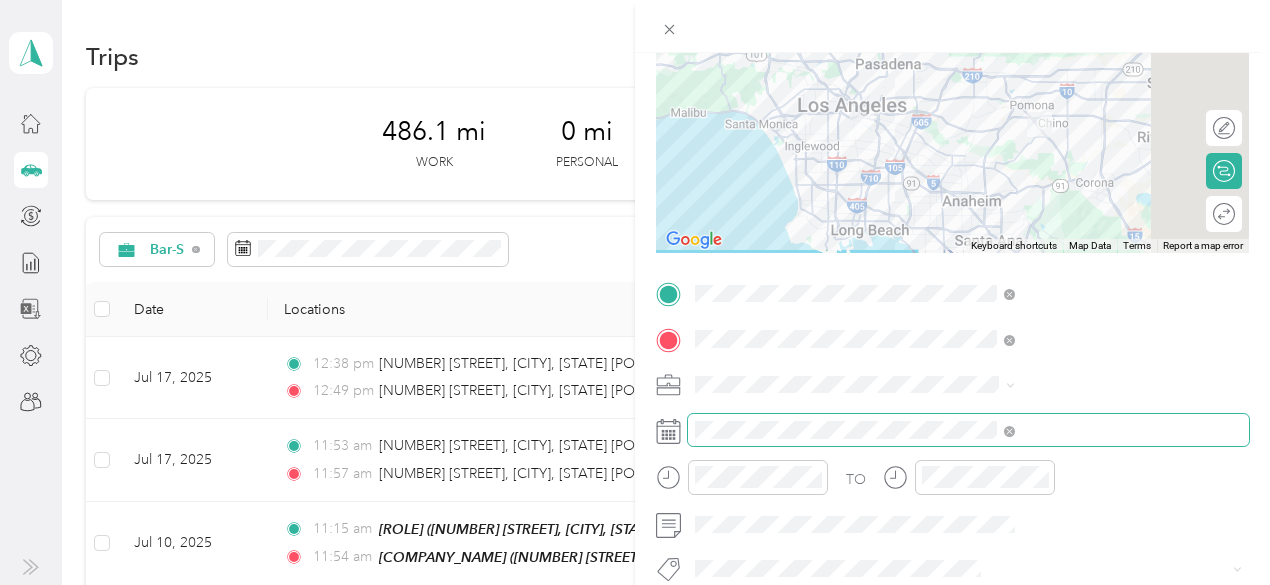 click at bounding box center [968, 430] 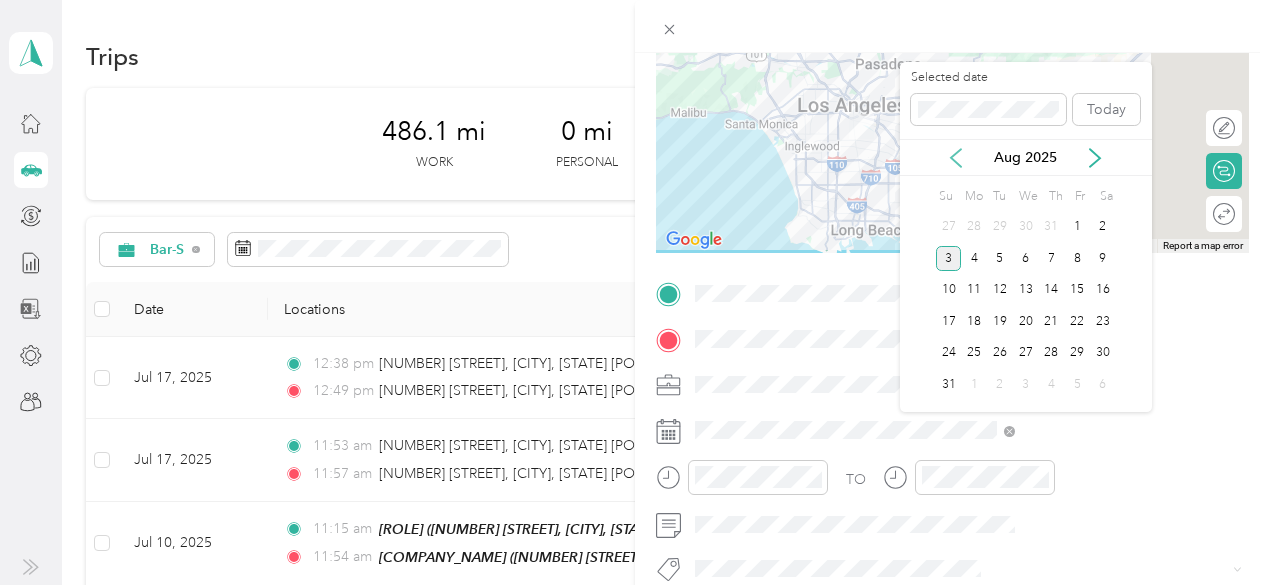 click 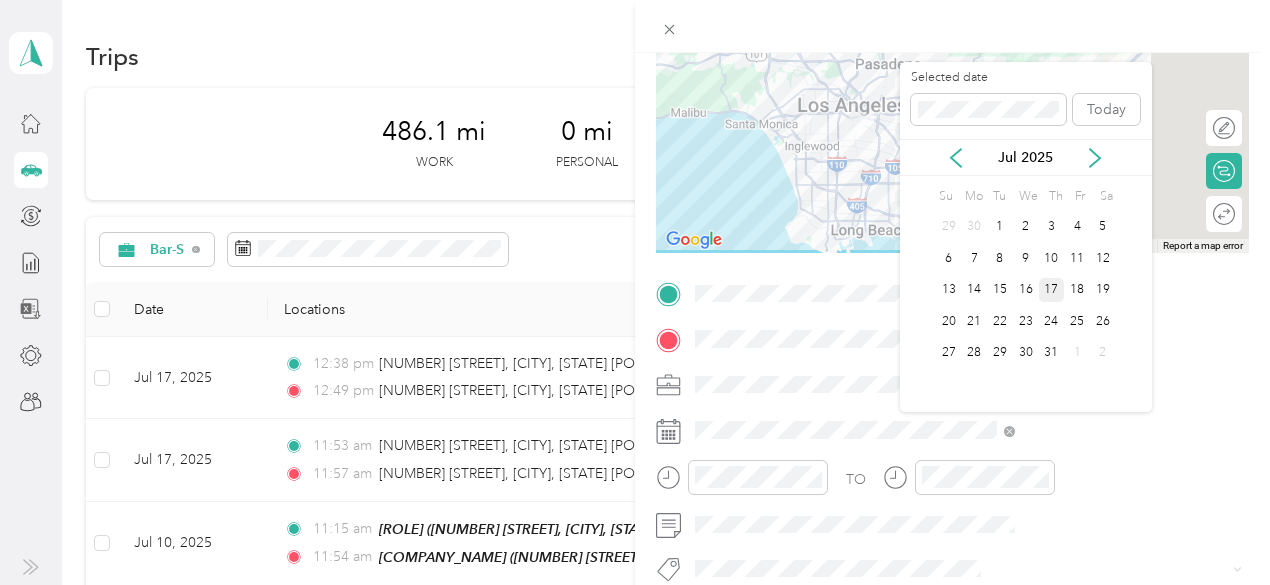 click on "17" at bounding box center [1052, 290] 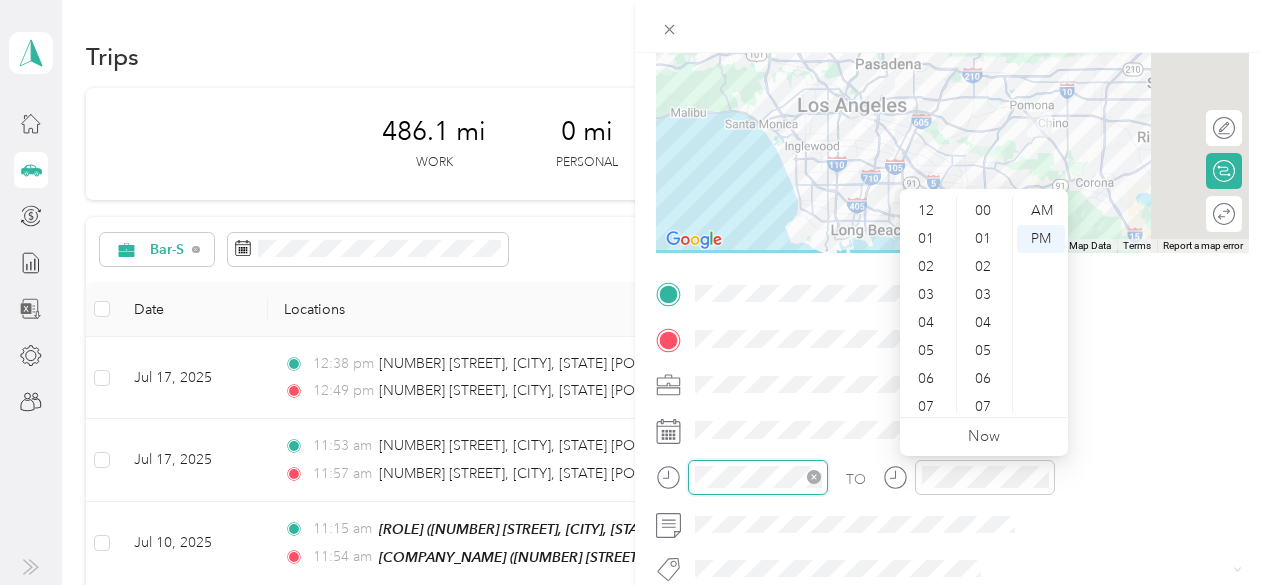 scroll, scrollTop: 840, scrollLeft: 0, axis: vertical 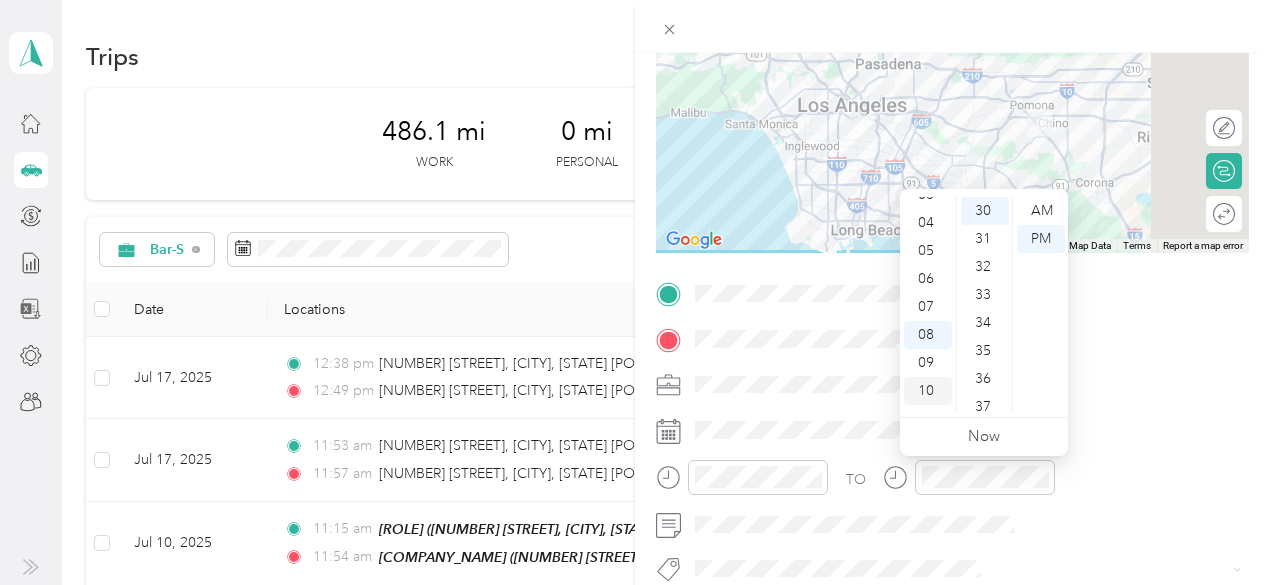 click on "10" at bounding box center [928, 391] 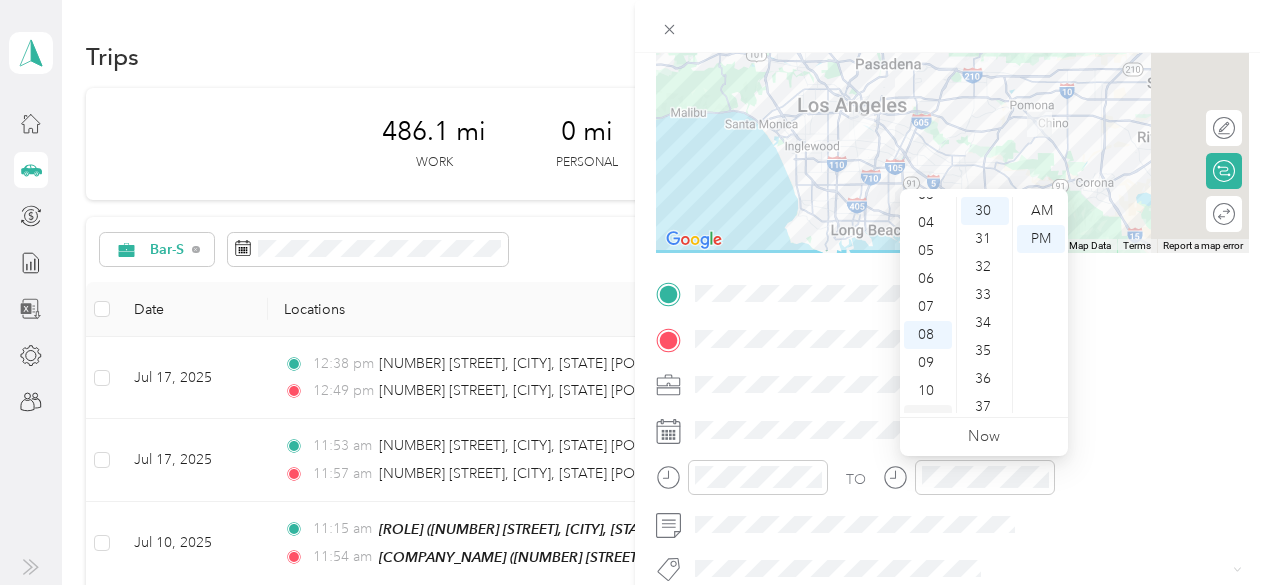 scroll, scrollTop: 120, scrollLeft: 0, axis: vertical 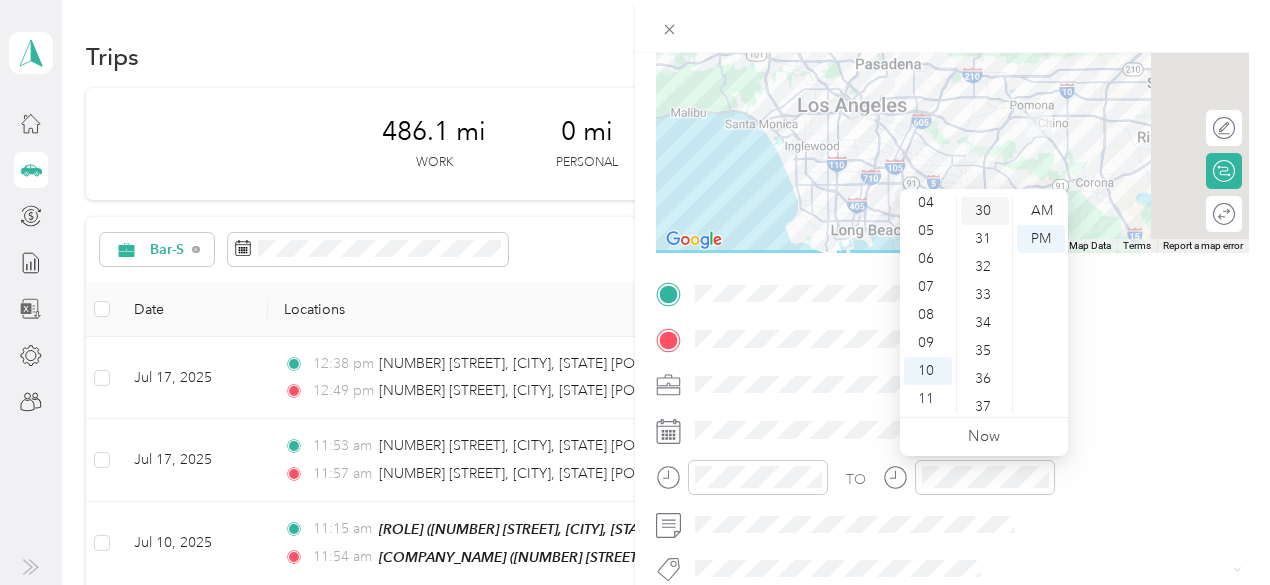 click on "30" at bounding box center [985, 211] 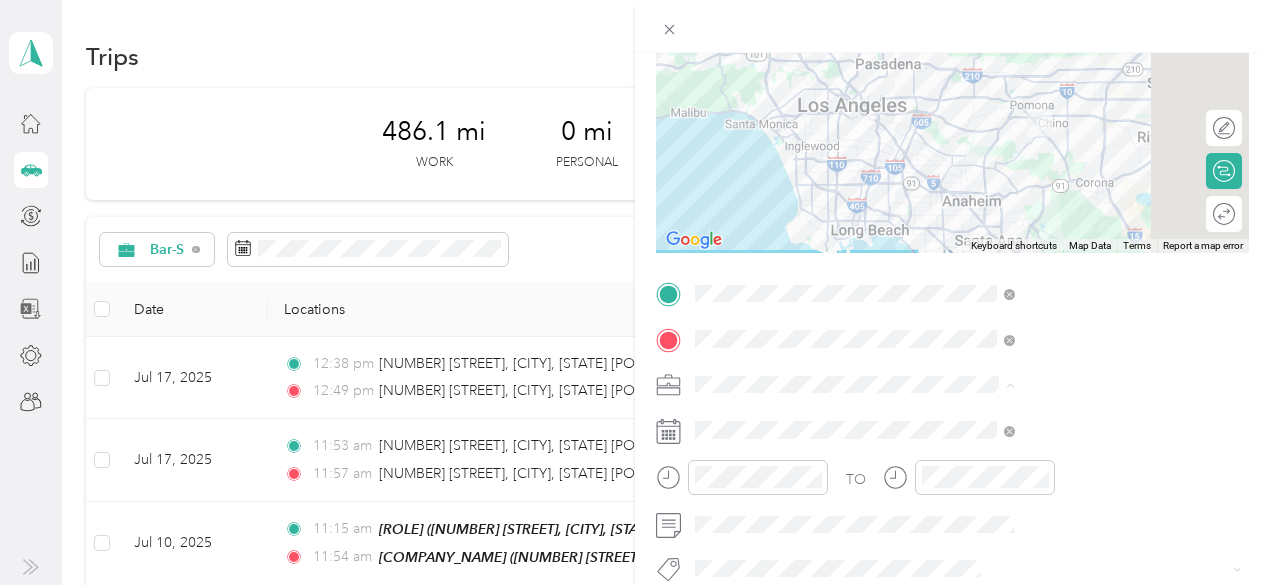 click at bounding box center (742, 484) 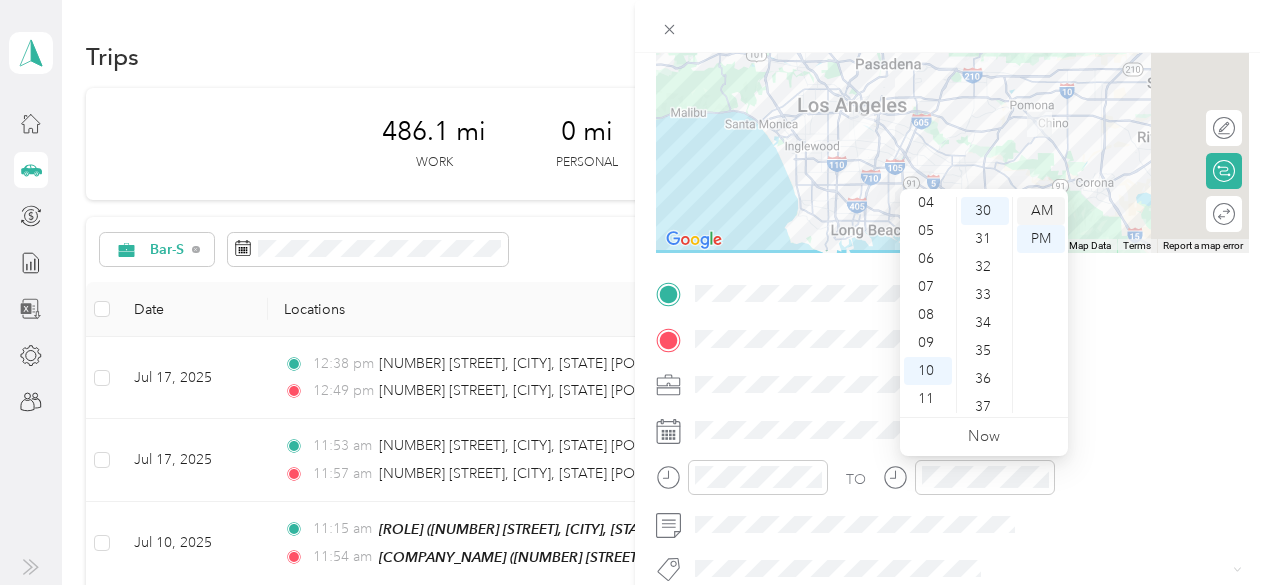 click on "AM" at bounding box center [1041, 211] 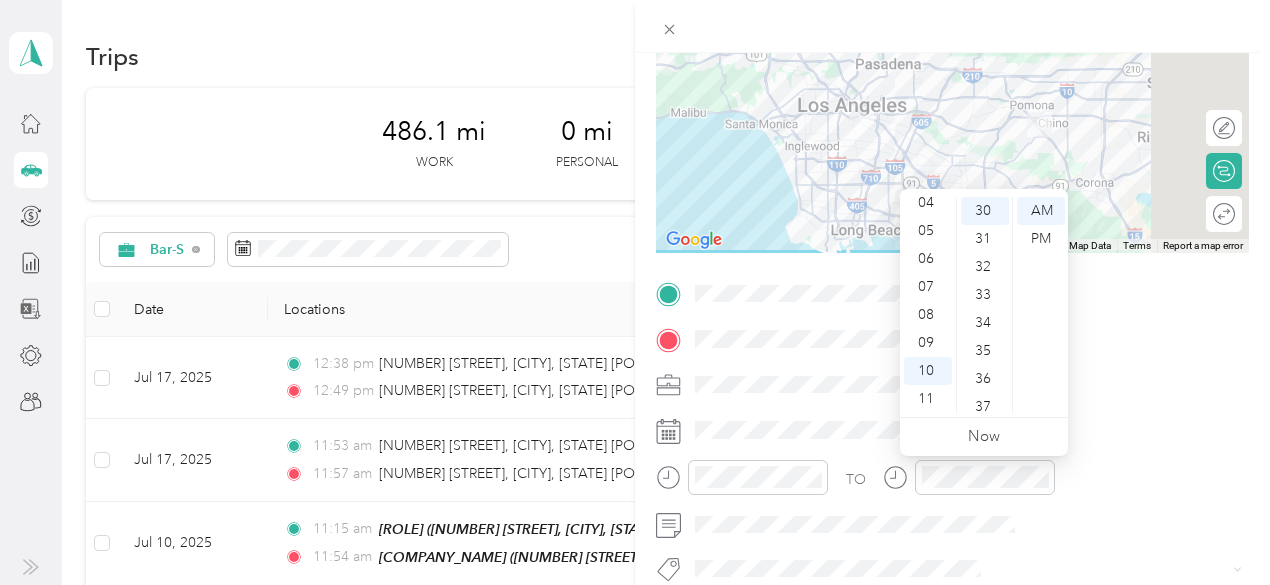 click at bounding box center (1214, 529) 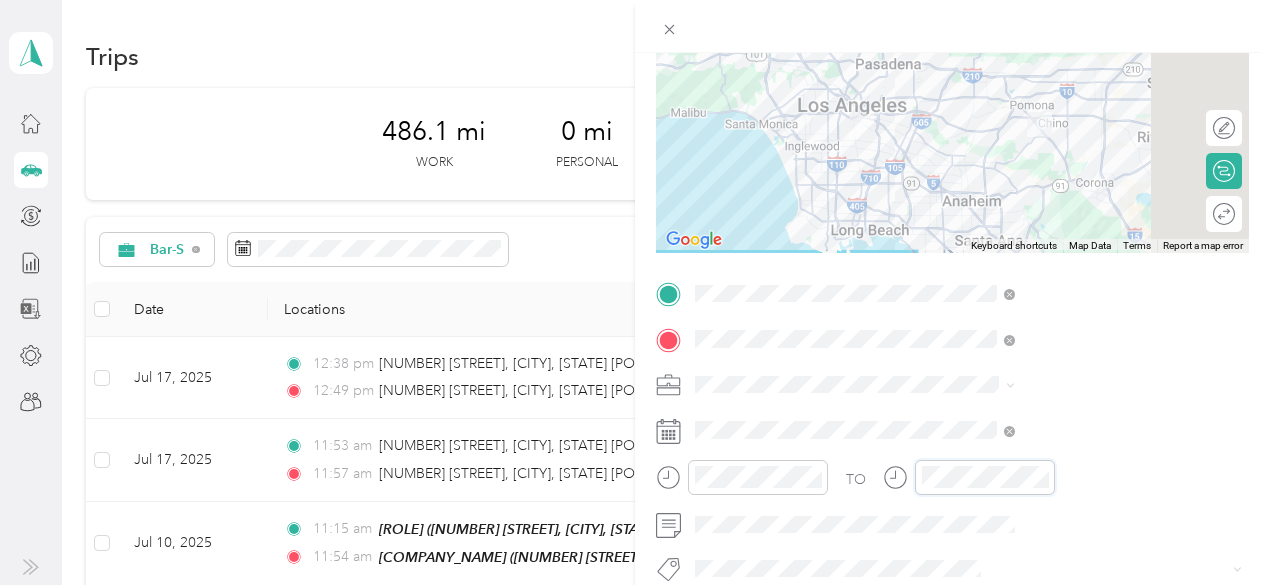 scroll, scrollTop: 120, scrollLeft: 0, axis: vertical 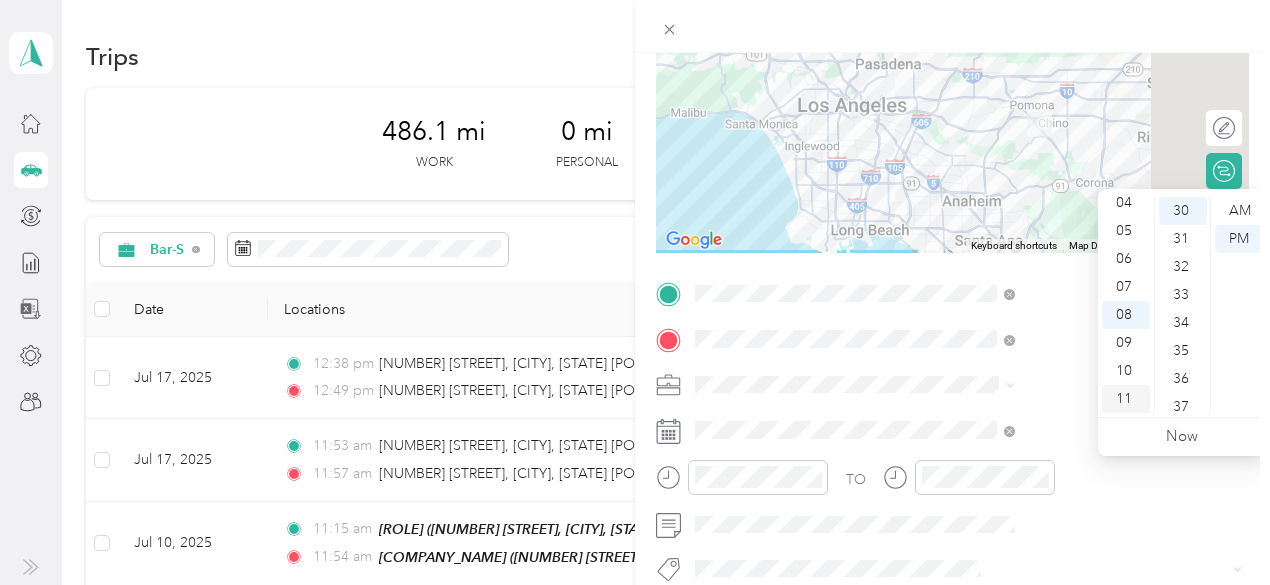 click on "11" at bounding box center (1126, 399) 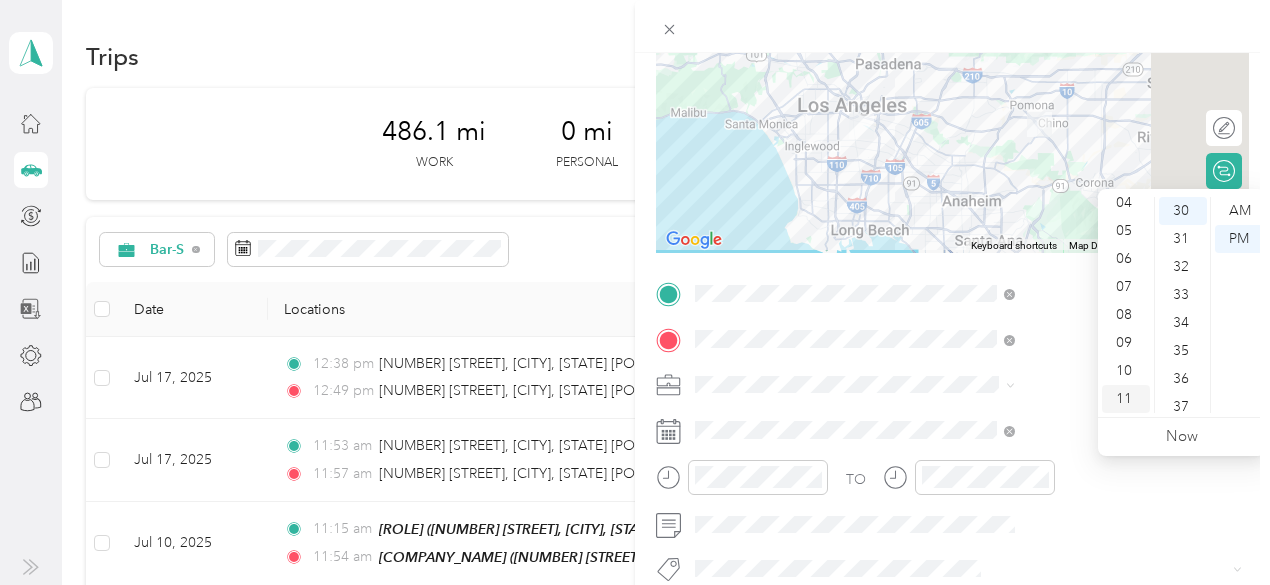 click on "11" at bounding box center [1126, 399] 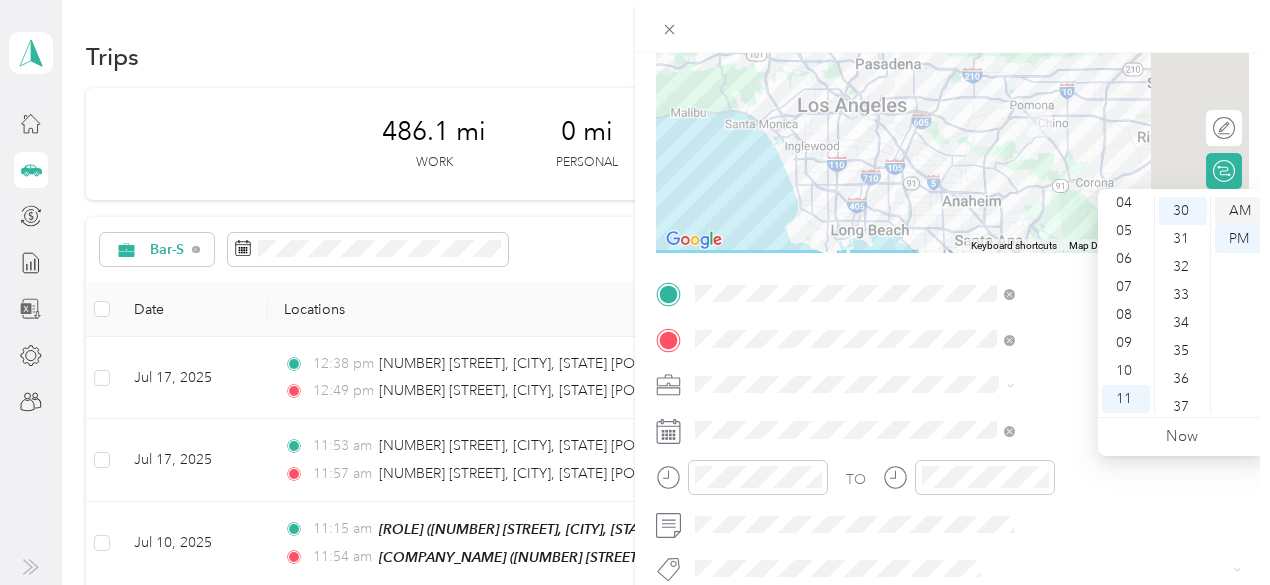 click on "AM" at bounding box center [1239, 211] 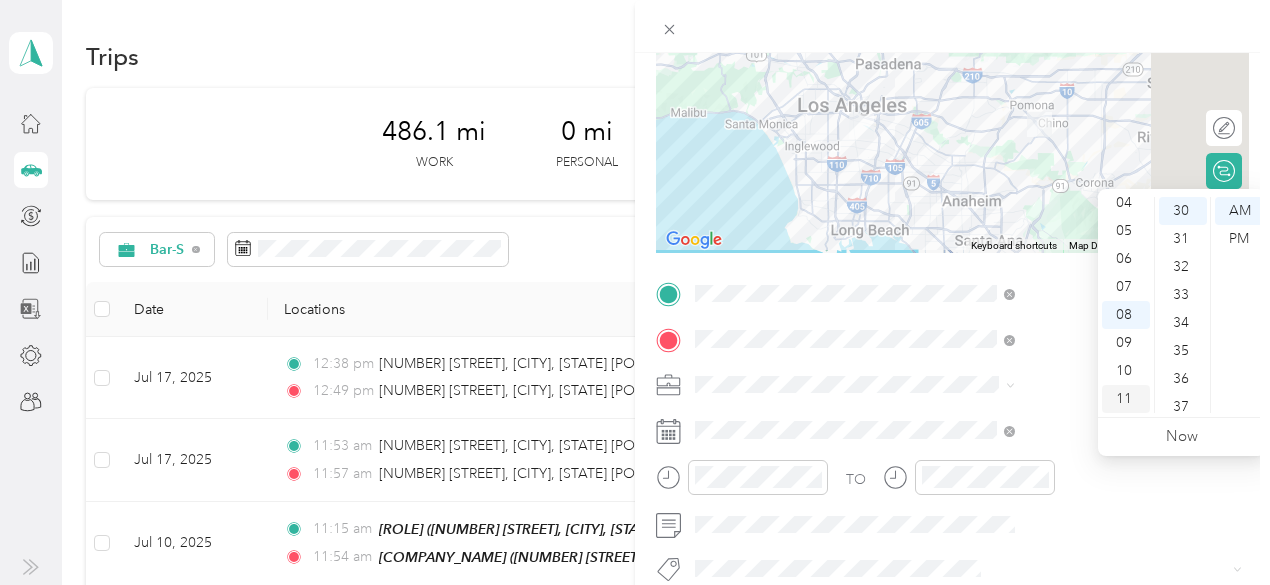 click on "11" at bounding box center (1126, 399) 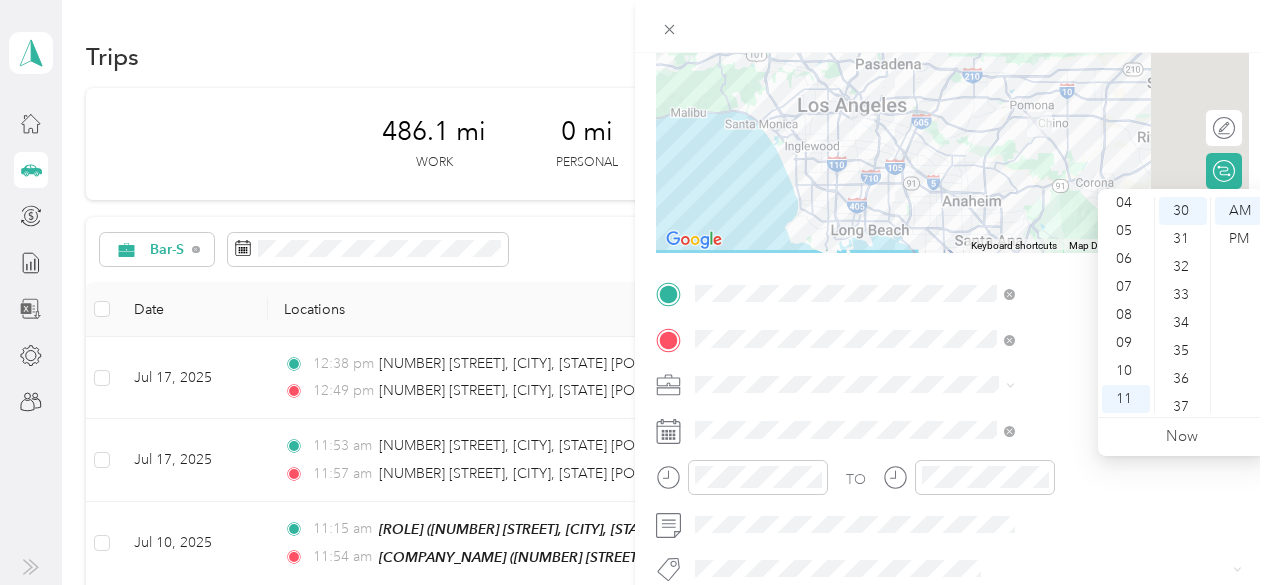 click at bounding box center (968, 385) 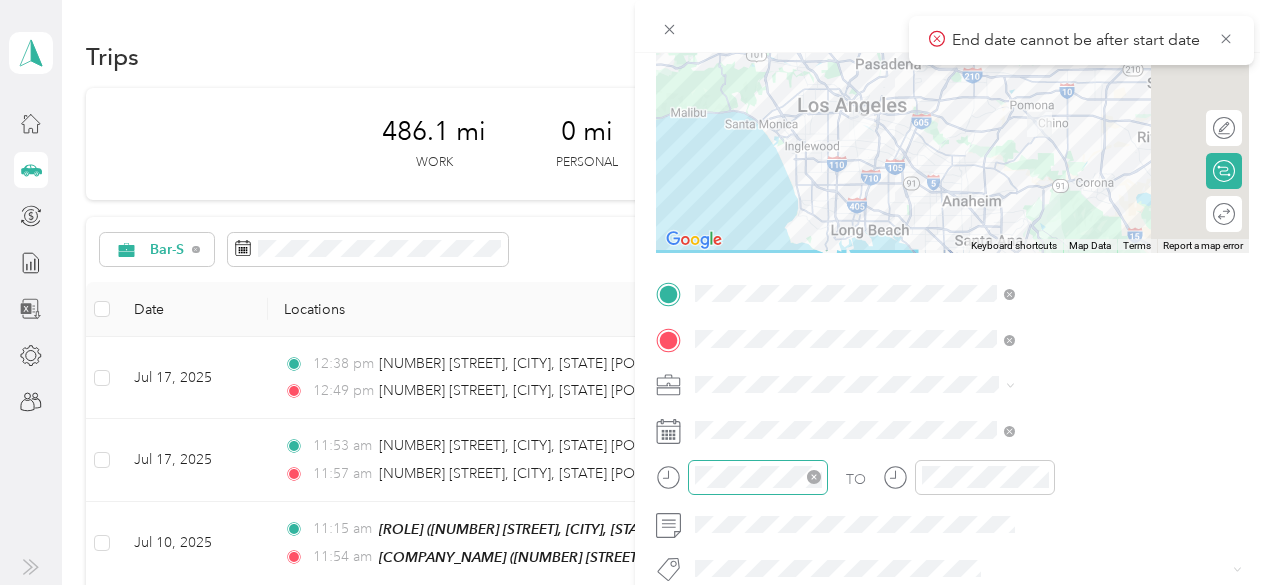 click at bounding box center [758, 477] 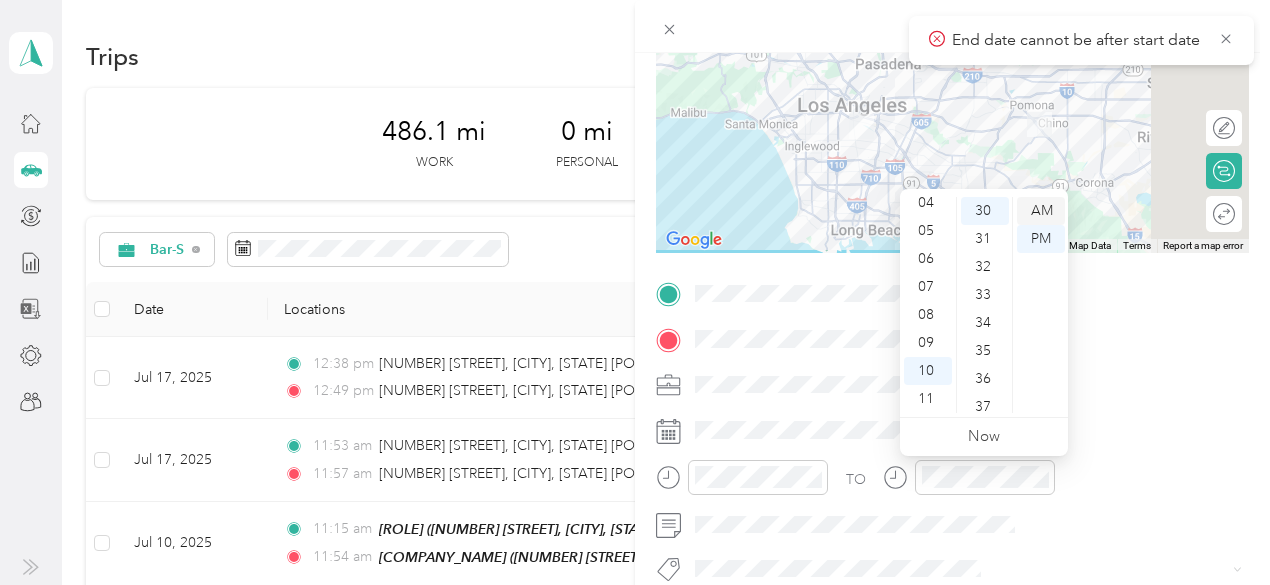click on "AM" at bounding box center [1041, 211] 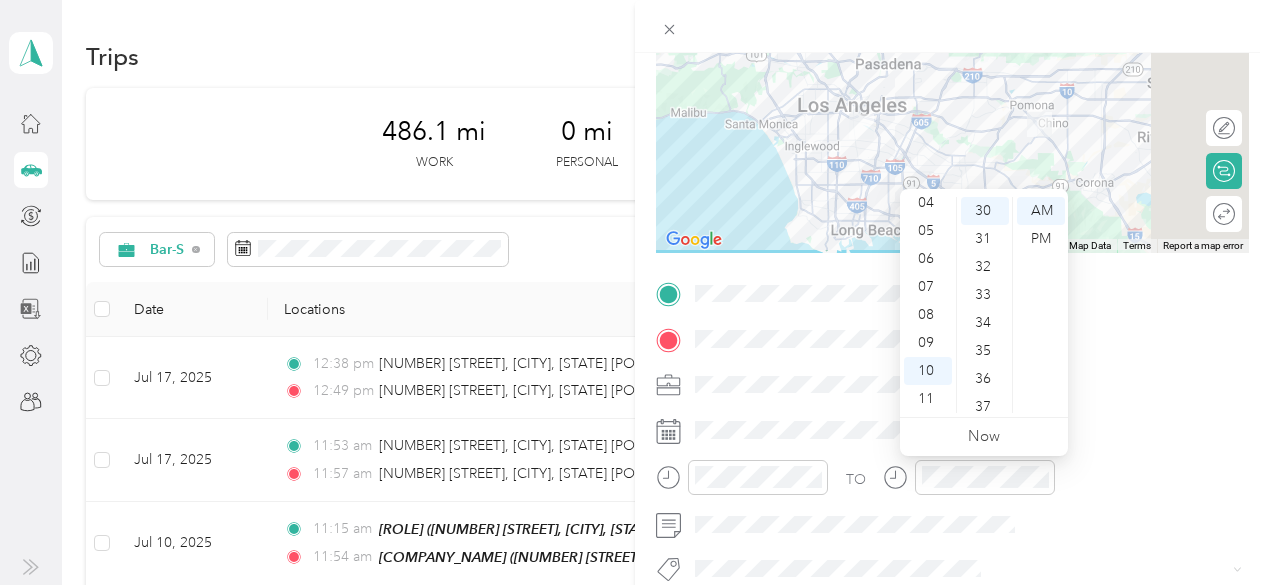 click at bounding box center [968, 385] 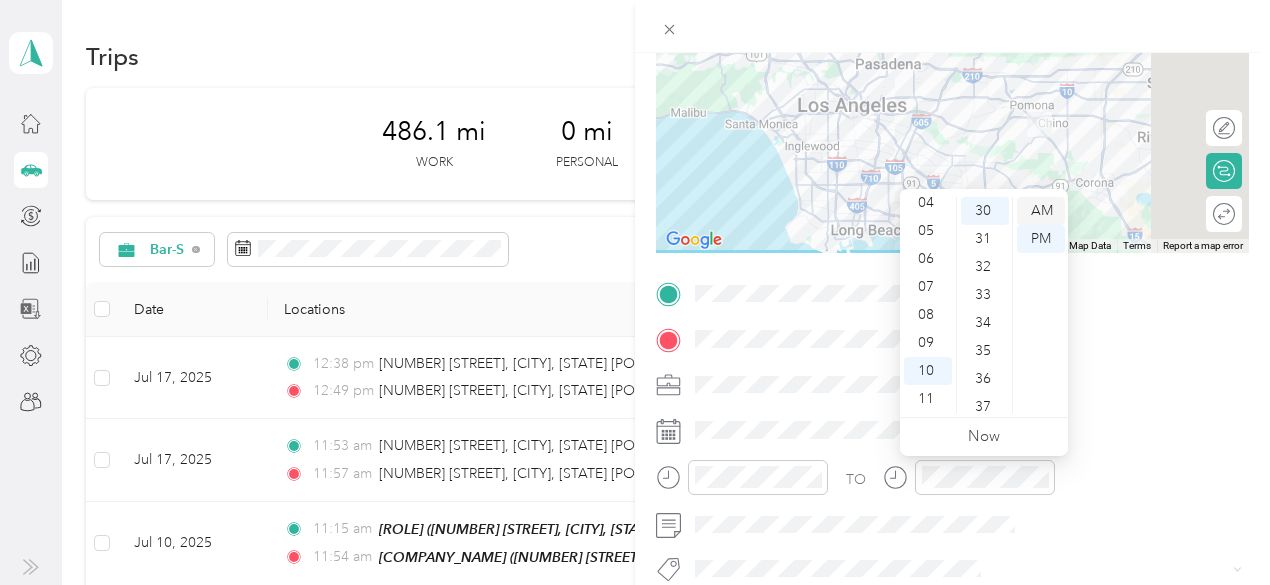 click on "AM" at bounding box center [1041, 211] 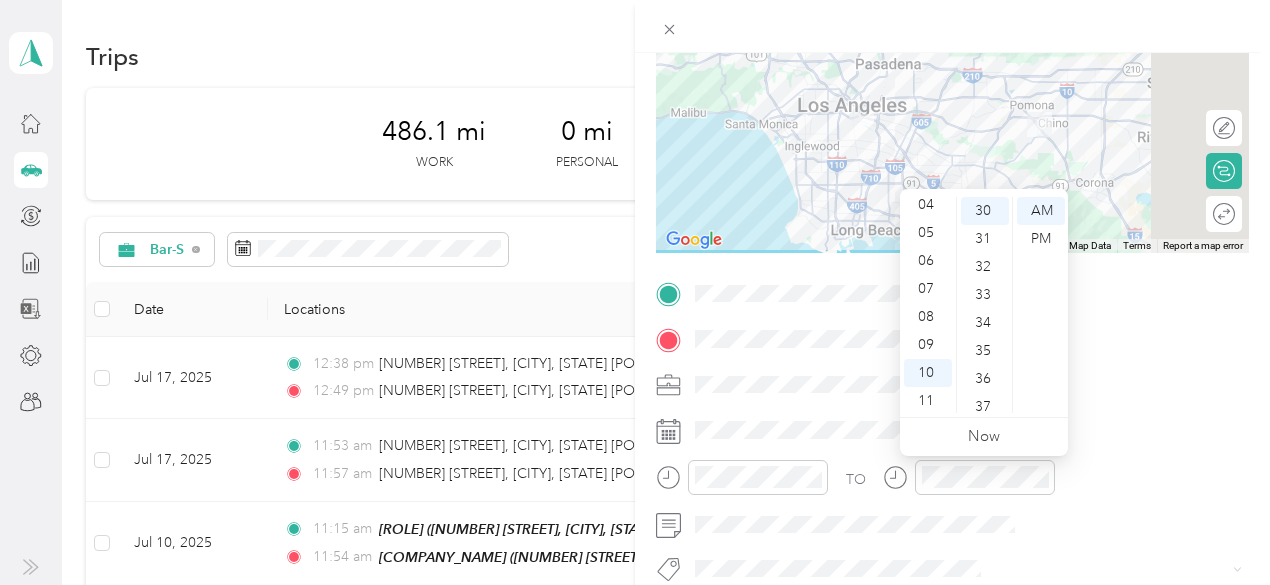 scroll, scrollTop: 120, scrollLeft: 0, axis: vertical 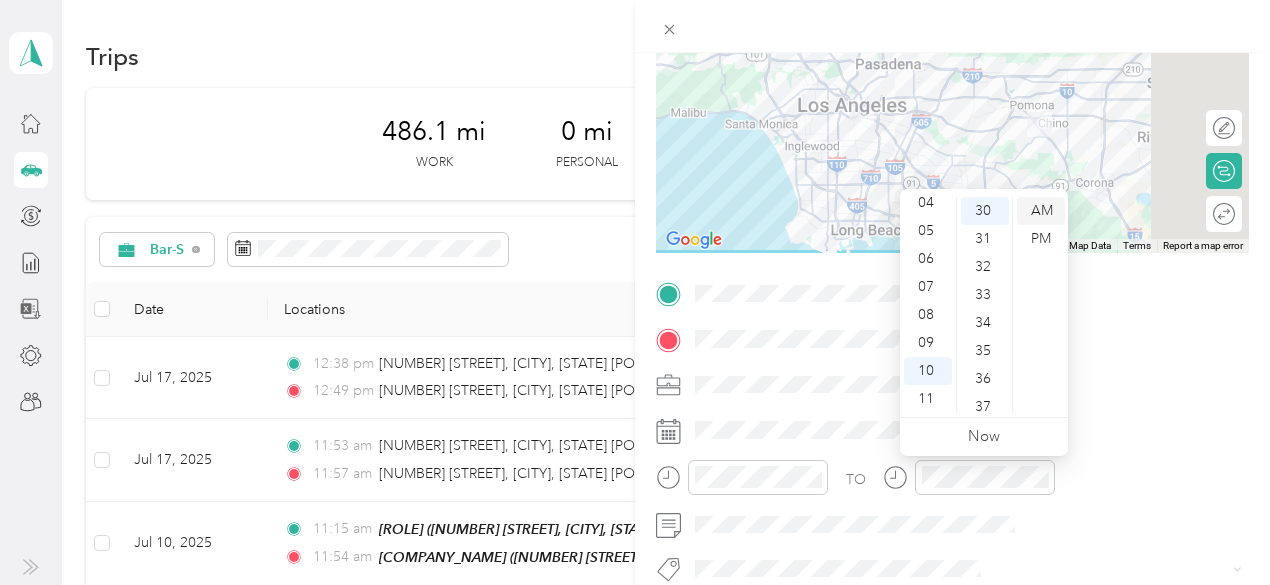 click on "AM" at bounding box center (1041, 211) 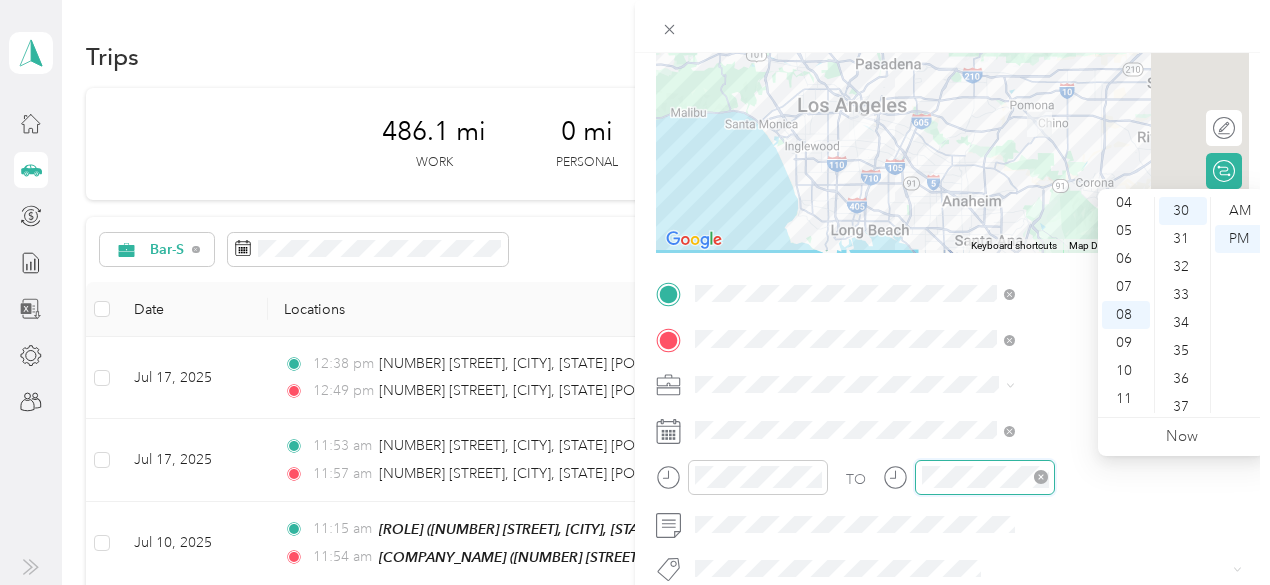 scroll, scrollTop: 120, scrollLeft: 0, axis: vertical 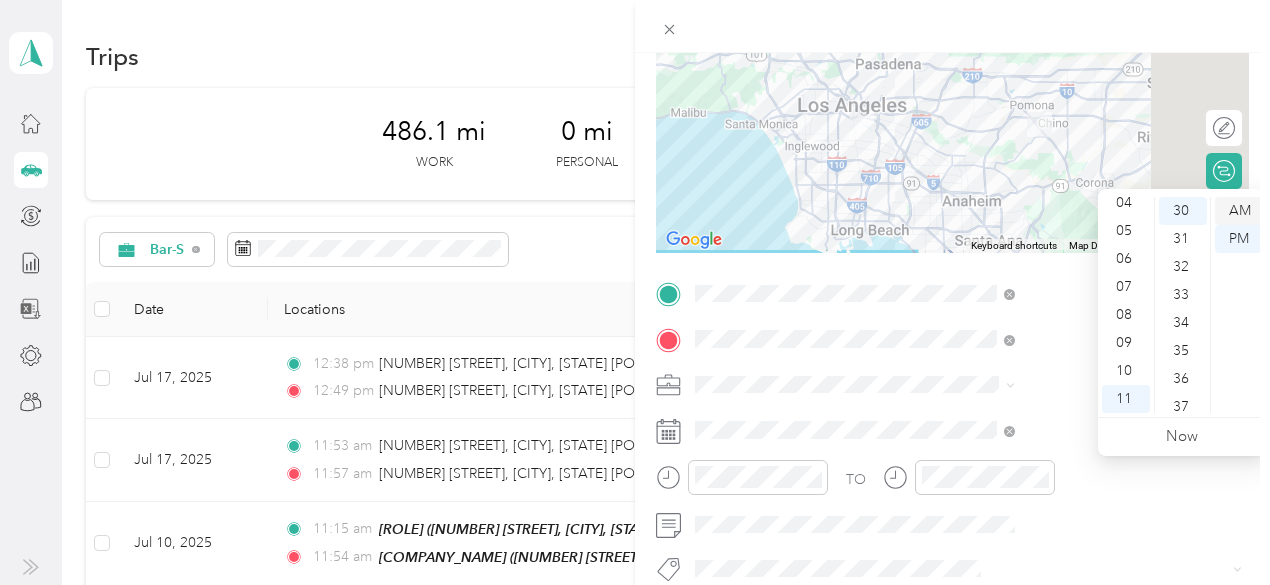 click on "AM" at bounding box center (1239, 211) 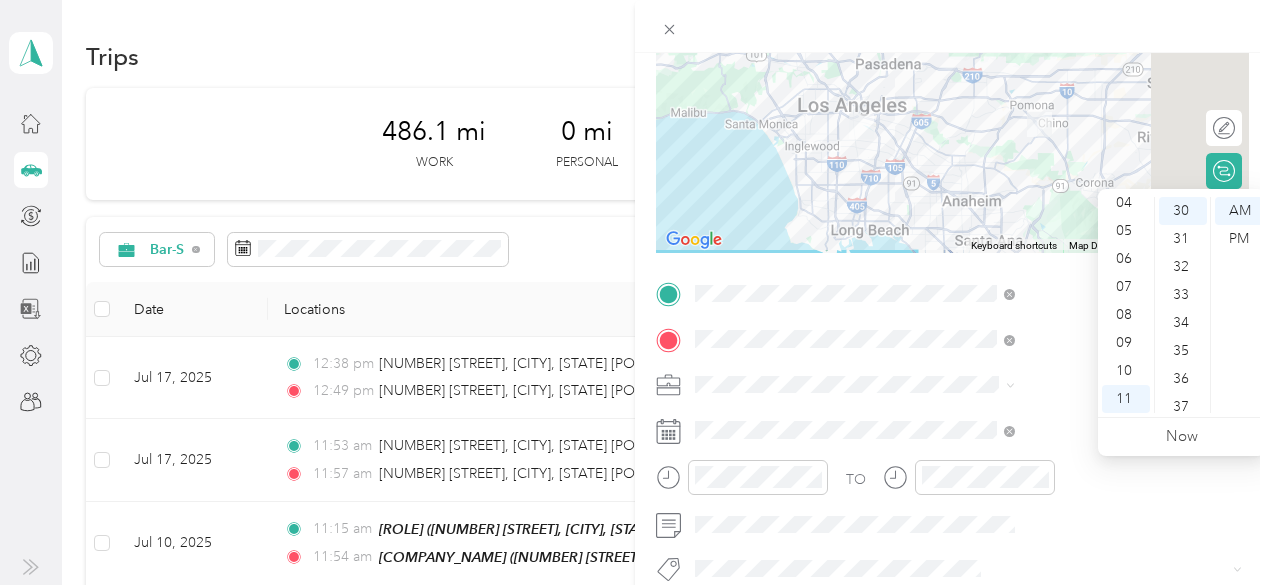 click at bounding box center [968, 385] 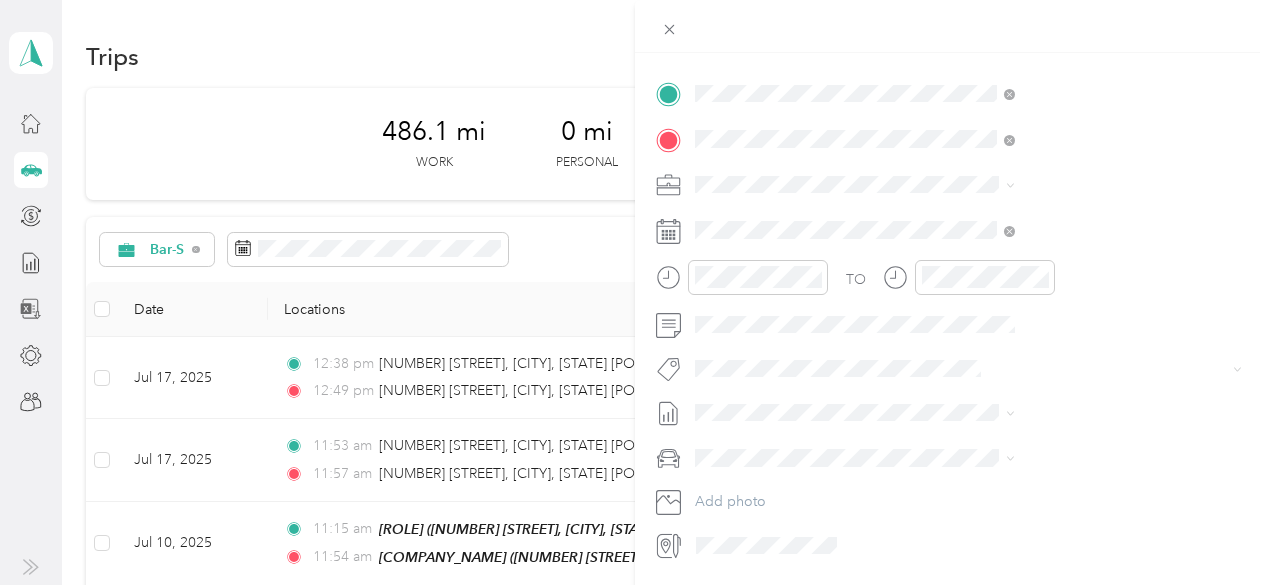 scroll, scrollTop: 464, scrollLeft: 0, axis: vertical 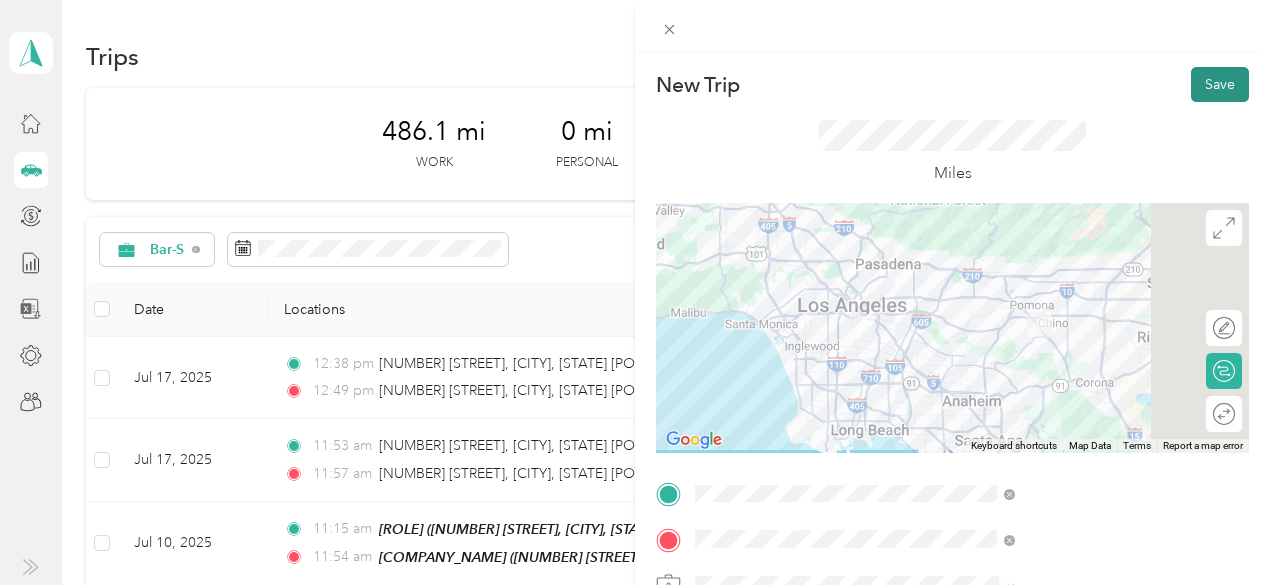 click on "Save" at bounding box center (1220, 84) 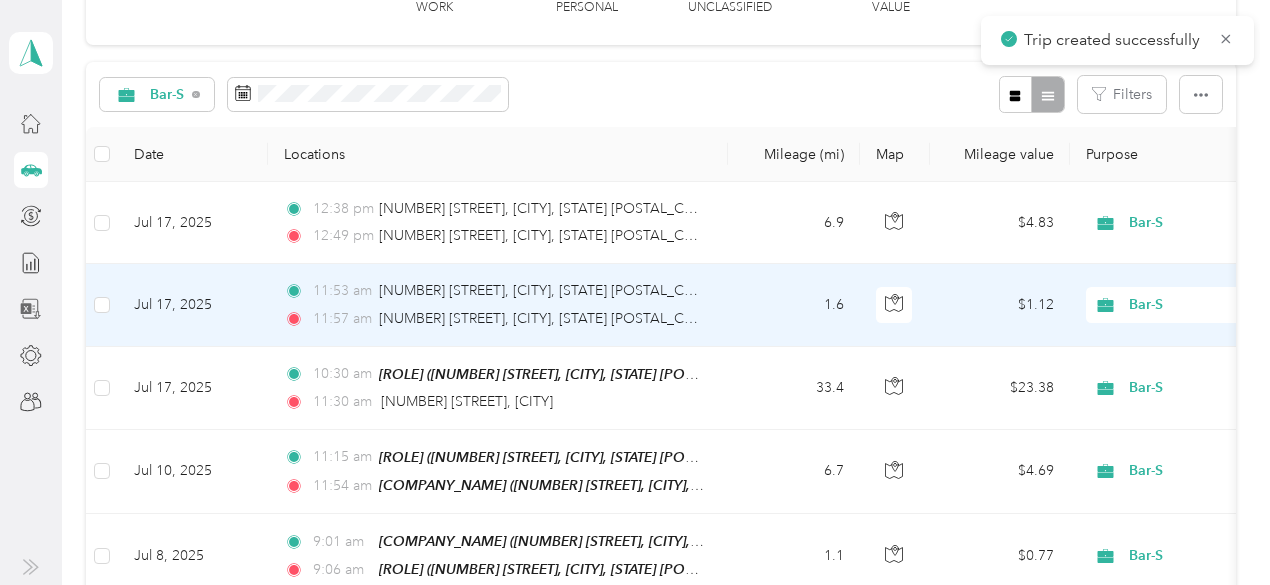 scroll, scrollTop: 200, scrollLeft: 0, axis: vertical 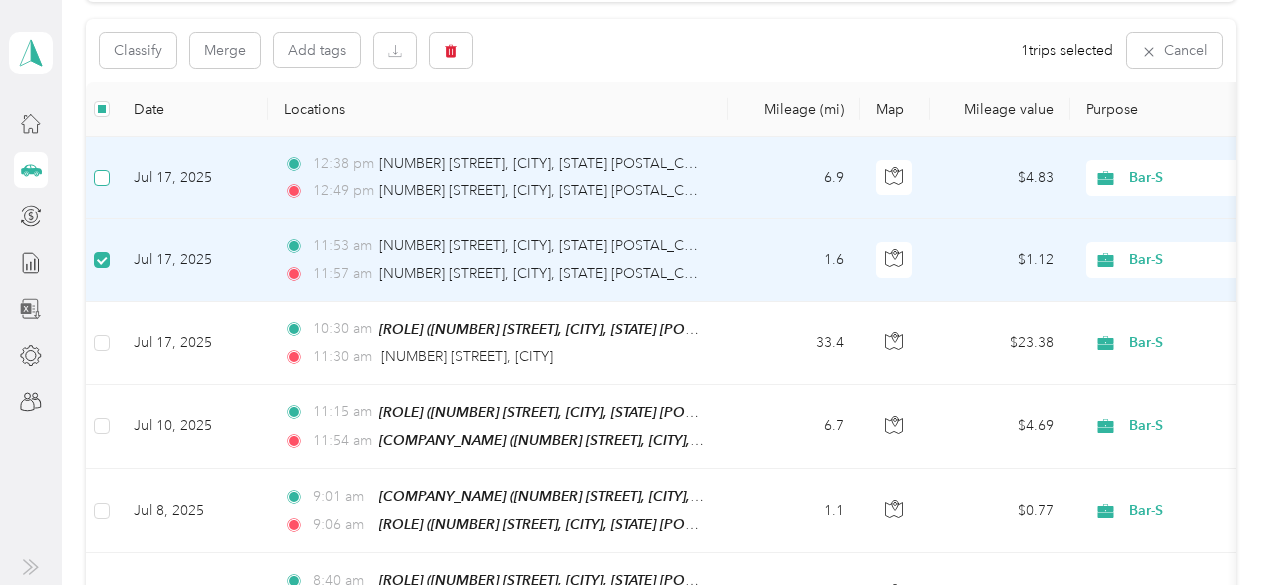 click at bounding box center [102, 178] 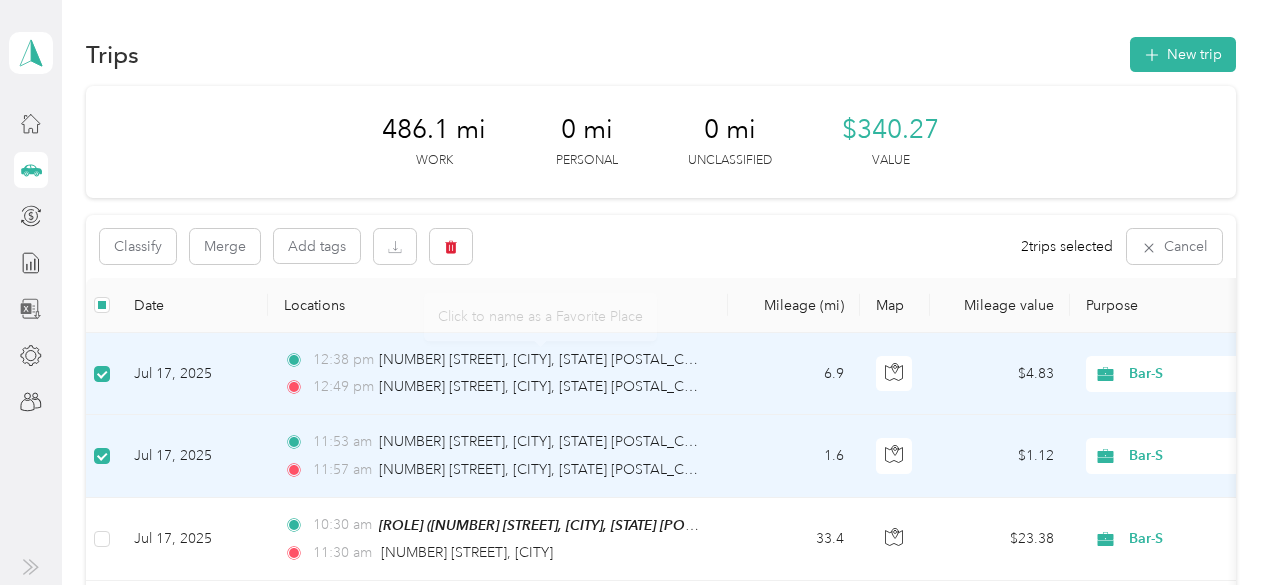 scroll, scrollTop: 0, scrollLeft: 0, axis: both 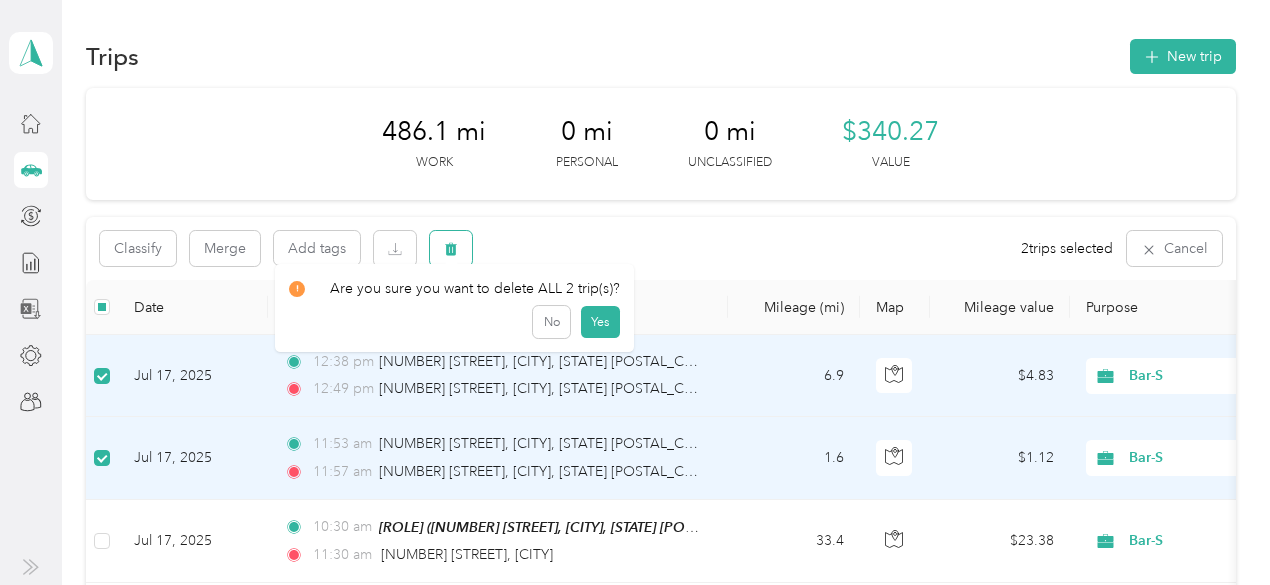 click at bounding box center [451, 248] 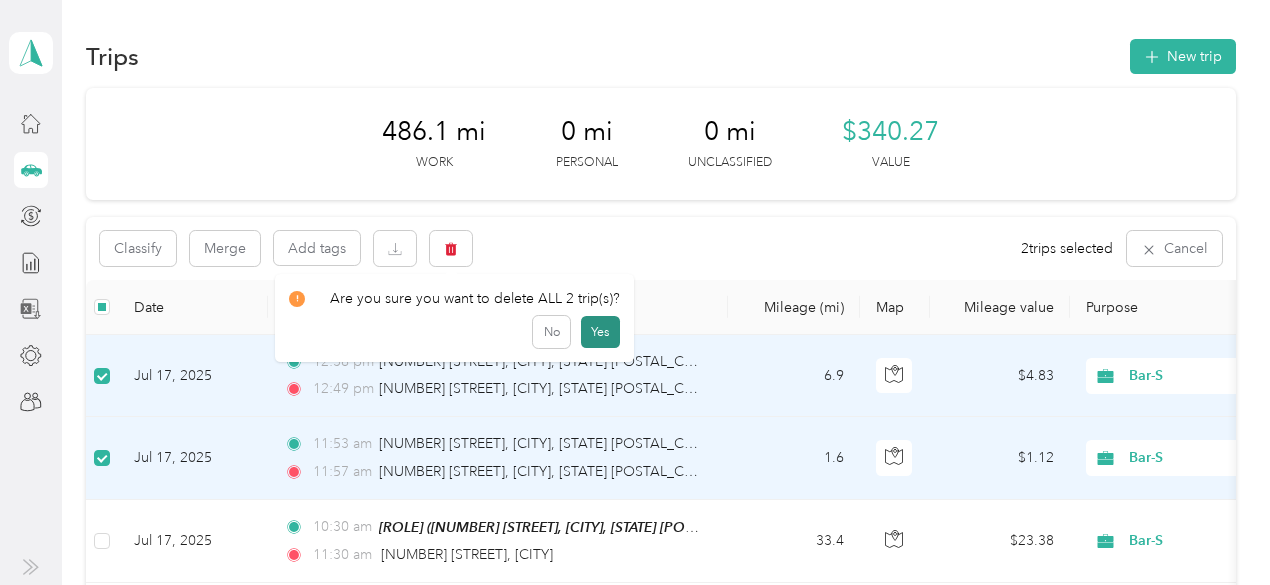 click on "Yes" at bounding box center (600, 332) 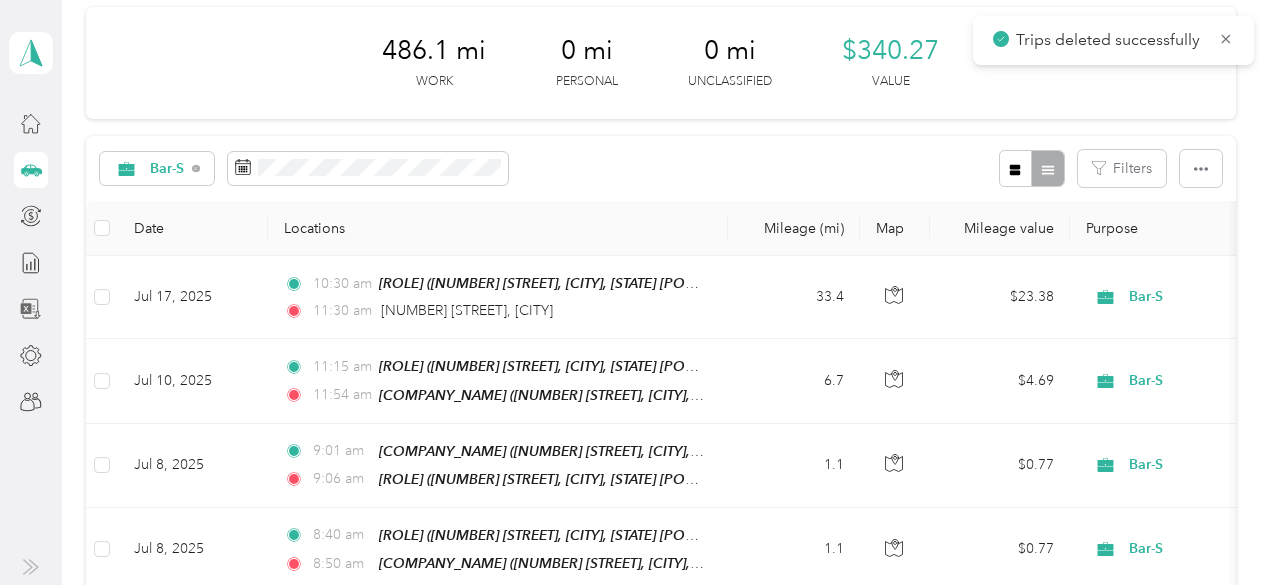 scroll, scrollTop: 100, scrollLeft: 0, axis: vertical 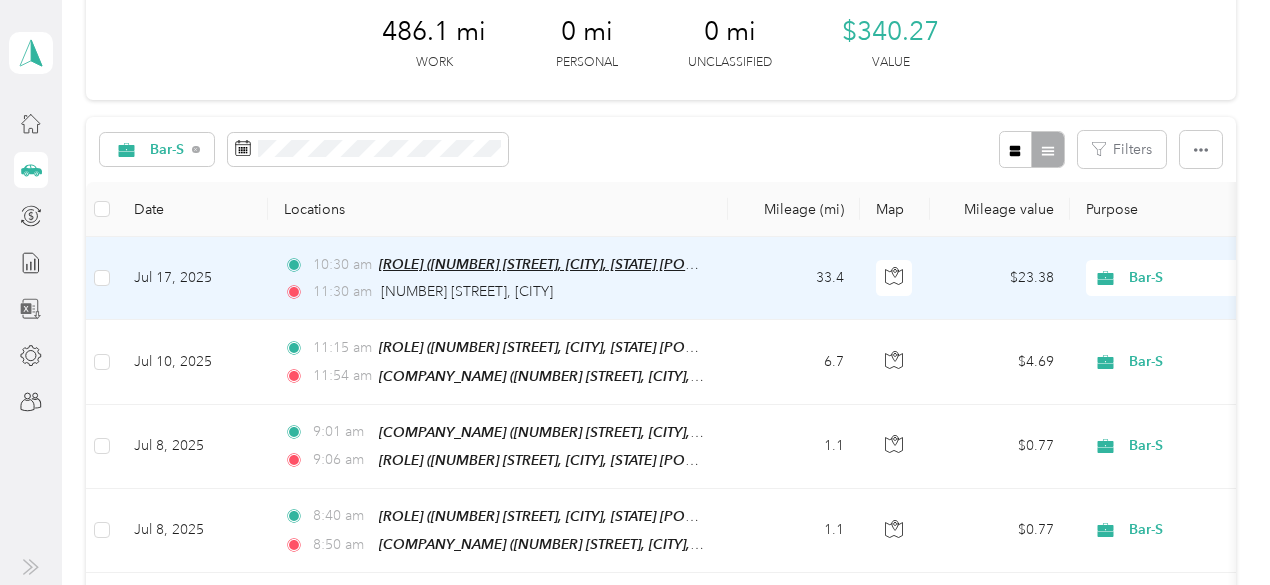 click on "[ROLE] ([NUMBER] [STREET], [CITY], [STATE] [POSTAL_CODE], [COUNTRY] , [COUNTY], [STATE])" at bounding box center [682, 264] 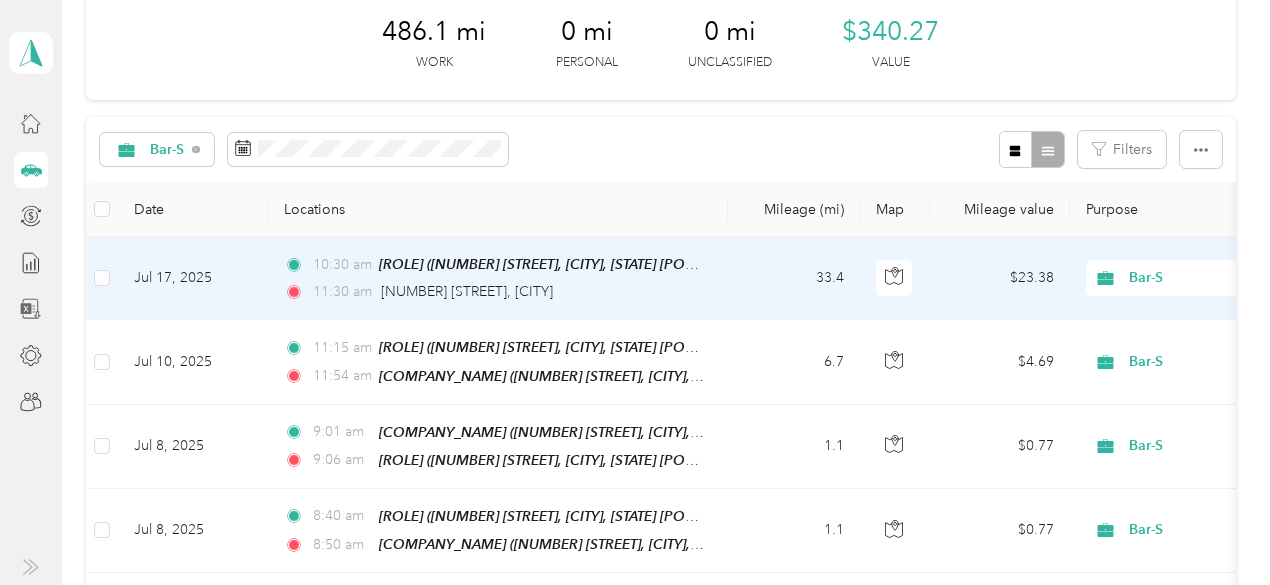 click on "Jul 17, 2025" at bounding box center [193, 278] 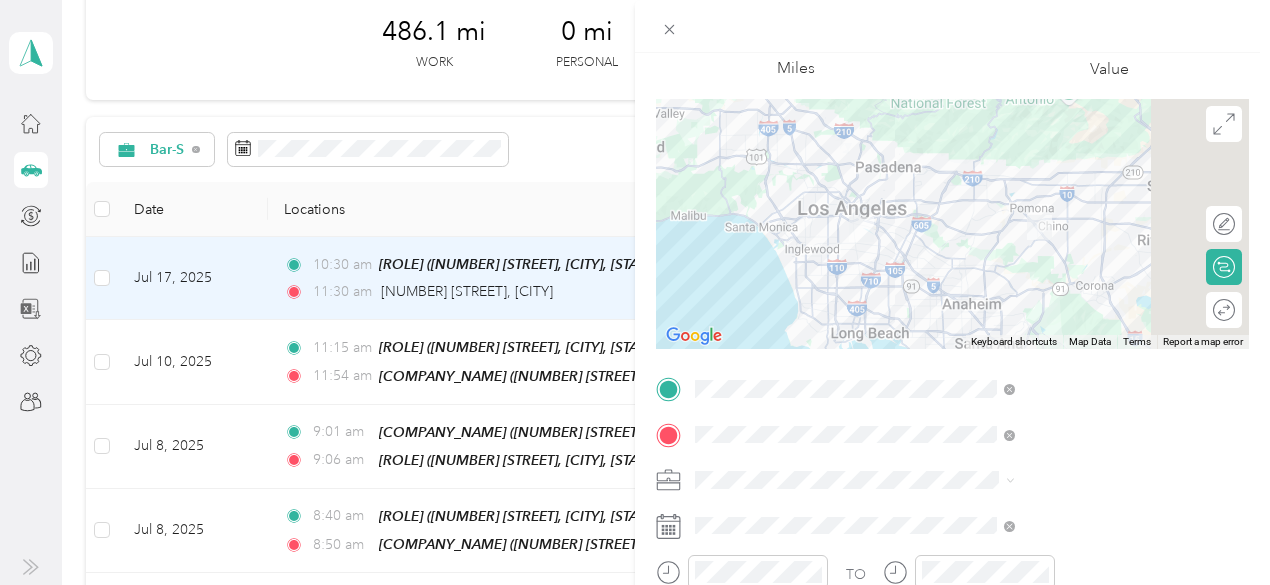 scroll, scrollTop: 64, scrollLeft: 0, axis: vertical 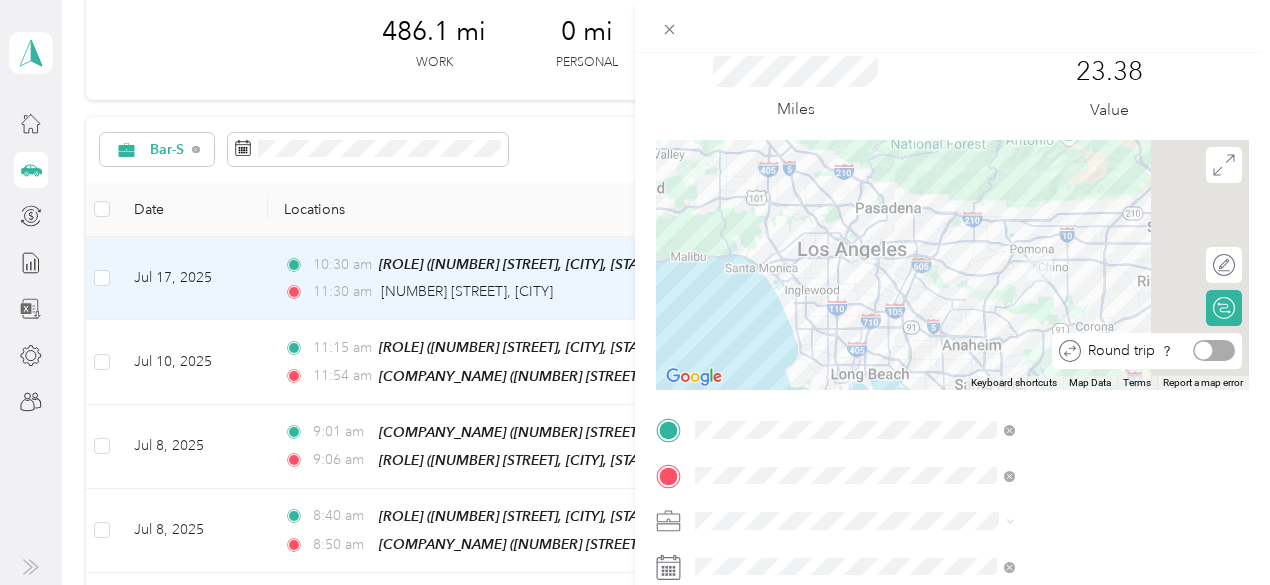 click at bounding box center [1214, 350] 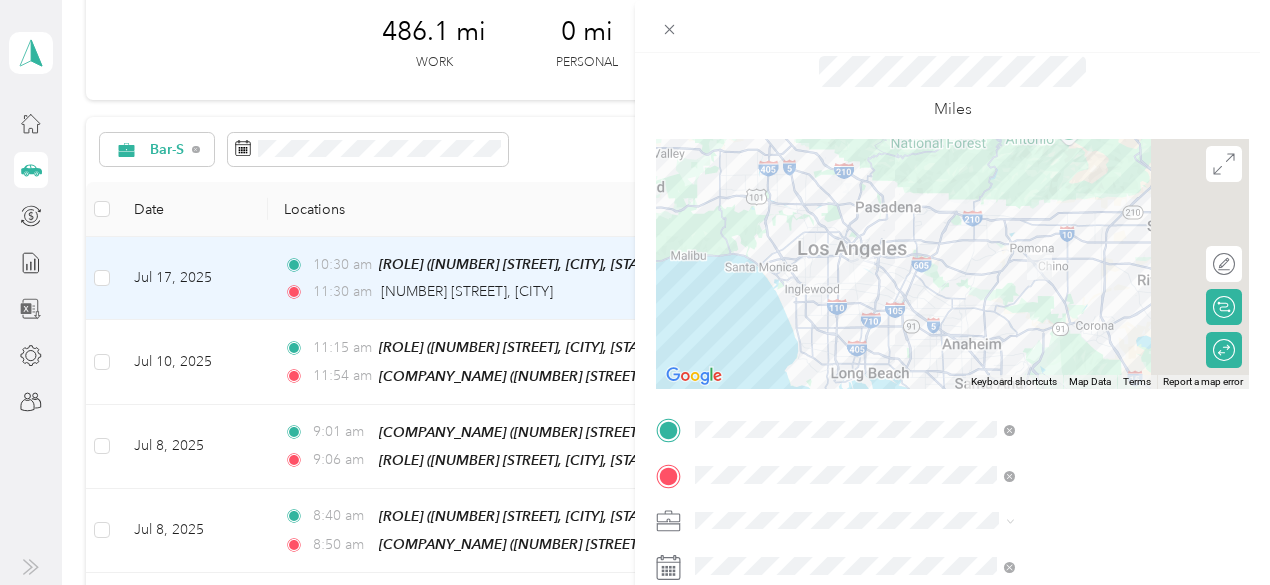 click on "Trip details Save This trip cannot be edited because it is either under review, approved, or paid. Contact your Team Manager to edit it. Miles ← Move left → Move right ↑ Move up ↓ Move down + Zoom in - Zoom out [ROLE] Jump left by [PERCENT]% [ROLE] Jump right by [PERCENT]% [ROLE] Jump up by [PERCENT]% [ROLE] Jump down by [PERCENT]% Keyboard shortcuts Map Data Map data ©[YEAR] [BRAND], [BRAND] Map data ©[YEAR] [BRAND], [BRAND] [NUMBER] km  Click to toggle between metric and imperial units Terms Report a map error Edit route Calculate route Round trip TO Add photo" at bounding box center (635, 292) 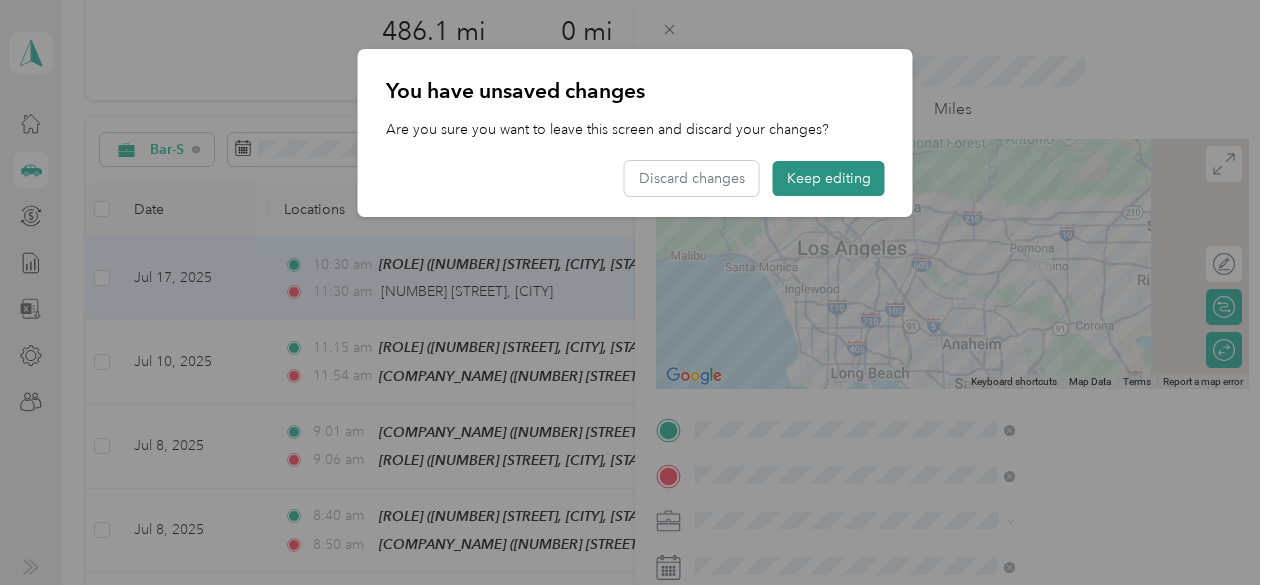 click on "Keep editing" at bounding box center (829, 178) 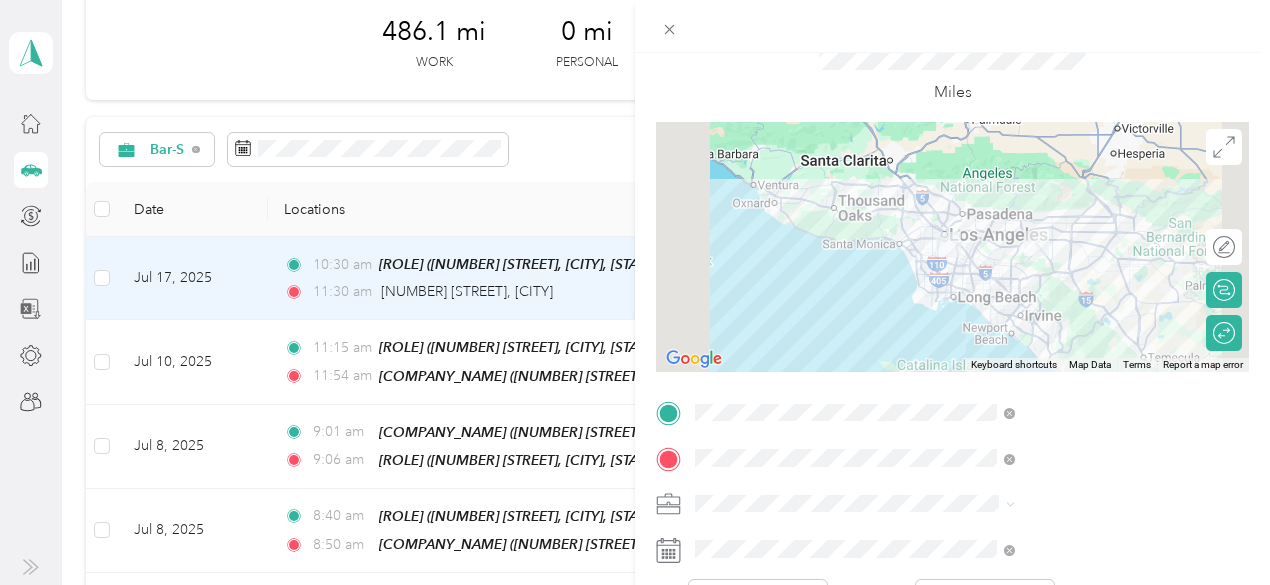 scroll, scrollTop: 0, scrollLeft: 0, axis: both 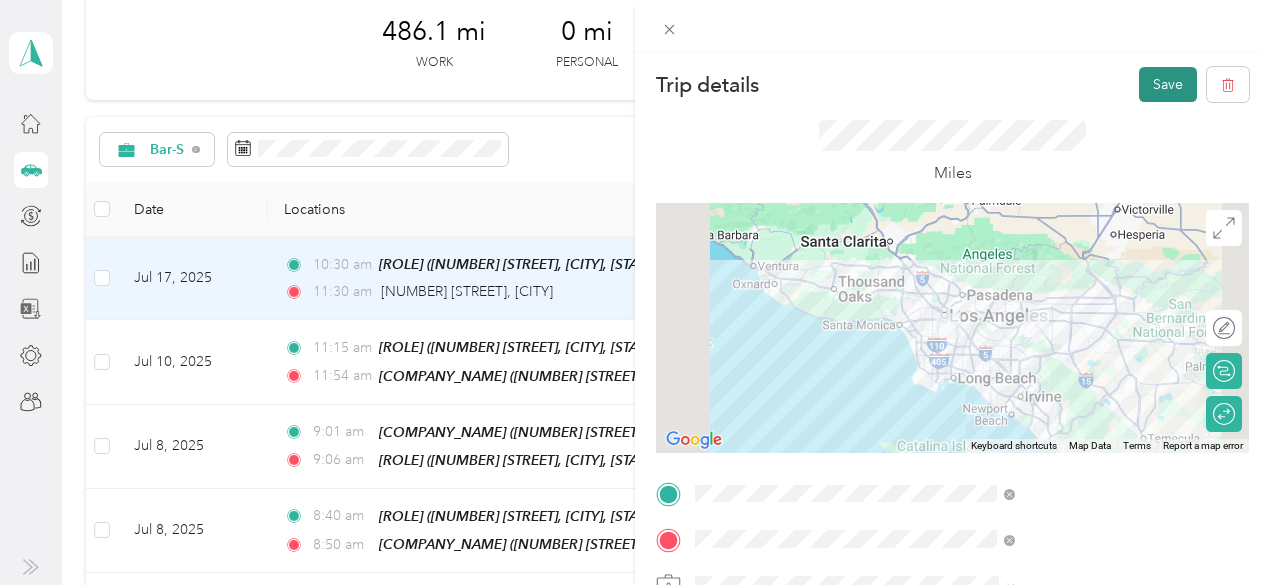 click on "Save" at bounding box center (1168, 84) 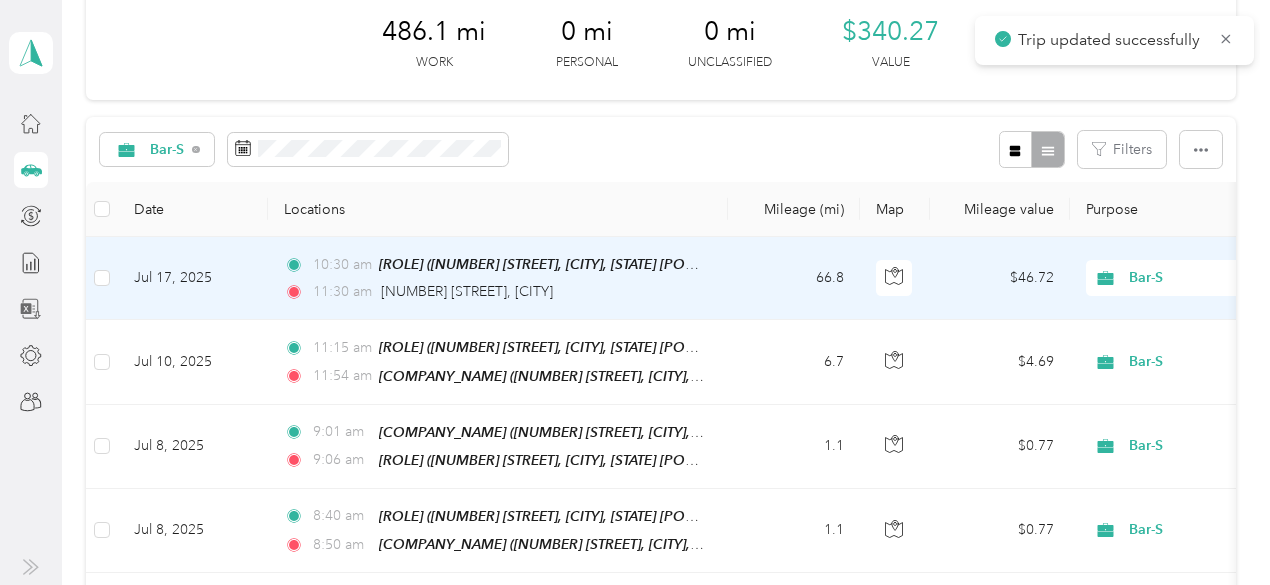 click on "[TIME] [ROLE] ([NUMBER] [STREET], [CITY], [STATE] [POSTAL_CODE], [COUNTRY] , [COUNTY], [STATE]) [TIME] [STREET_NAME], [CITY]" at bounding box center [494, 278] 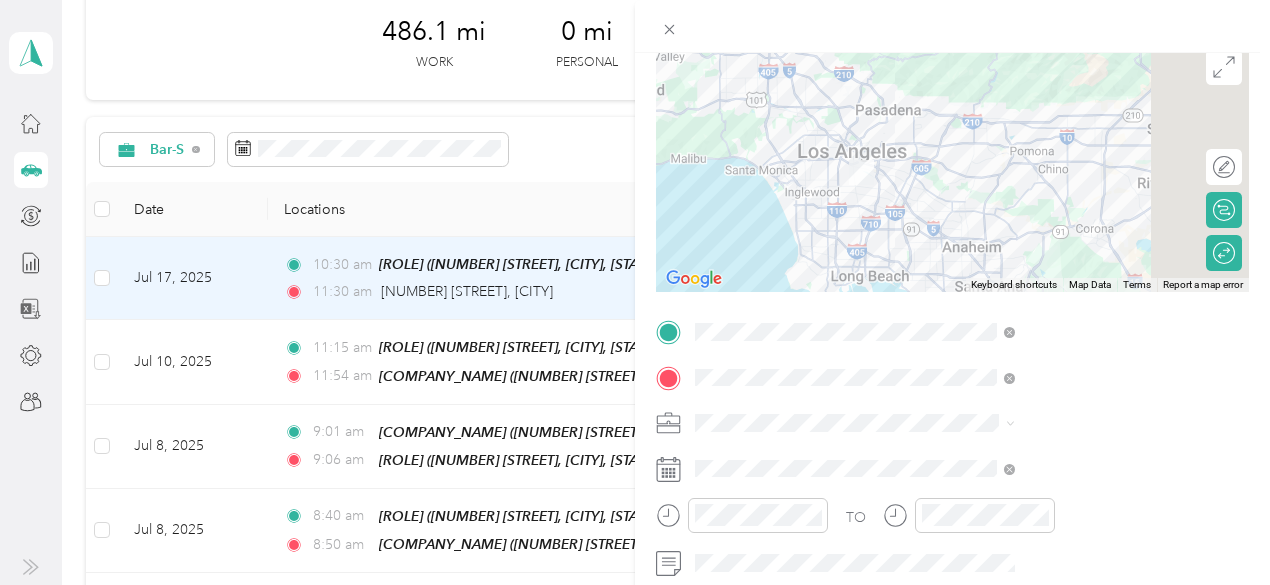 scroll, scrollTop: 300, scrollLeft: 0, axis: vertical 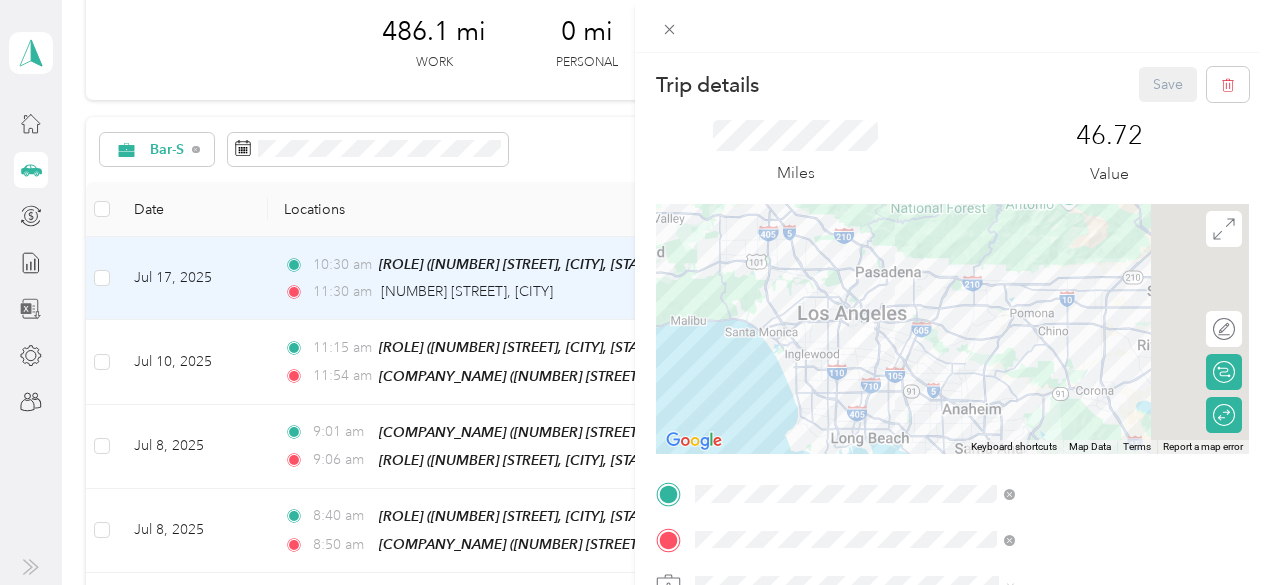 click at bounding box center (952, 329) 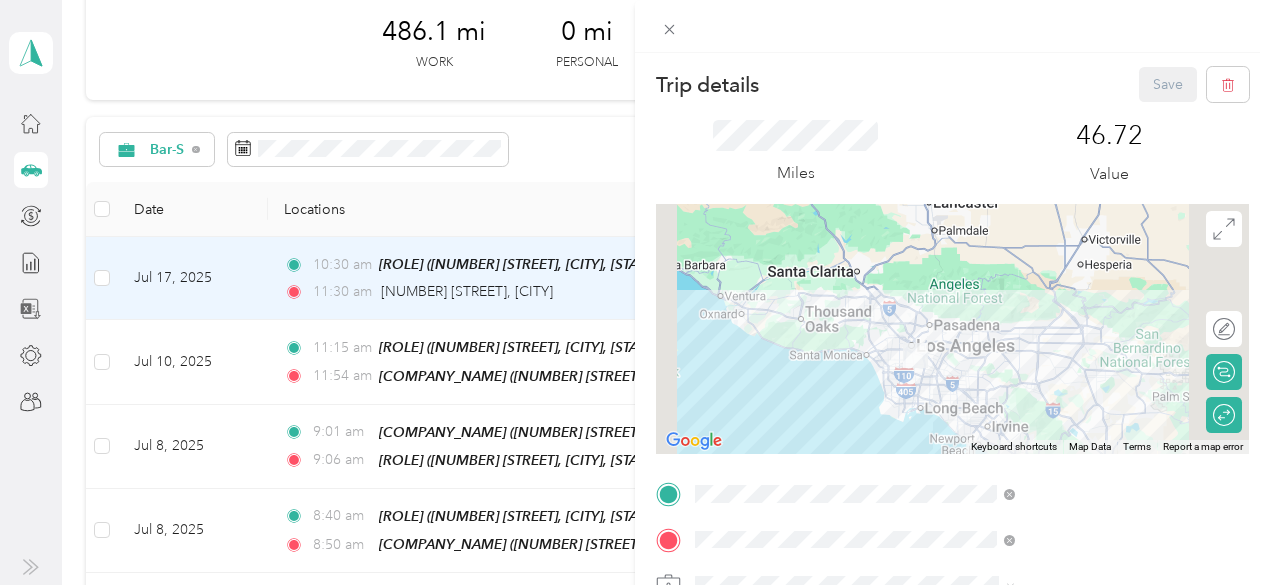 scroll, scrollTop: 200, scrollLeft: 0, axis: vertical 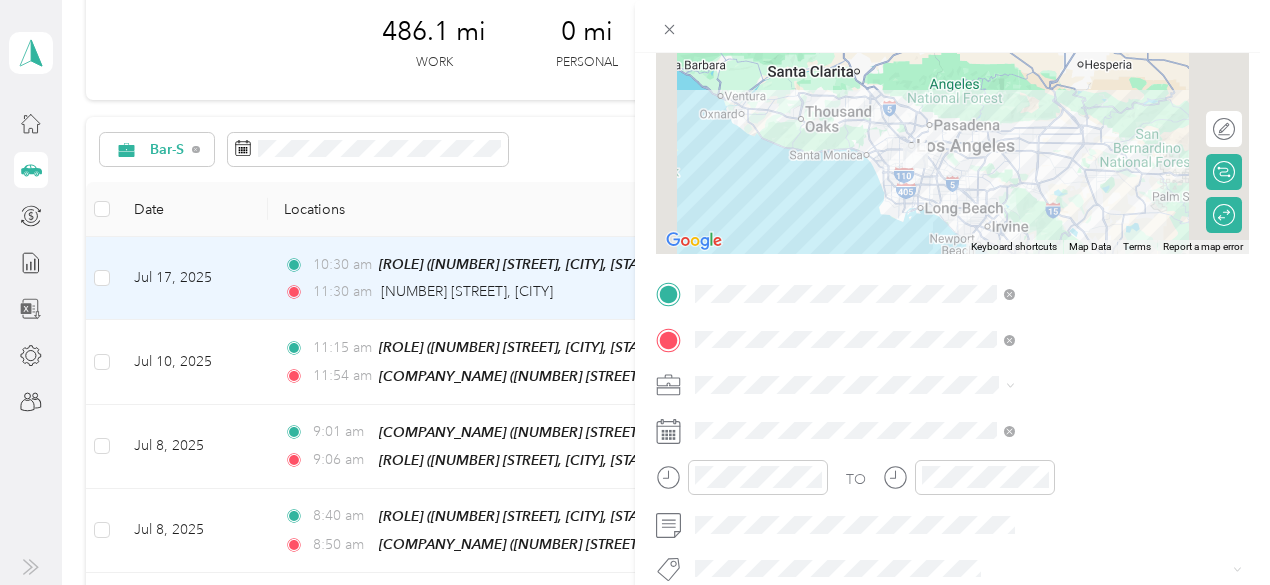 click 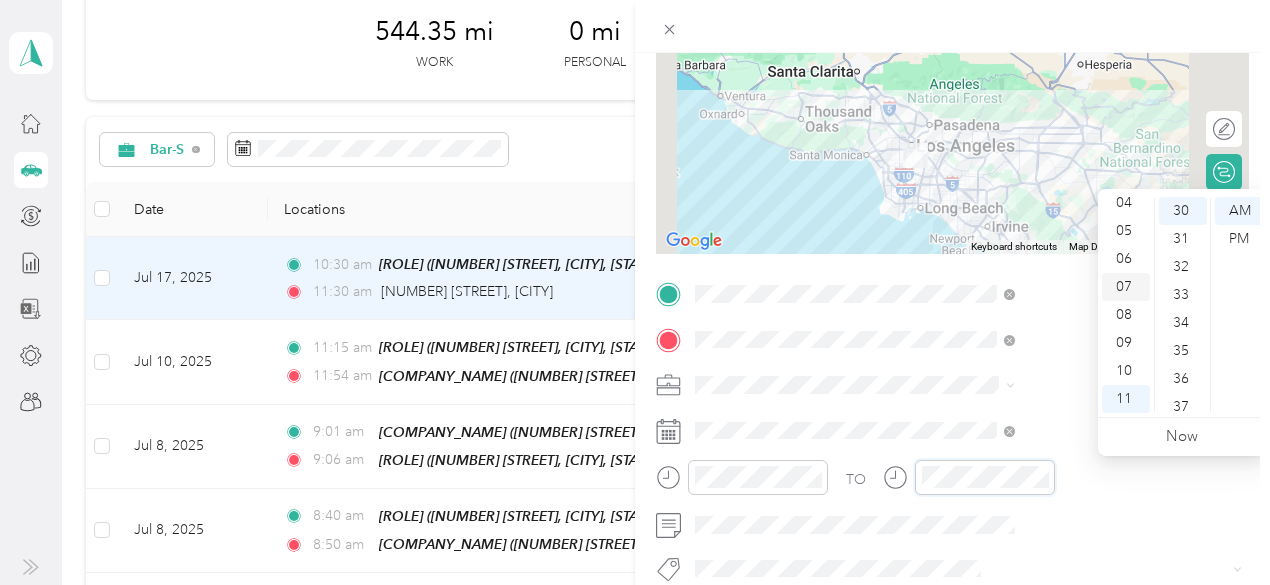 scroll, scrollTop: 0, scrollLeft: 0, axis: both 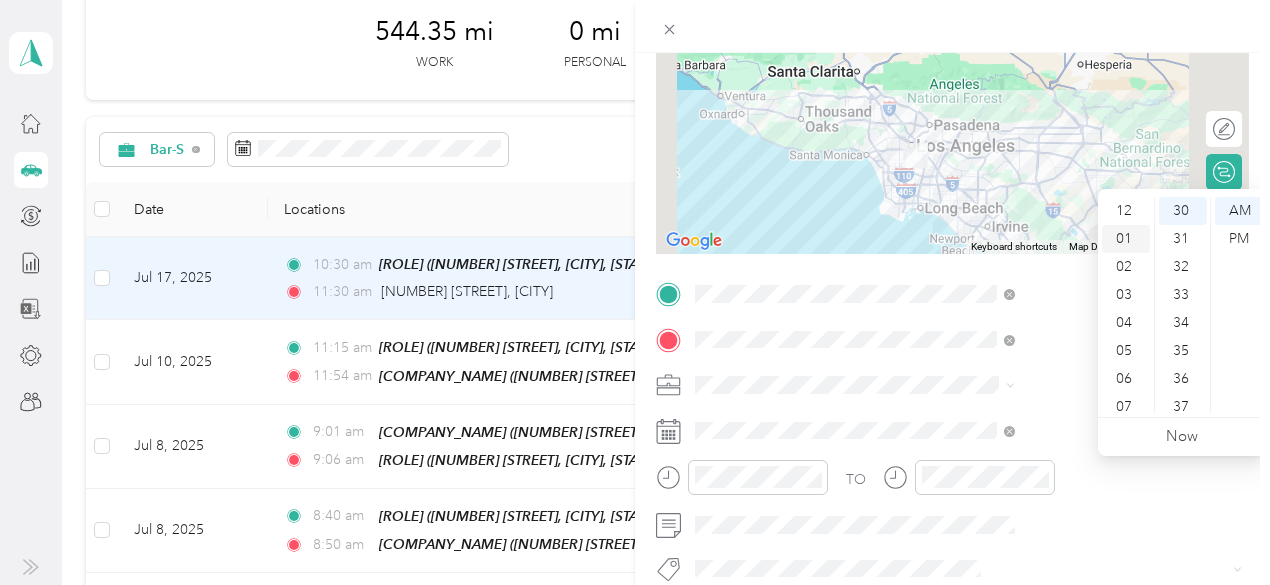 click on "01" at bounding box center (1126, 239) 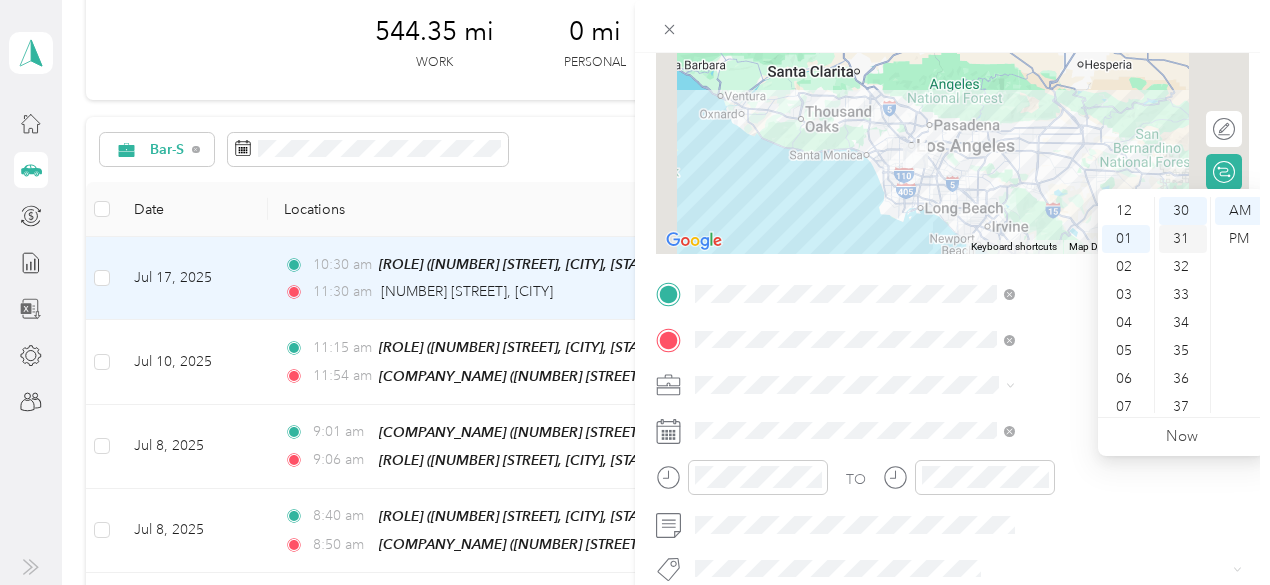 scroll, scrollTop: 28, scrollLeft: 0, axis: vertical 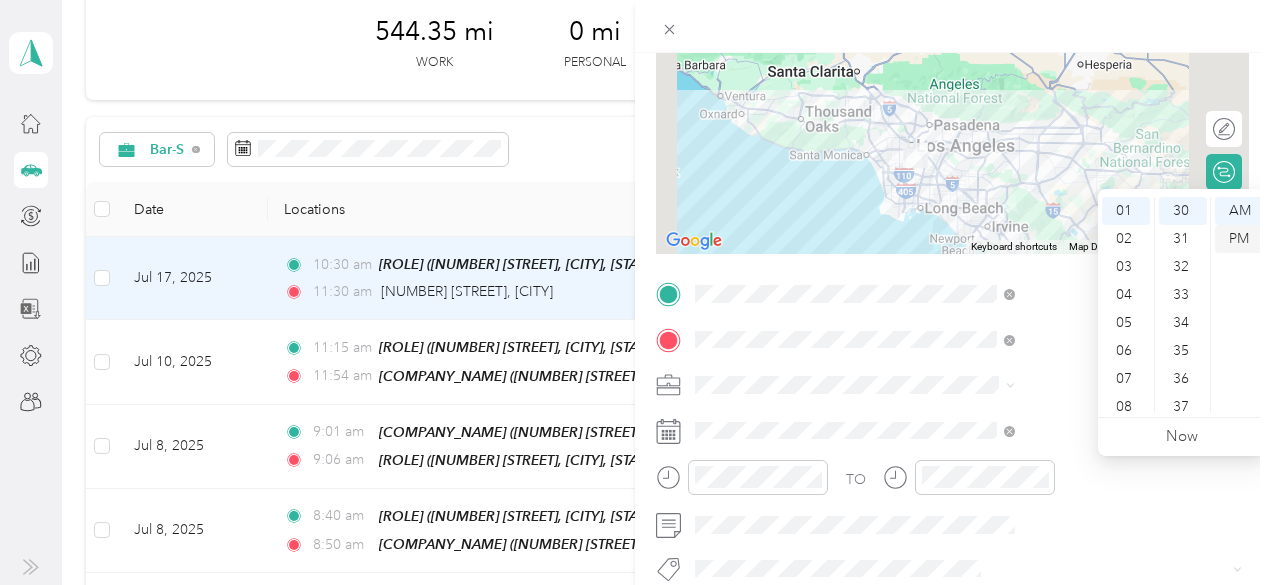 click on "PM" at bounding box center [1239, 239] 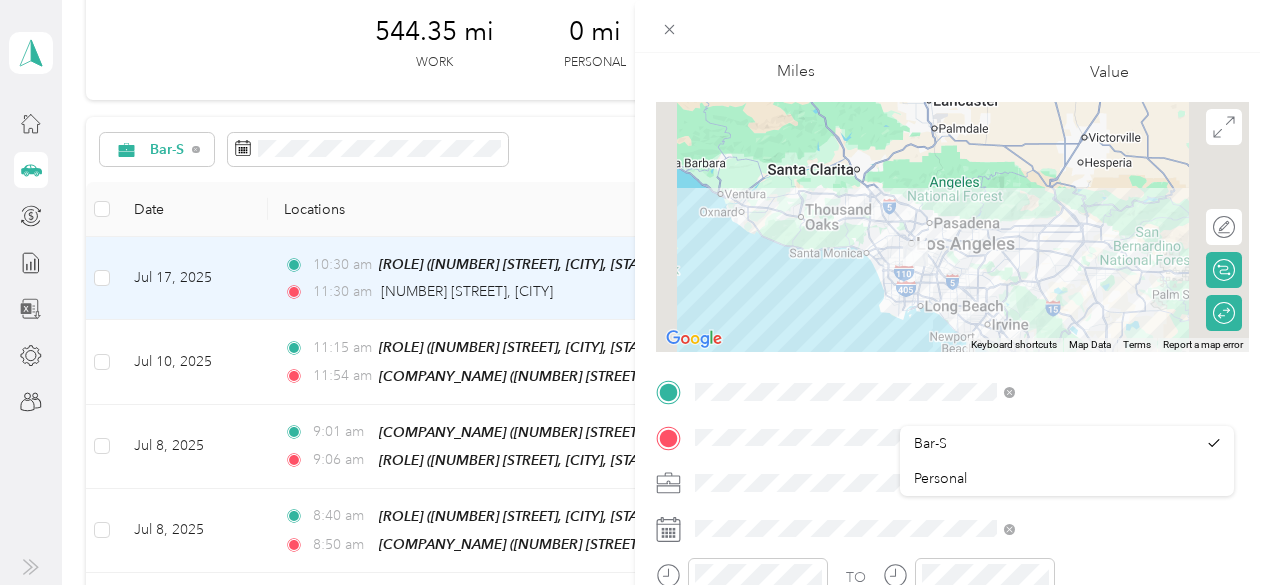 scroll, scrollTop: 0, scrollLeft: 0, axis: both 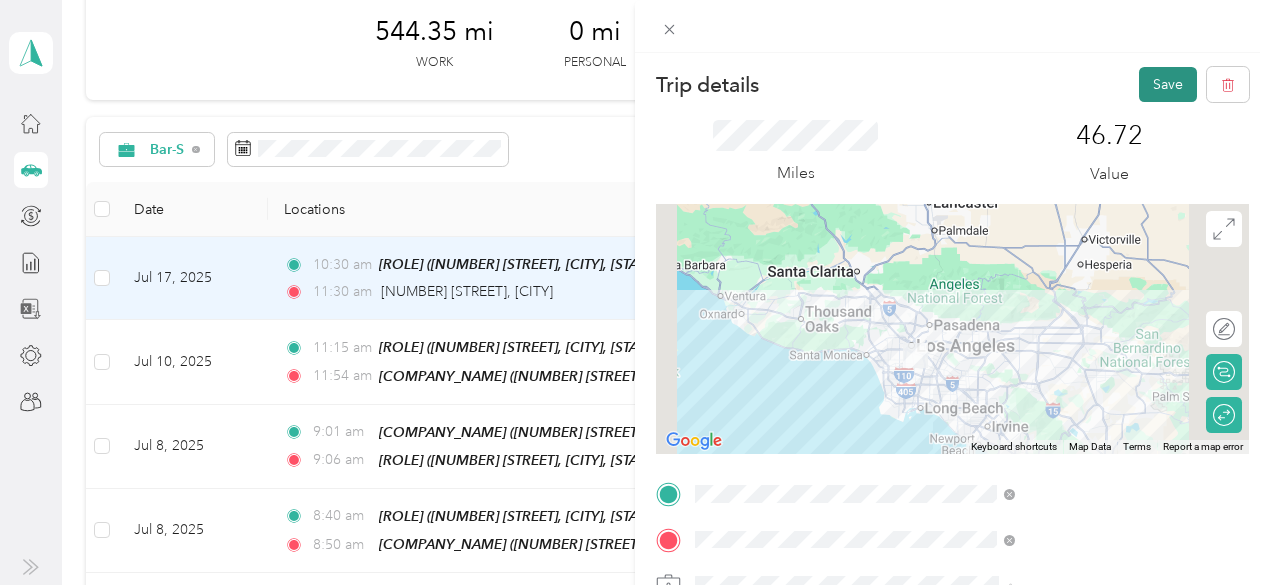 click on "Save" at bounding box center [1168, 84] 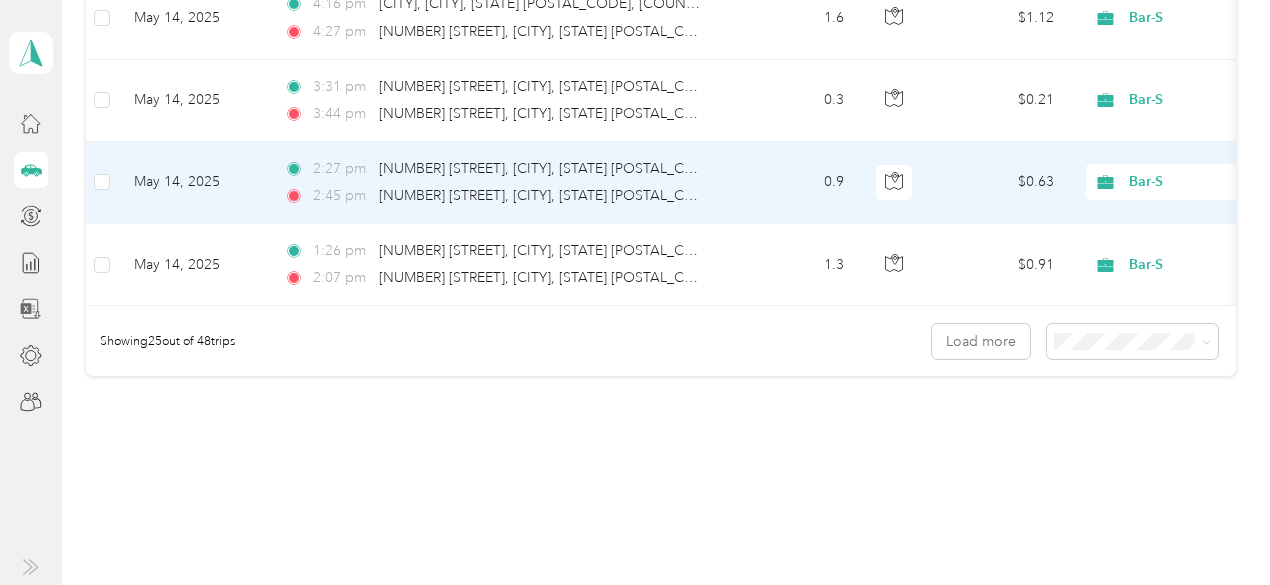 scroll, scrollTop: 2160, scrollLeft: 0, axis: vertical 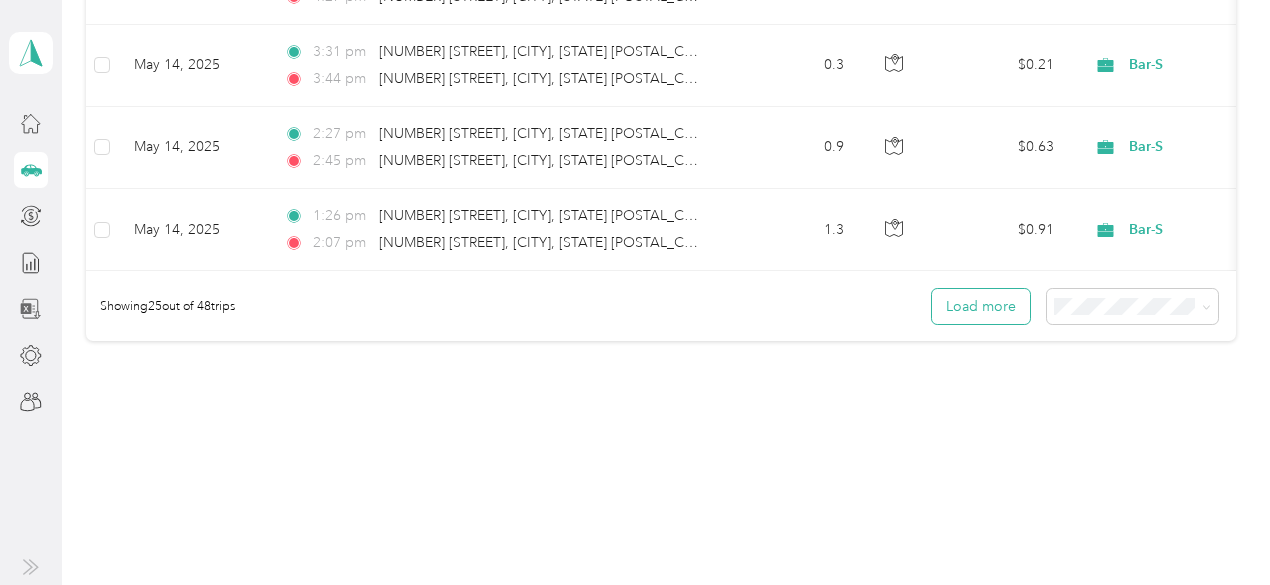 click on "Load more" at bounding box center [981, 306] 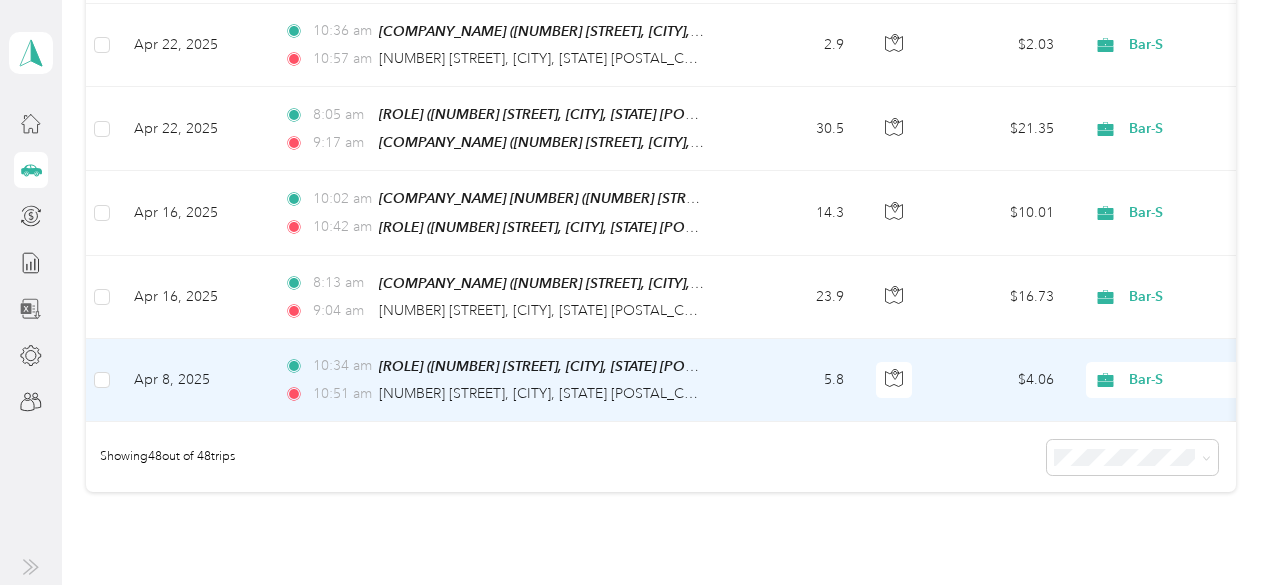 scroll, scrollTop: 4044, scrollLeft: 0, axis: vertical 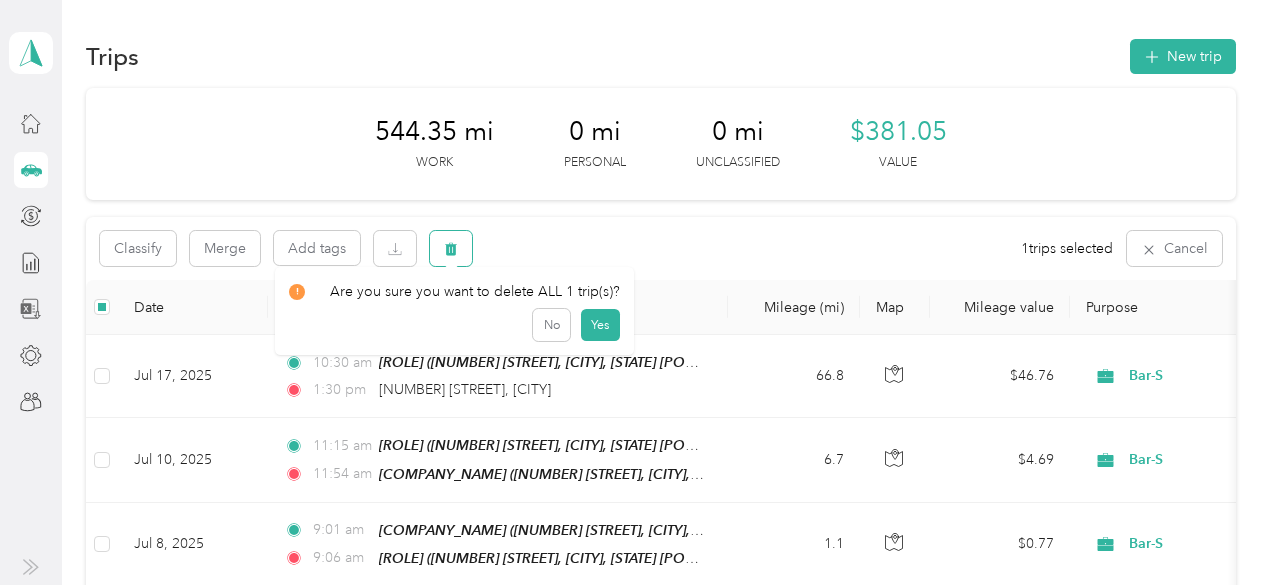 click at bounding box center (451, 248) 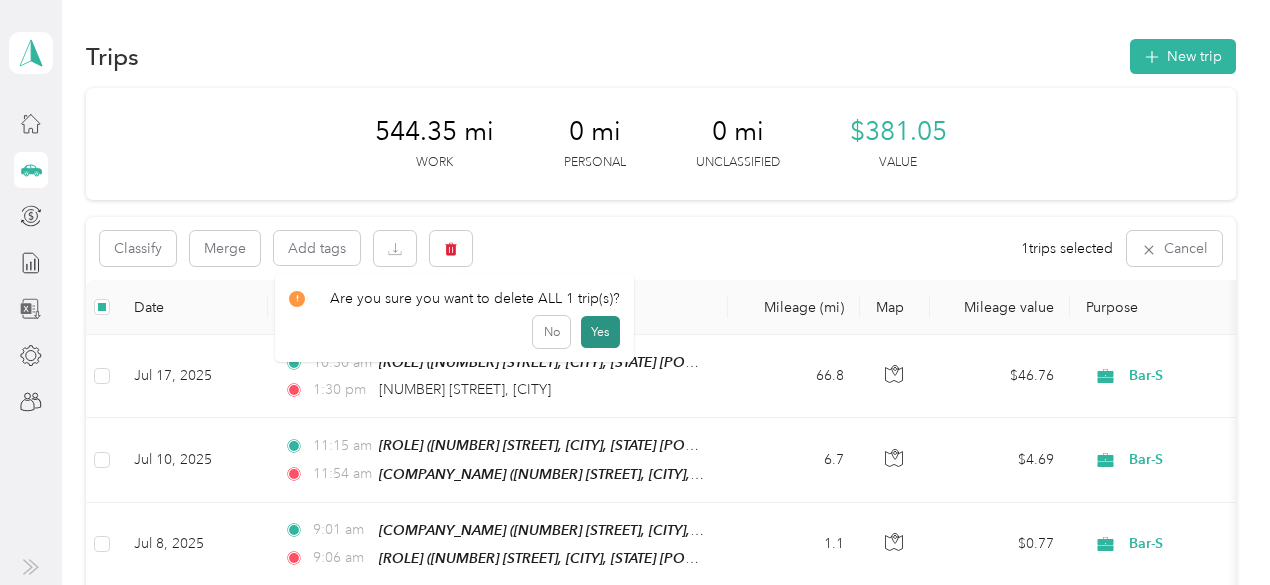 click on "Yes" at bounding box center [600, 332] 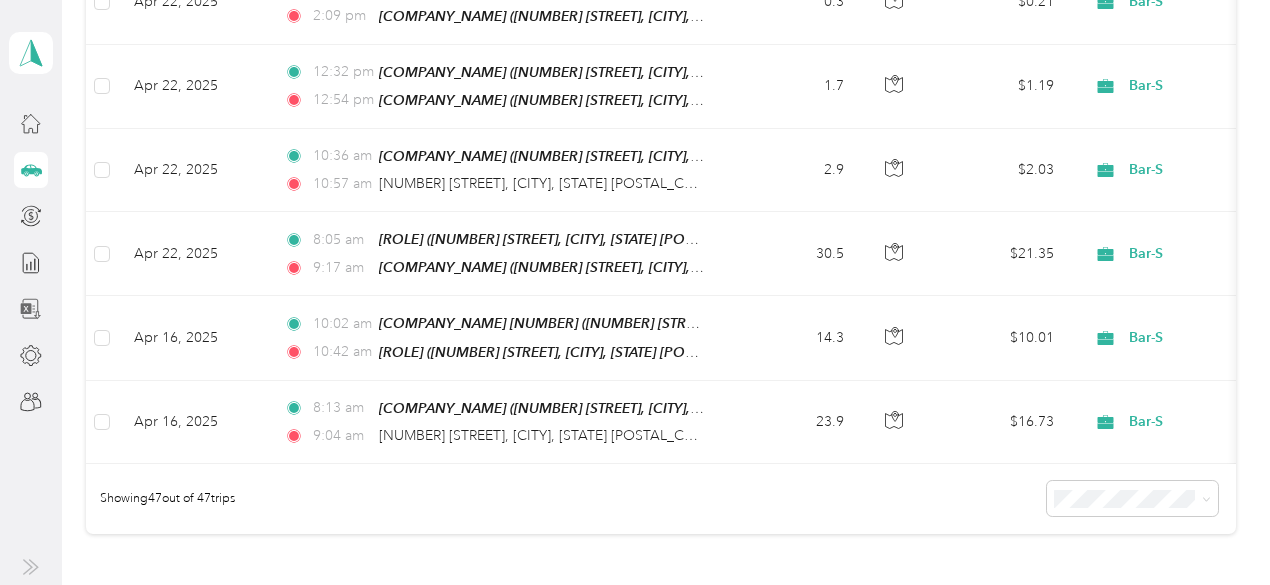 scroll, scrollTop: 3762, scrollLeft: 0, axis: vertical 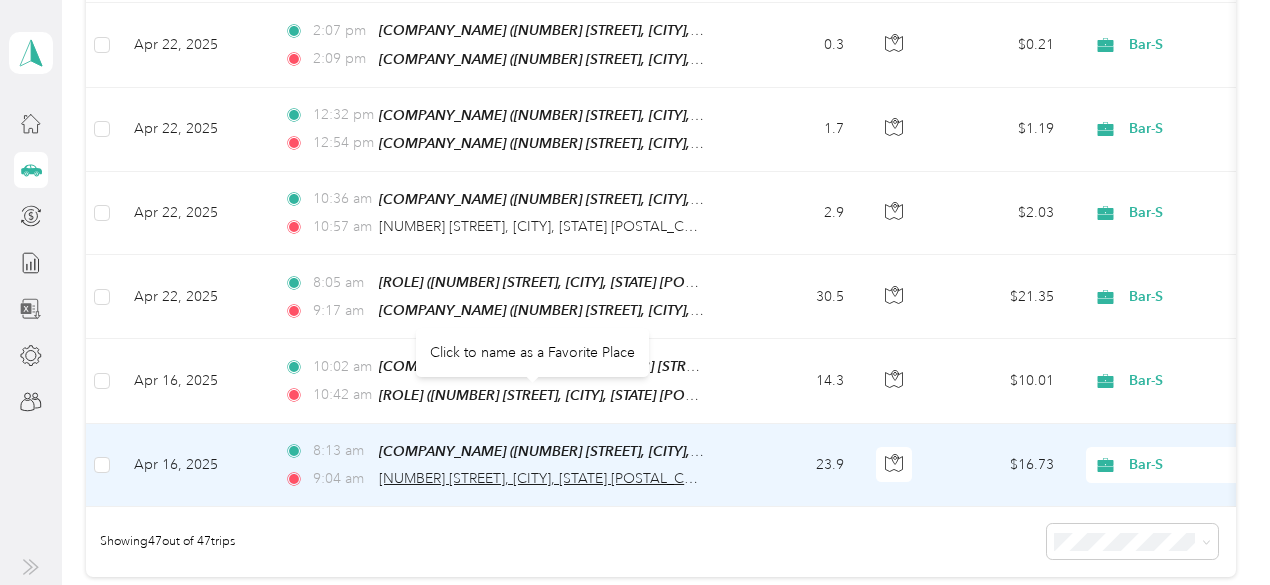 click on "[NUMBER] [STREET], [CITY], [STATE] [POSTAL_CODE], [COUNTRY]" at bounding box center [590, 478] 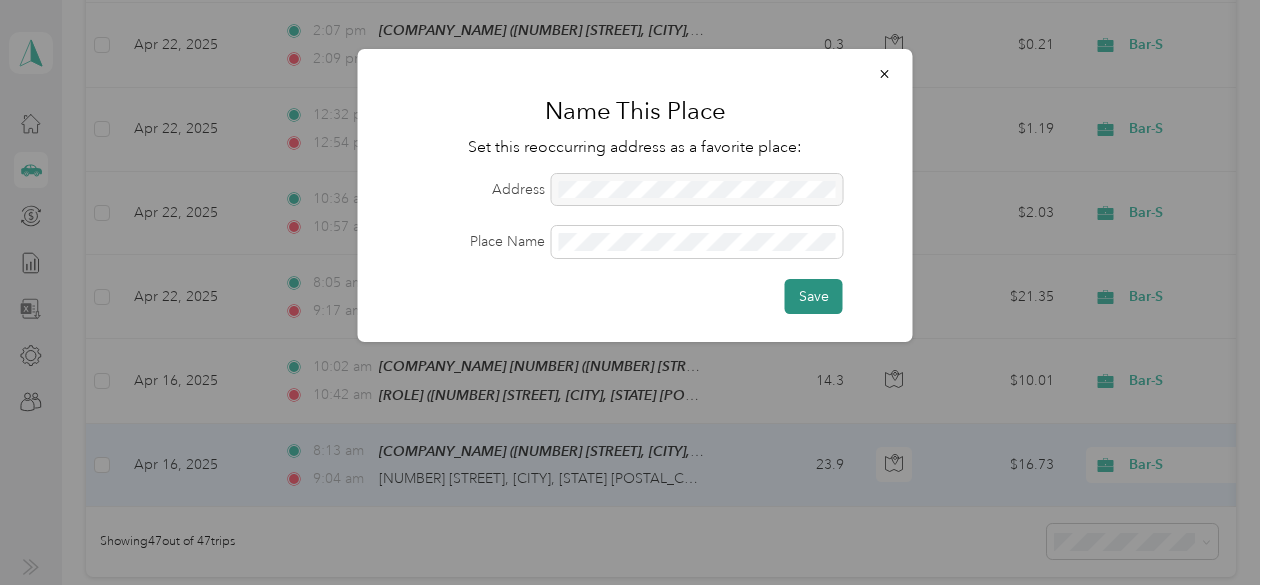 click on "Save" at bounding box center (814, 296) 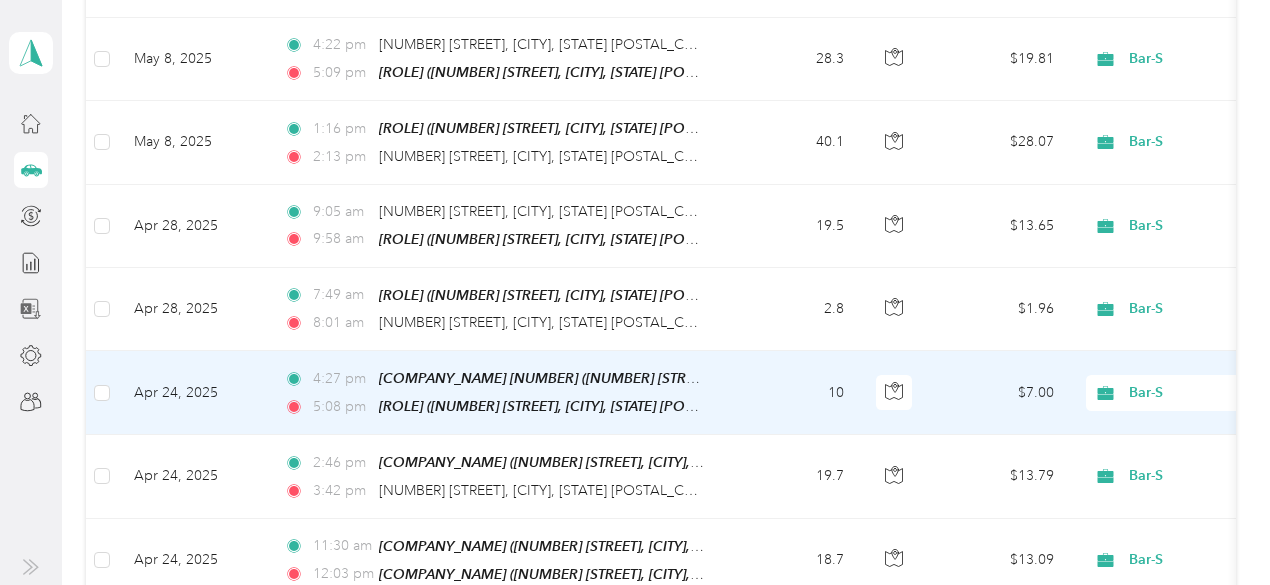 scroll, scrollTop: 2962, scrollLeft: 0, axis: vertical 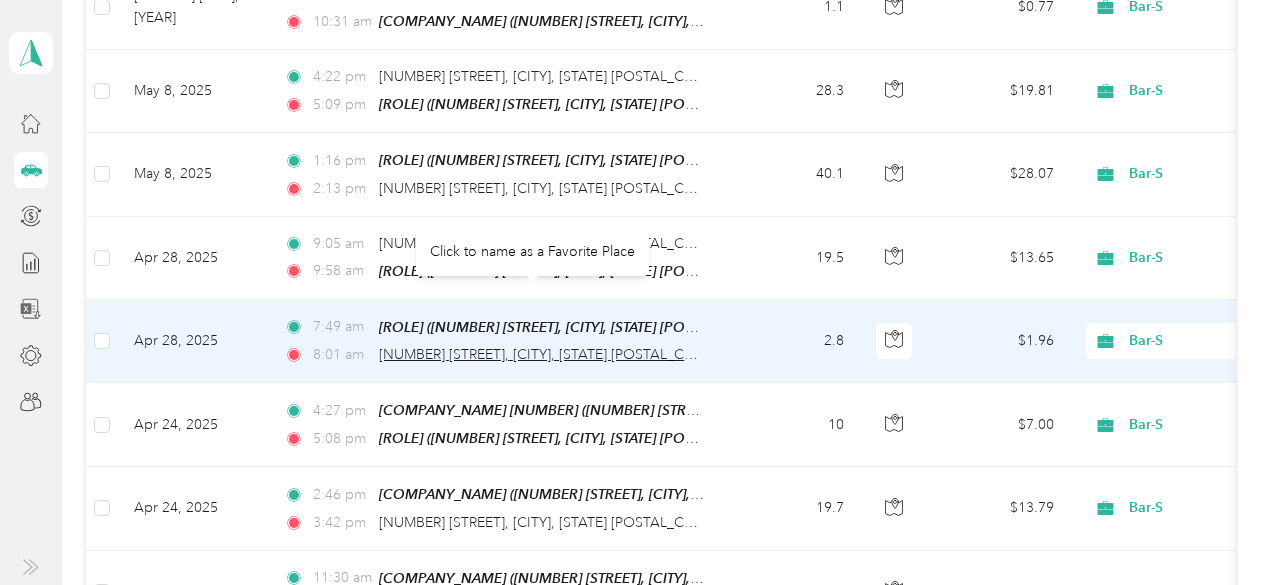 click on "[NUMBER] [STREET], [CITY], [STATE] [POSTAL_CODE], [COUNTRY]" at bounding box center (590, 354) 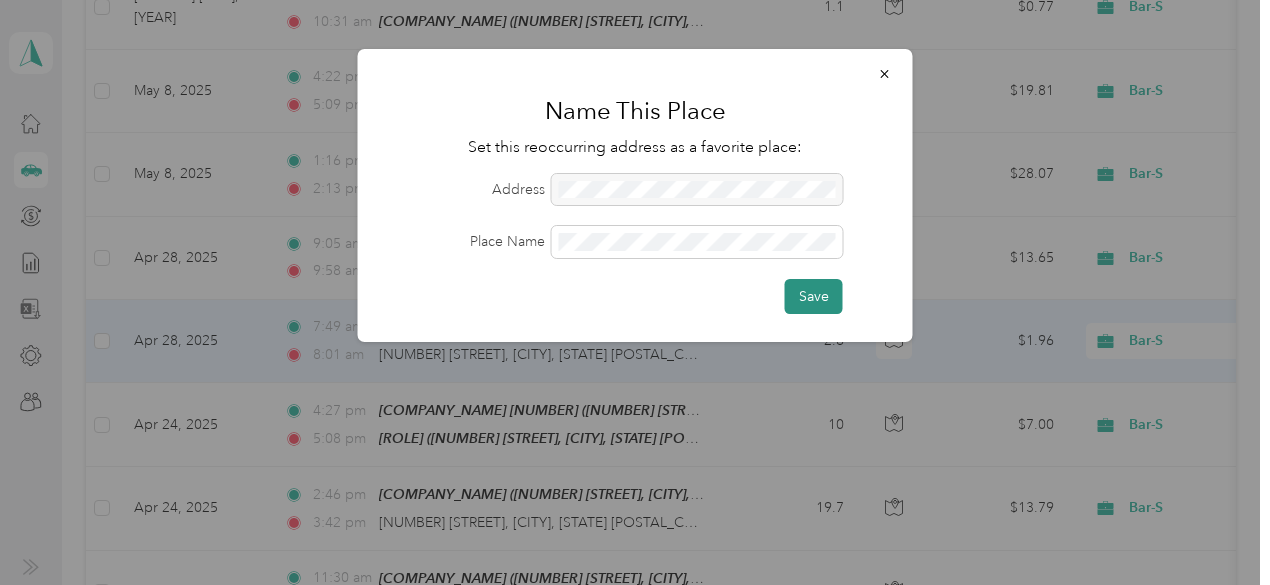 click on "Save" at bounding box center [814, 296] 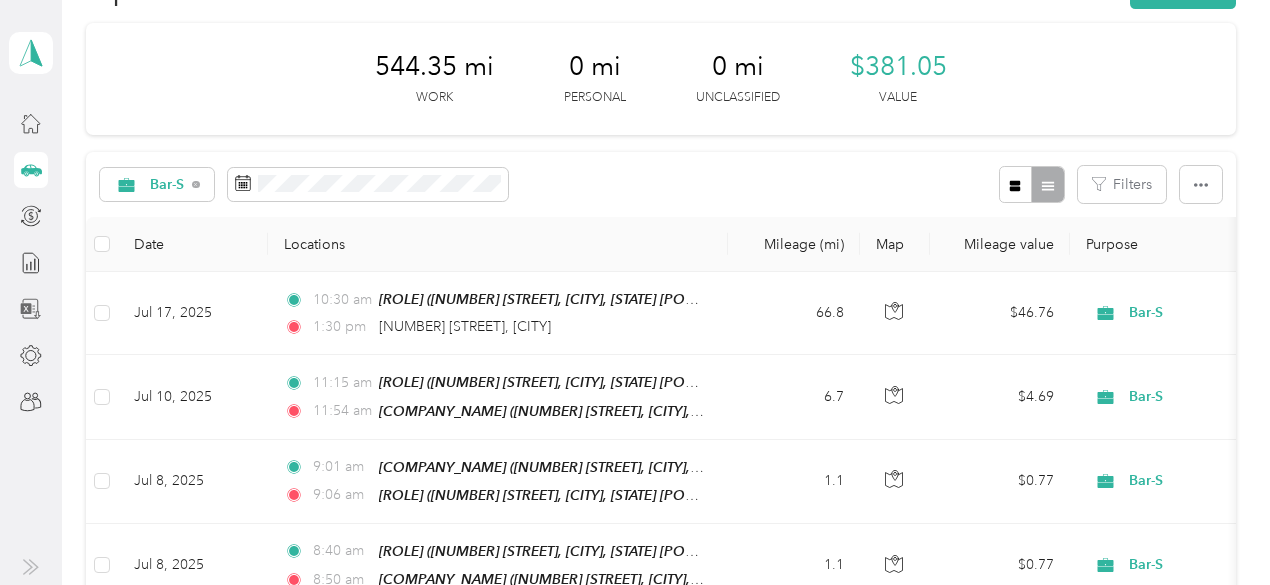 scroll, scrollTop: 0, scrollLeft: 0, axis: both 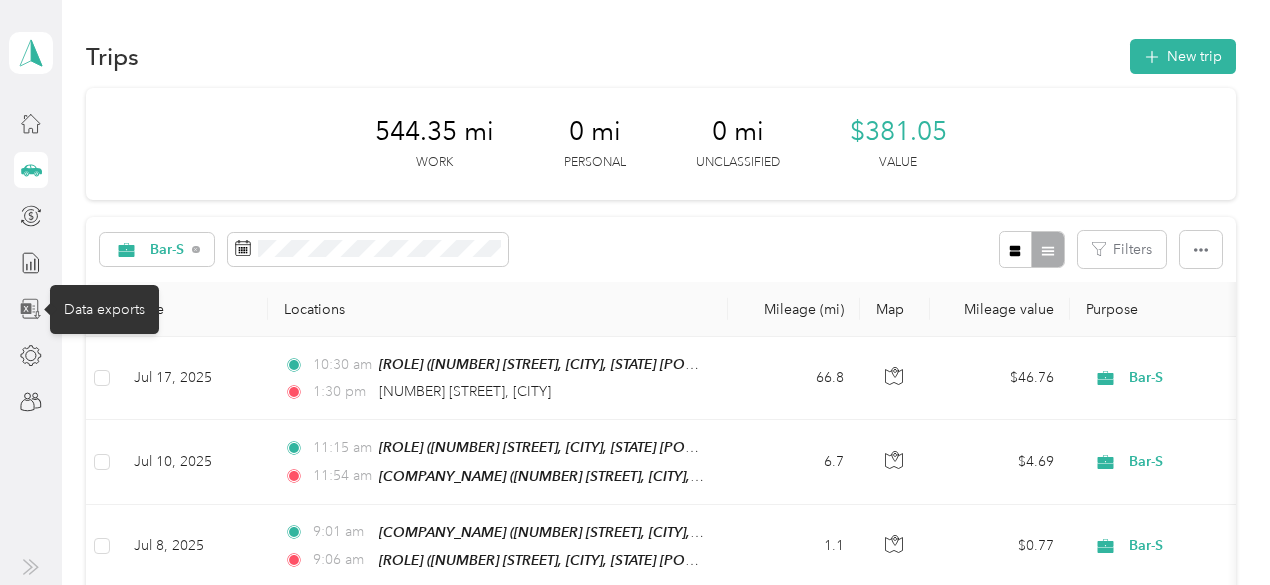 click 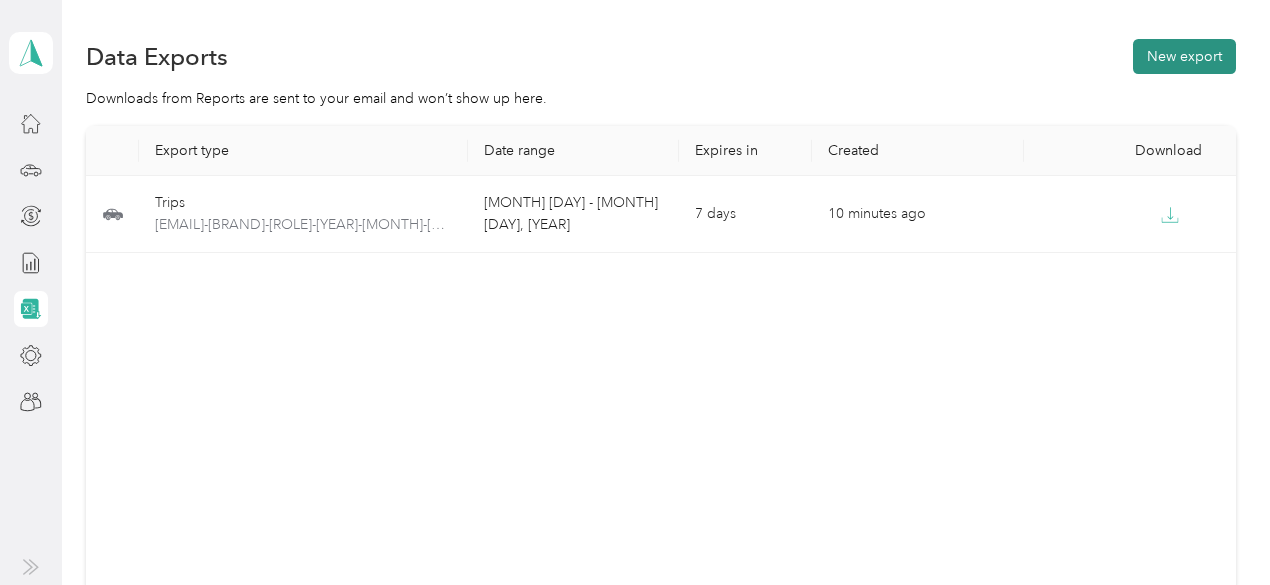 click on "New export" at bounding box center [1184, 56] 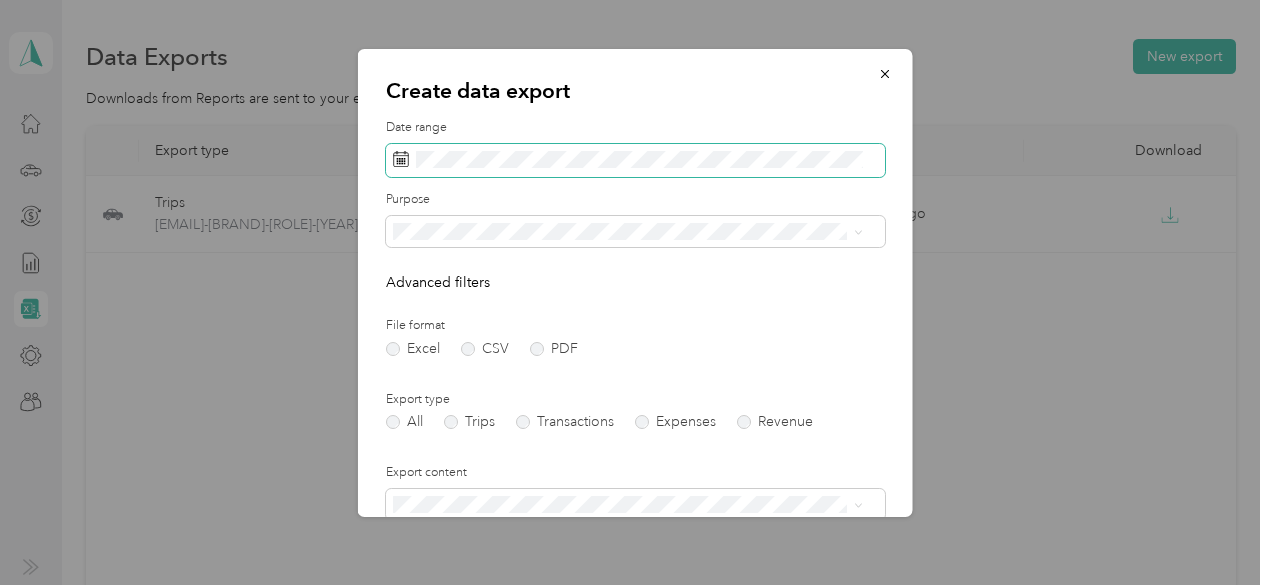 click 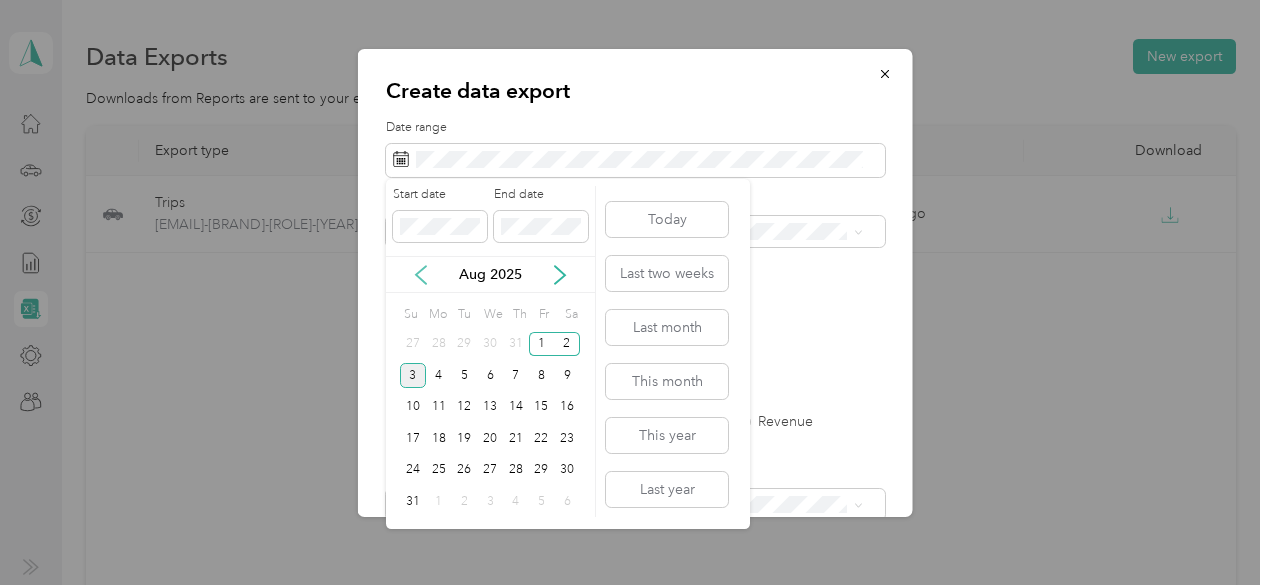 click 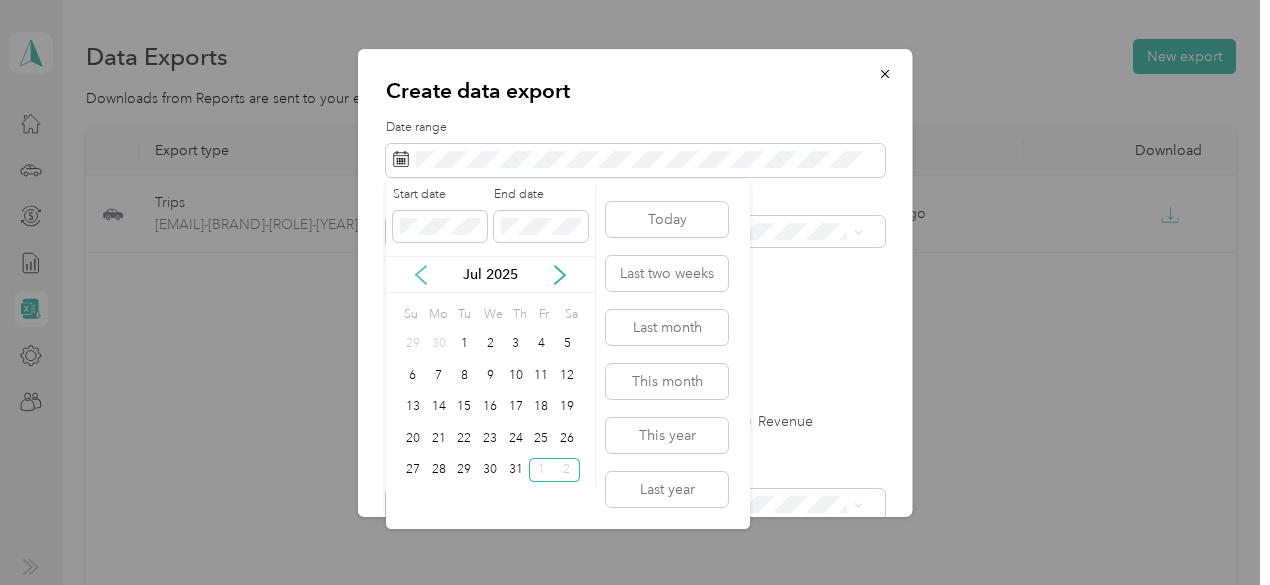 click 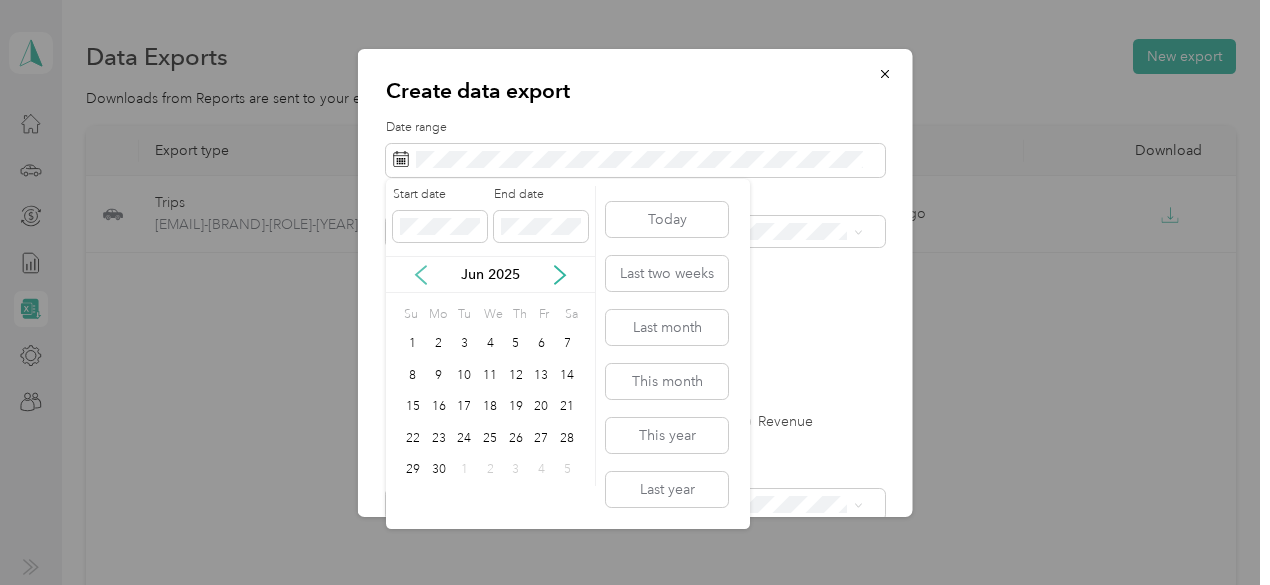click 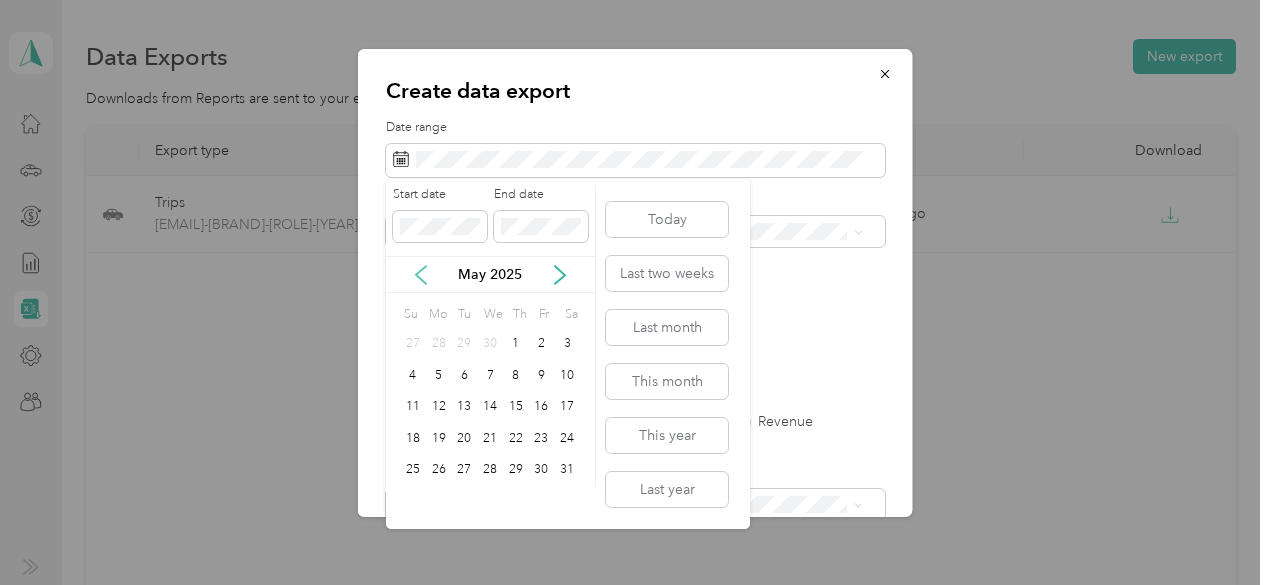 click 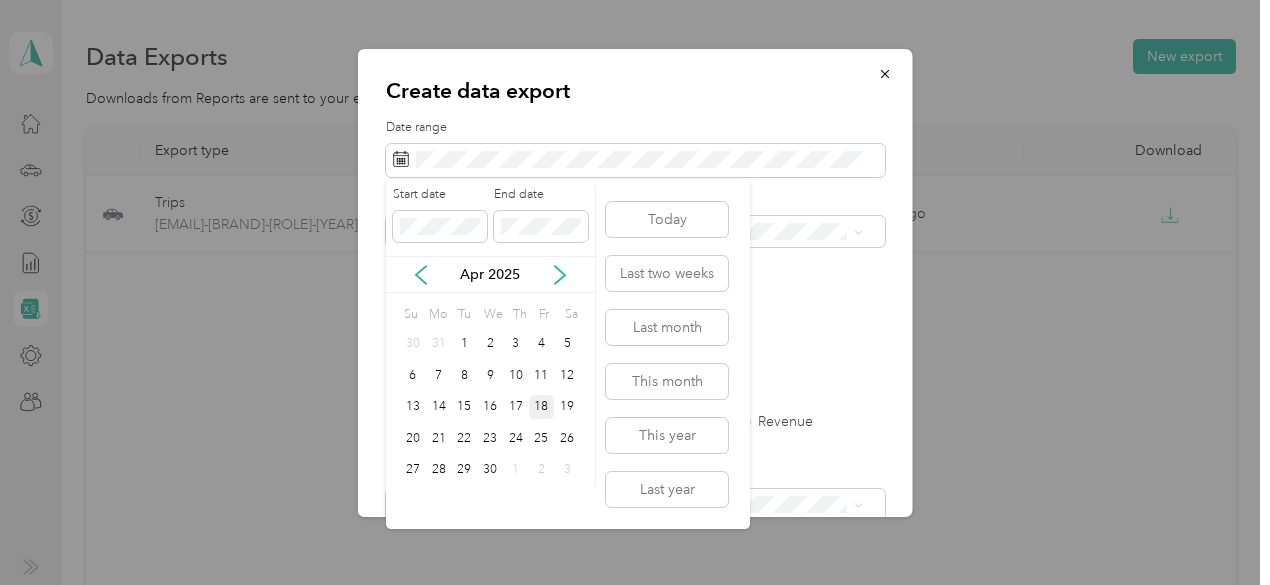 click on "18" at bounding box center [542, 407] 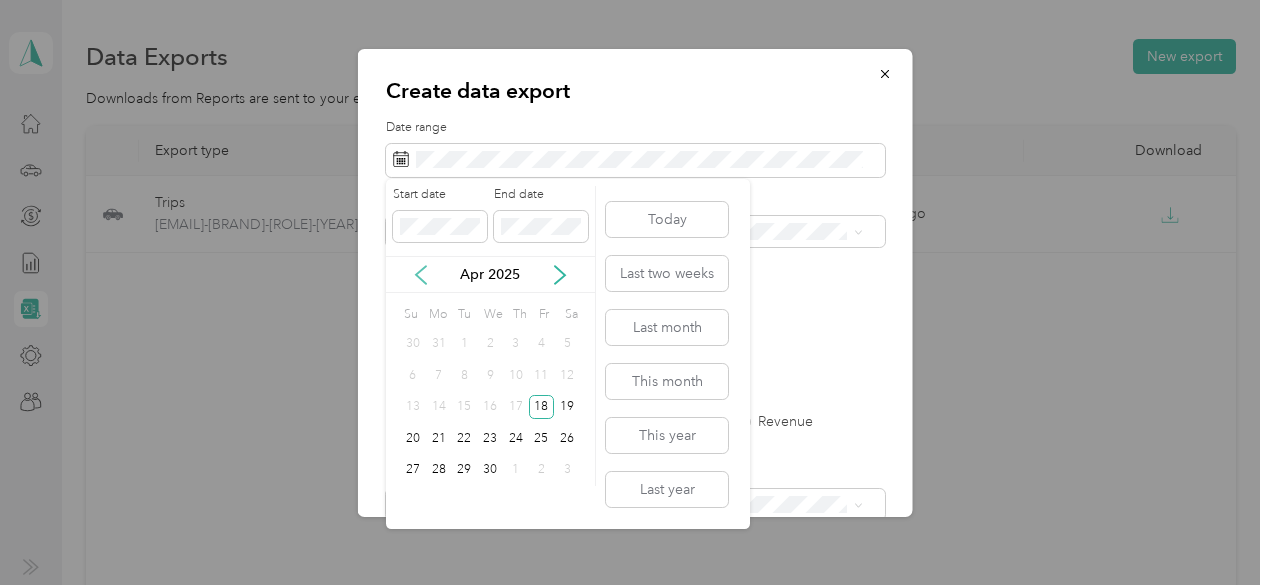 click 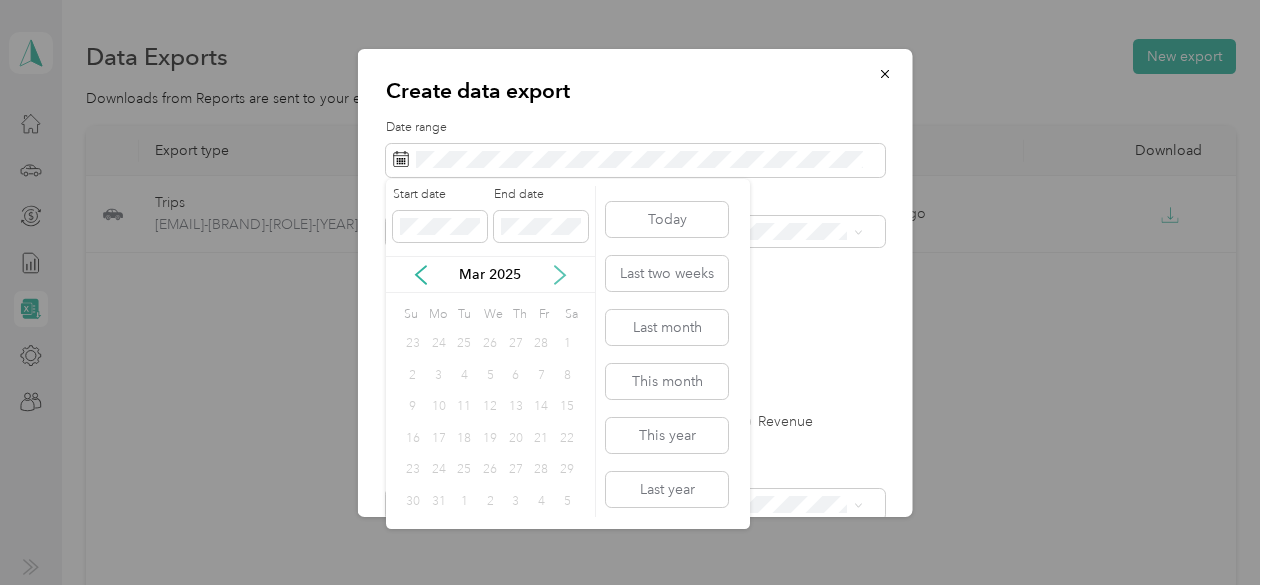 click 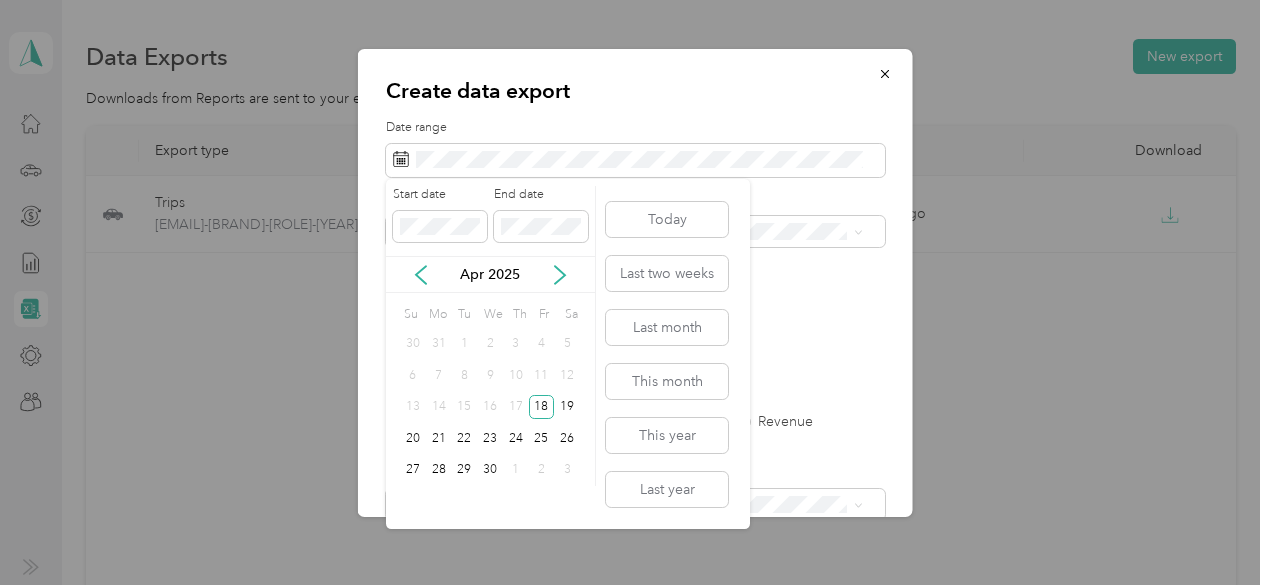 click on "4" at bounding box center [542, 344] 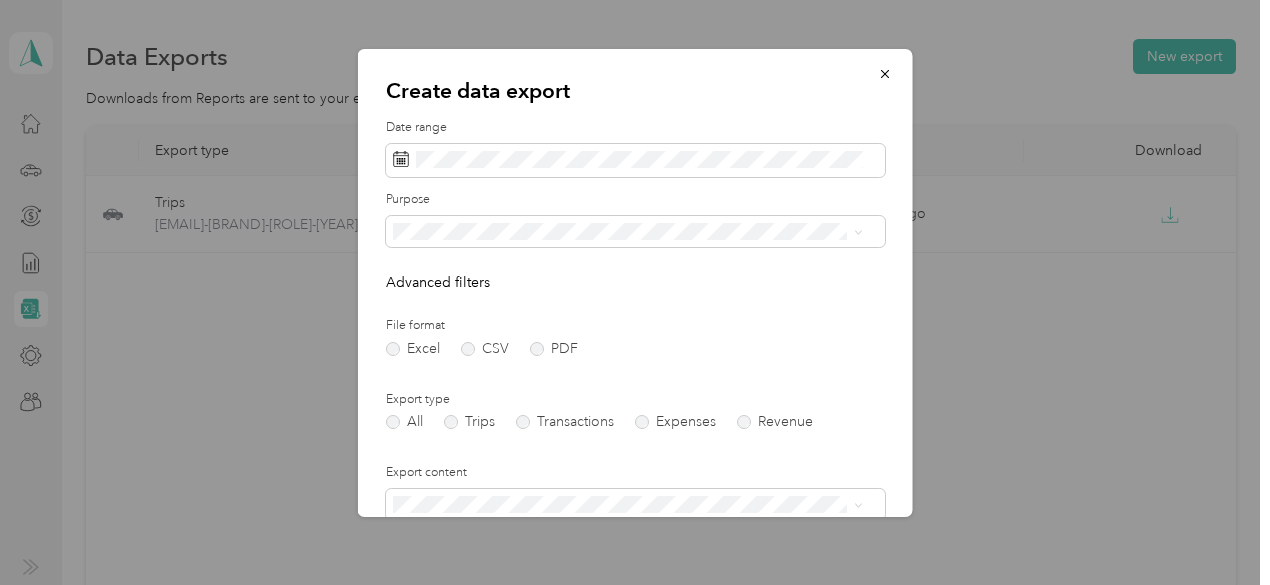 click on "Date range   Purpose   Advanced filters   File format   Excel CSV PDF Export type   All Trips Transactions Expenses Revenue Export content   Tags   All tags will be exported unless you choose specific tags. Additional recipients Generate export" at bounding box center (635, 433) 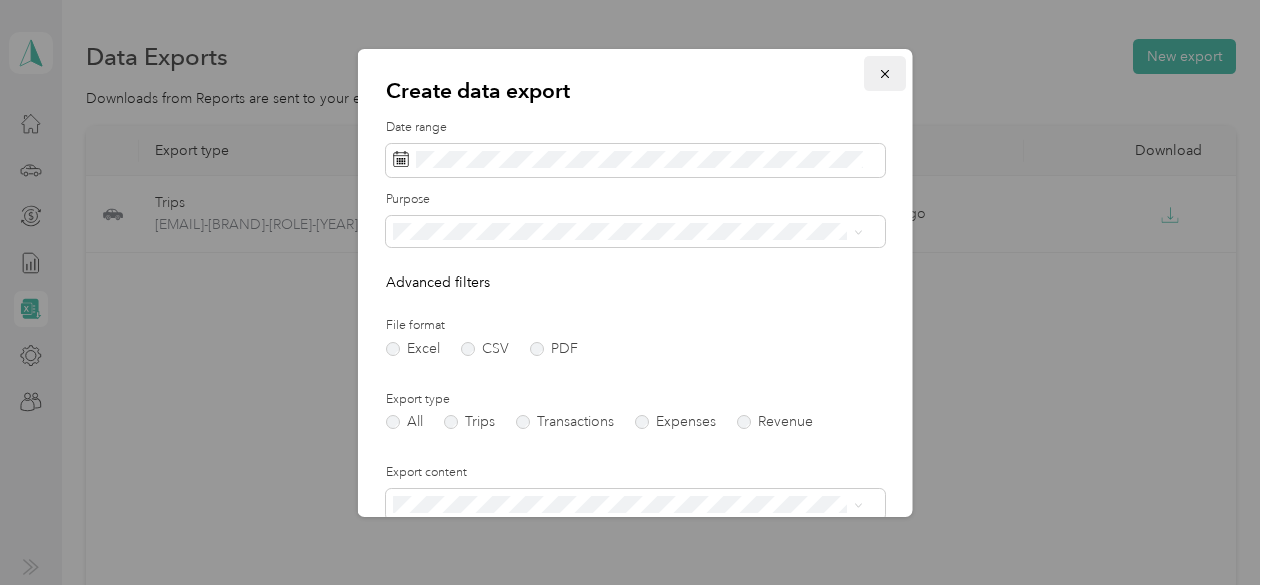 click 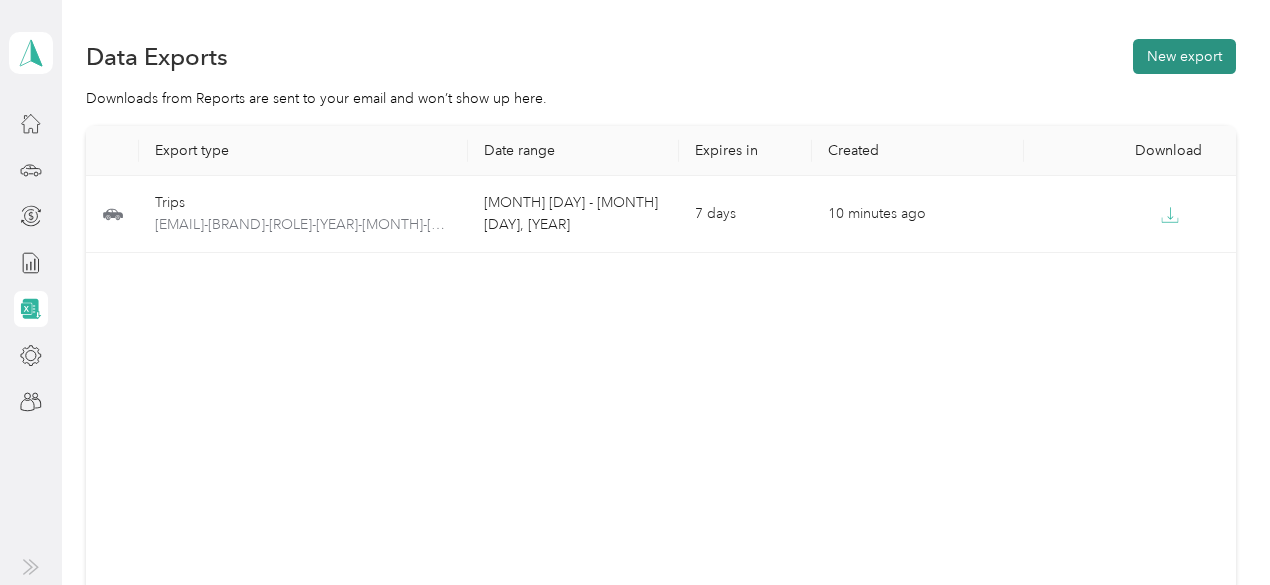 click on "New export" at bounding box center (1184, 56) 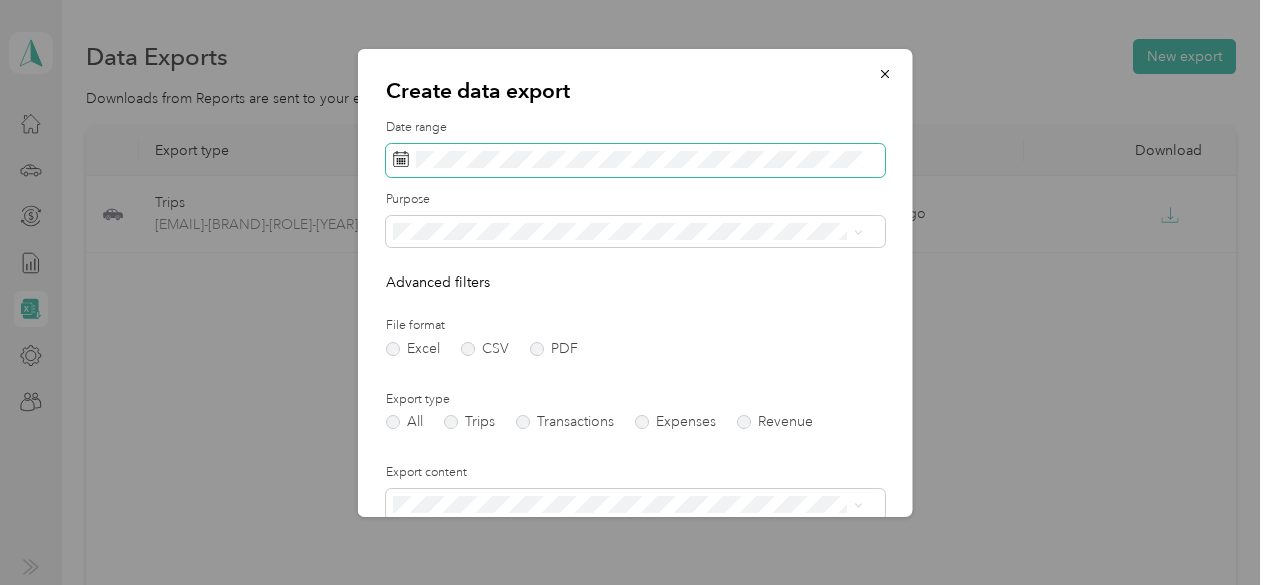 click at bounding box center [635, 161] 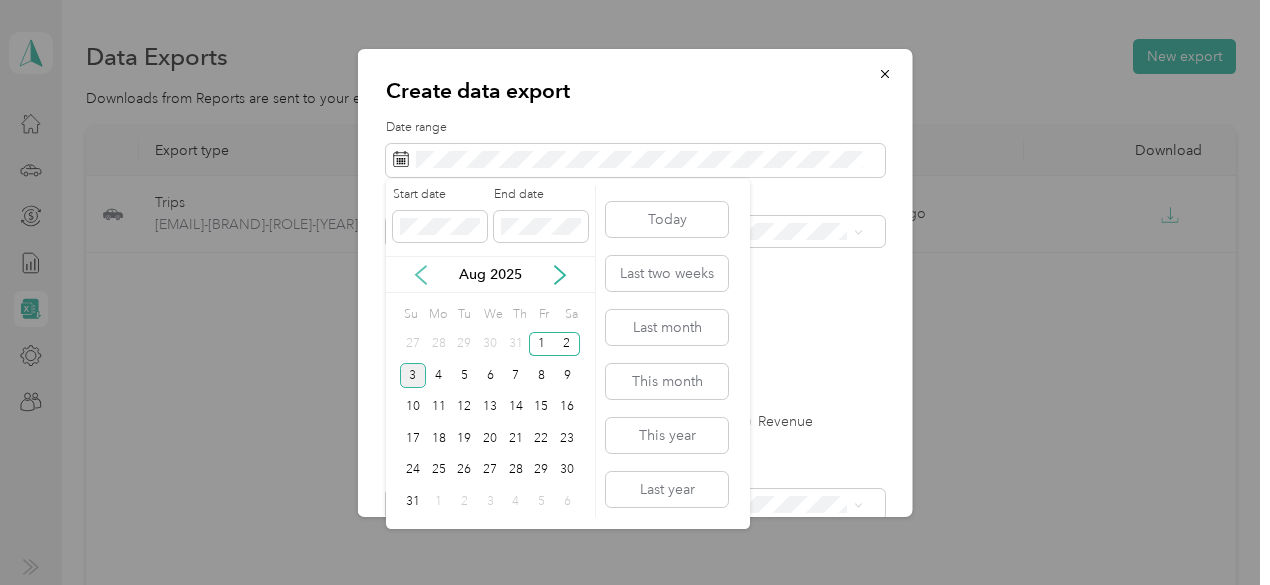 click 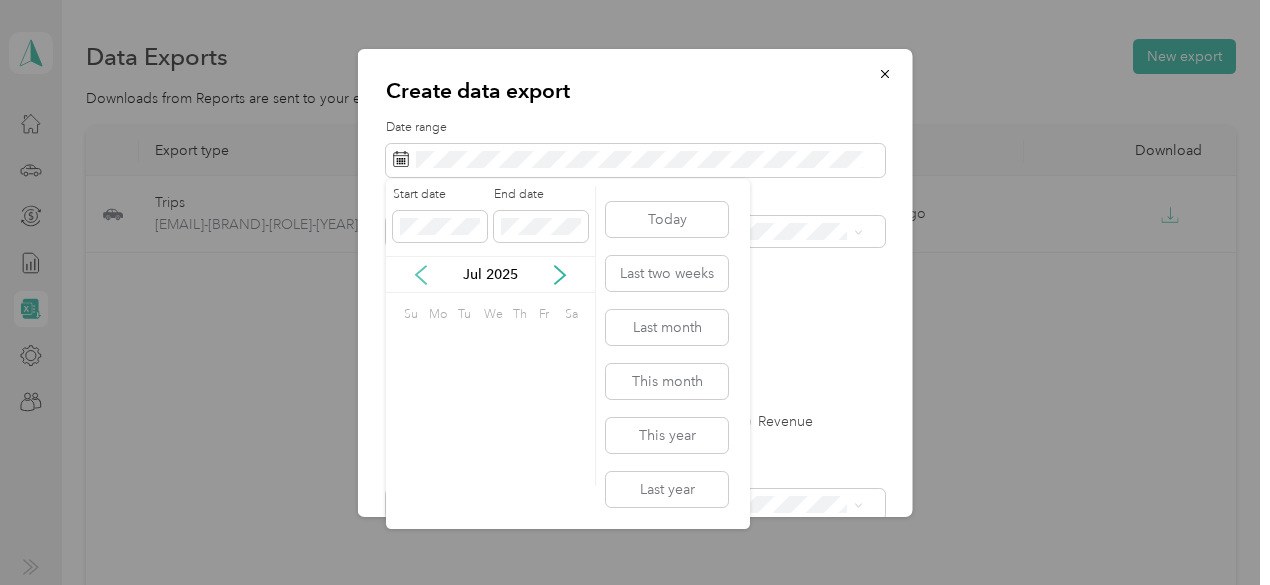click 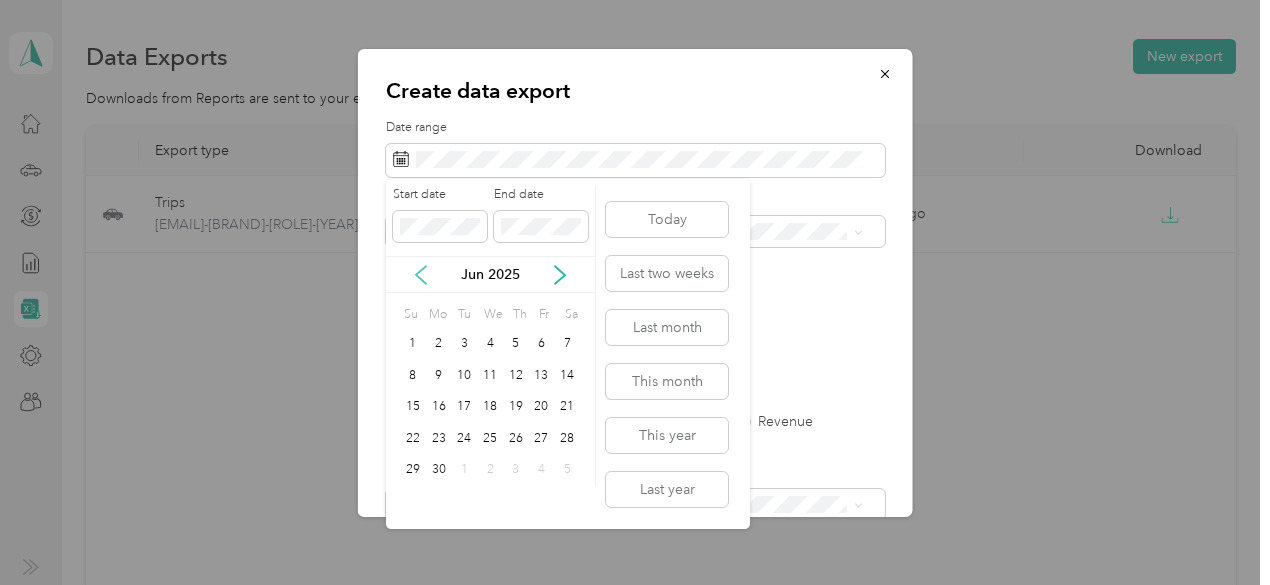 click 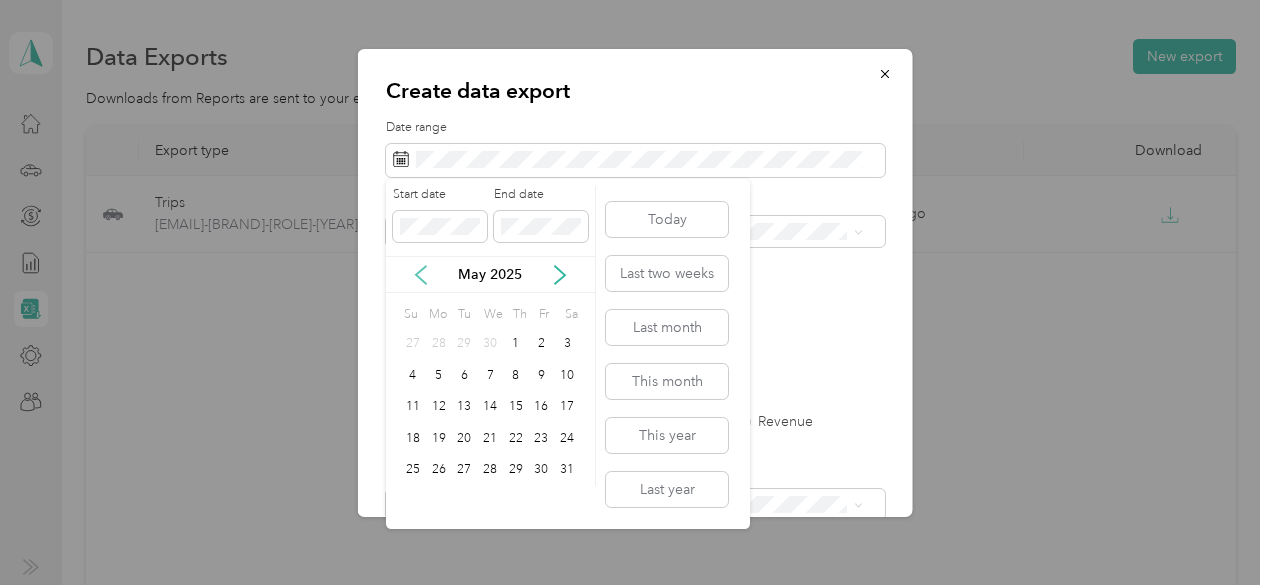 click 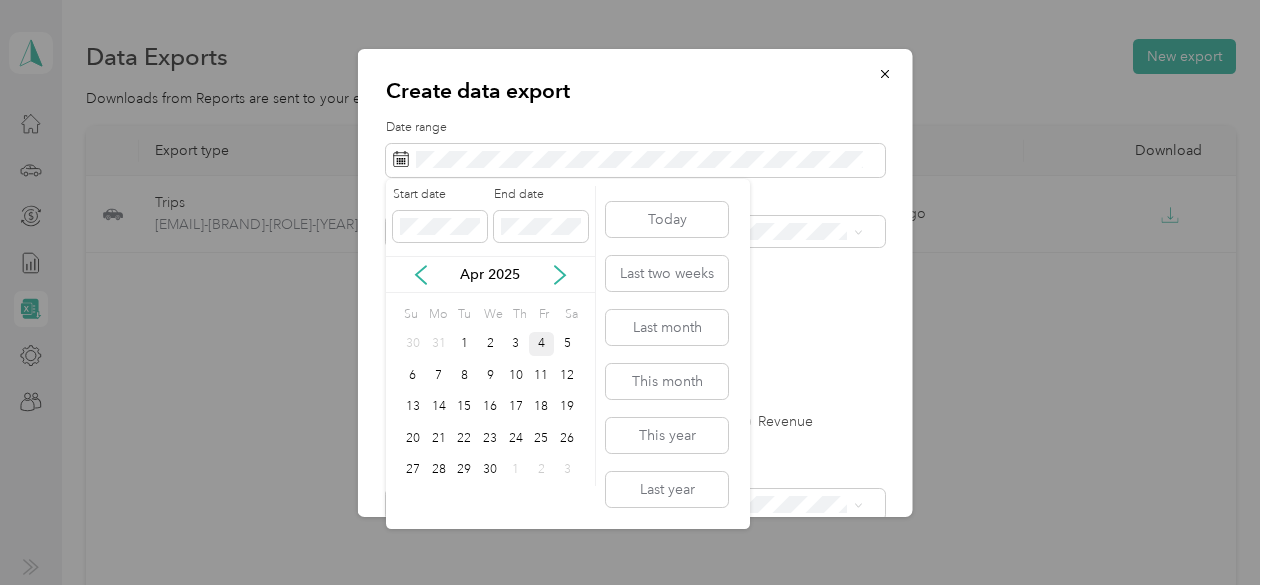 click on "4" at bounding box center (542, 344) 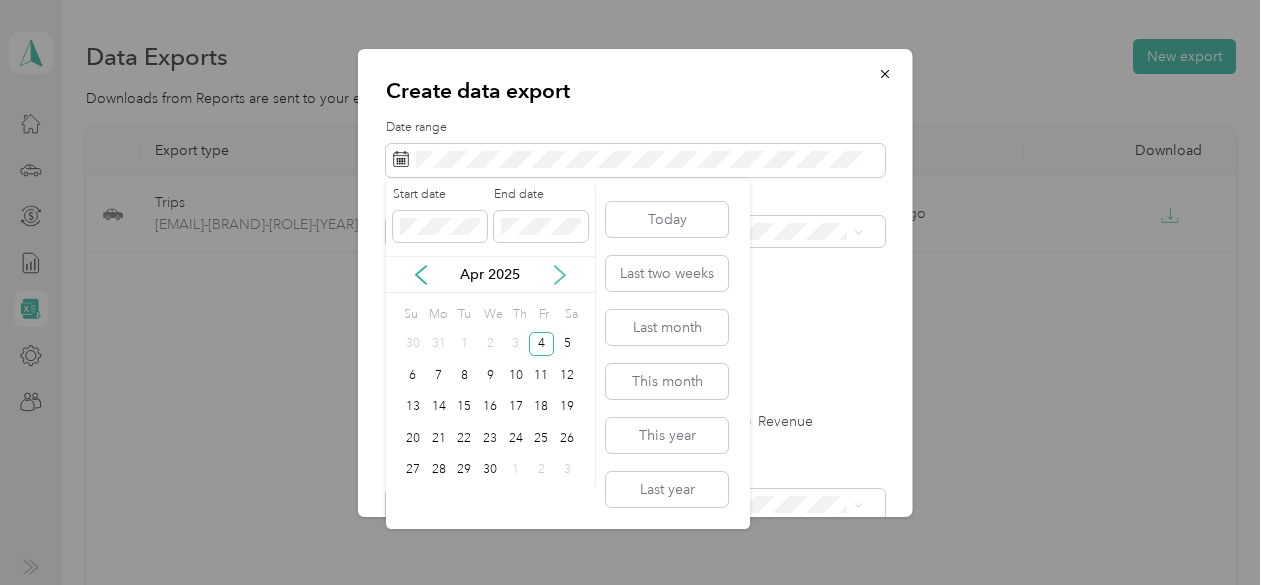 click 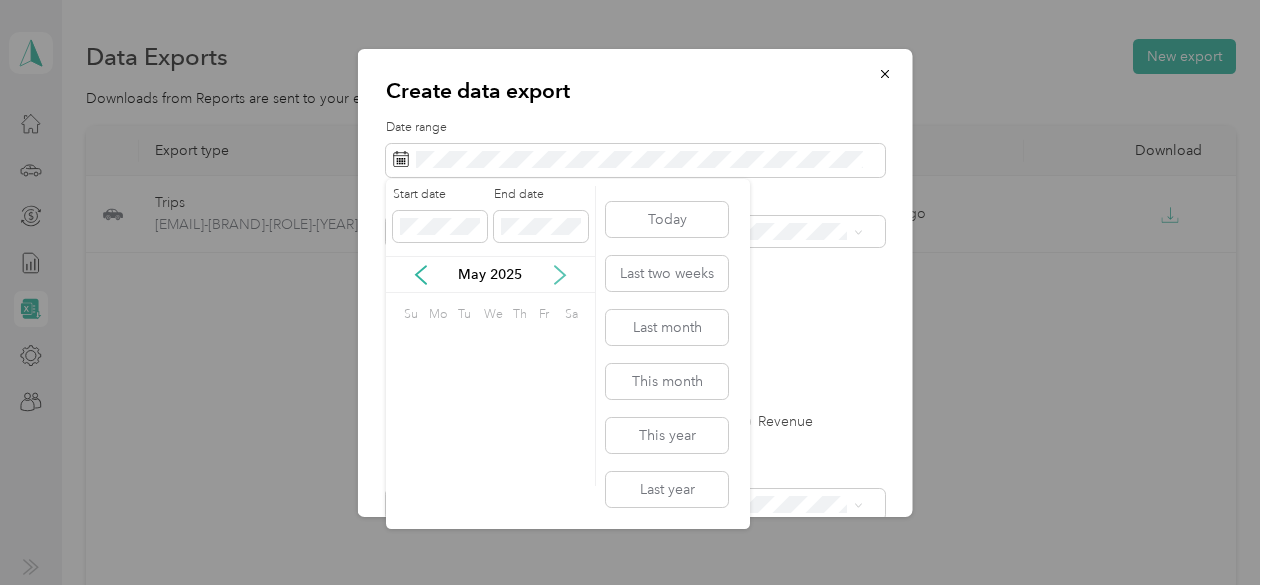 click 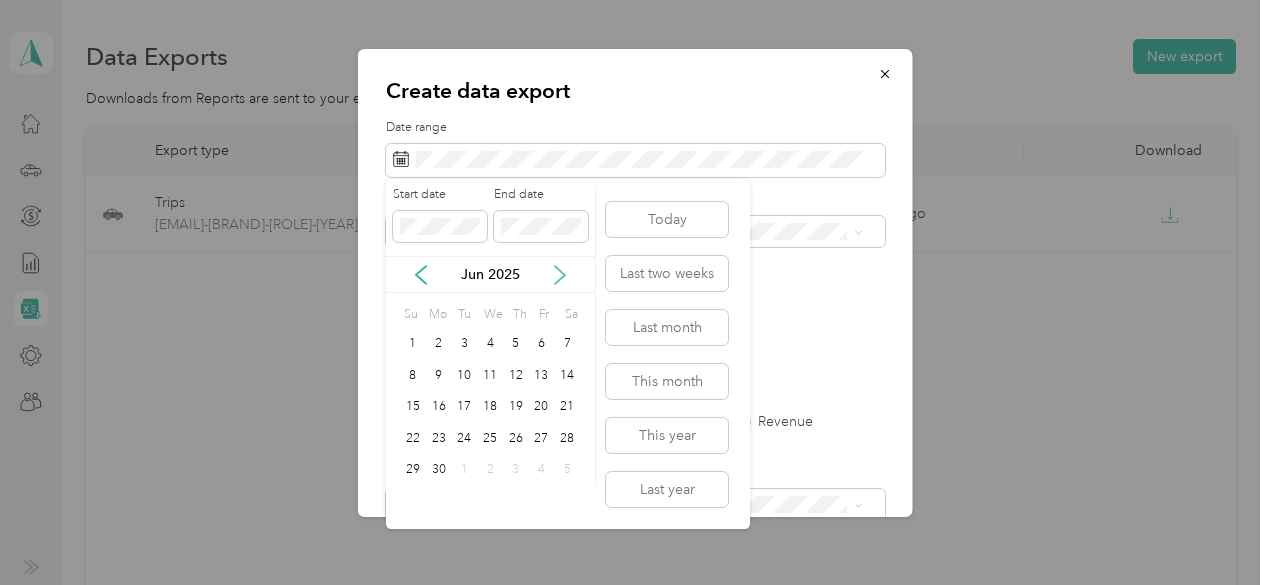 click 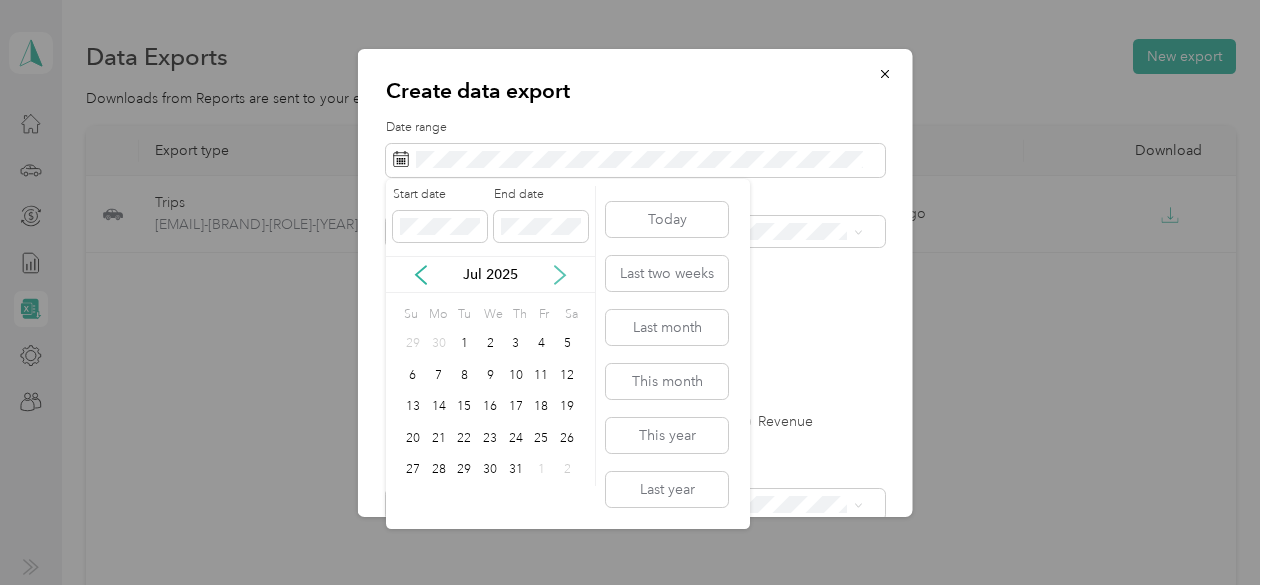 click 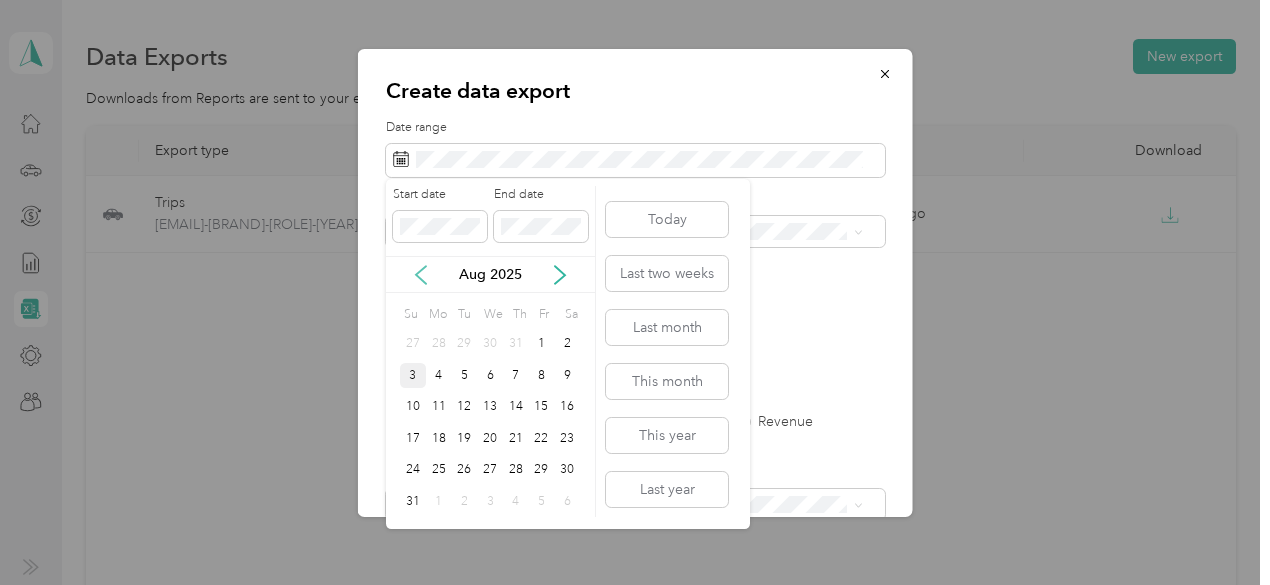 click 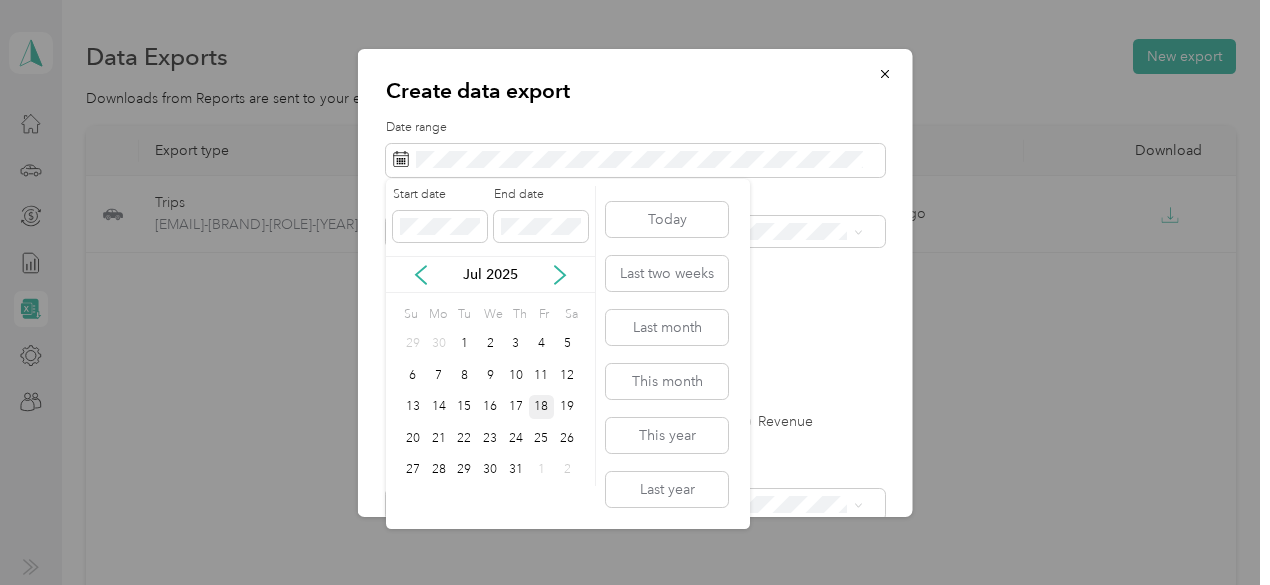 click on "18" at bounding box center (542, 407) 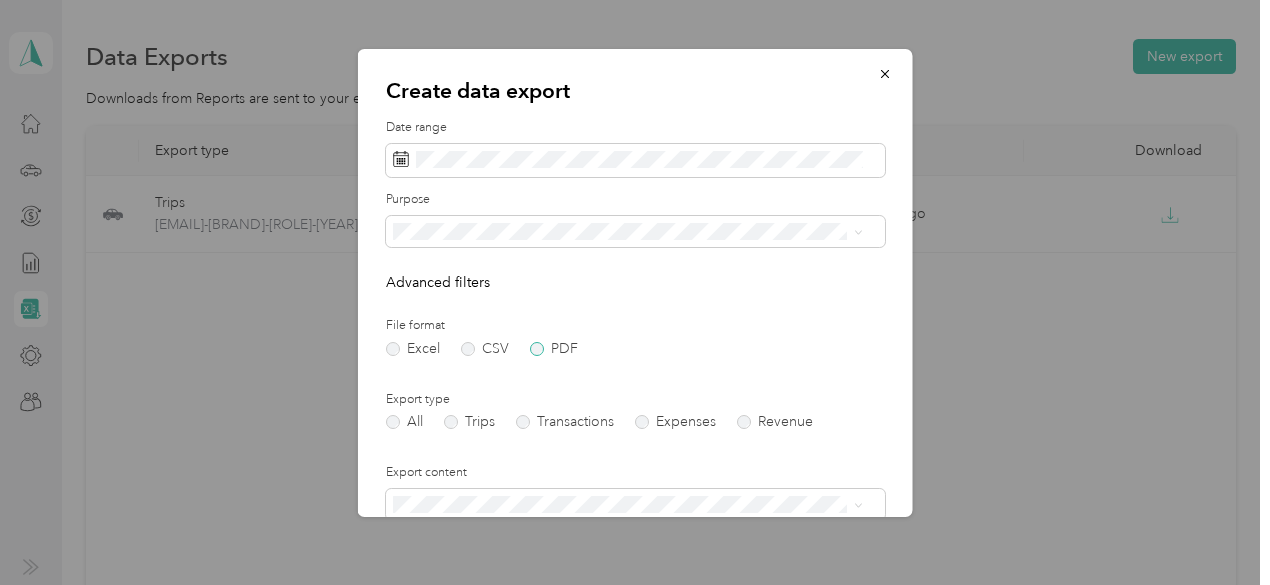 click on "PDF" at bounding box center (554, 349) 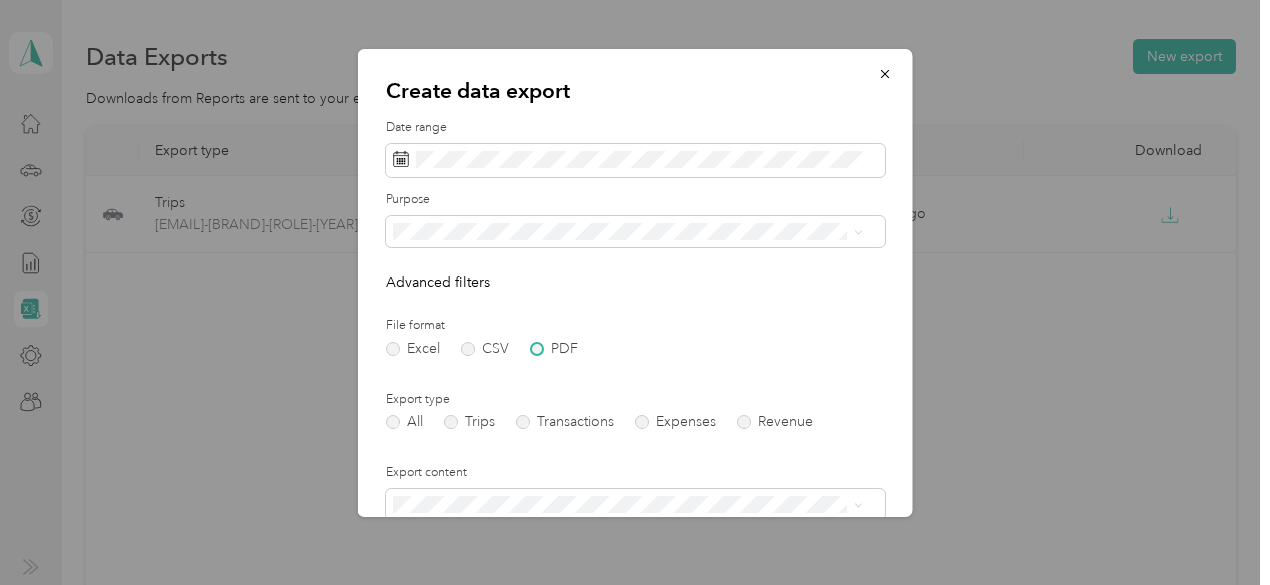 scroll, scrollTop: 100, scrollLeft: 0, axis: vertical 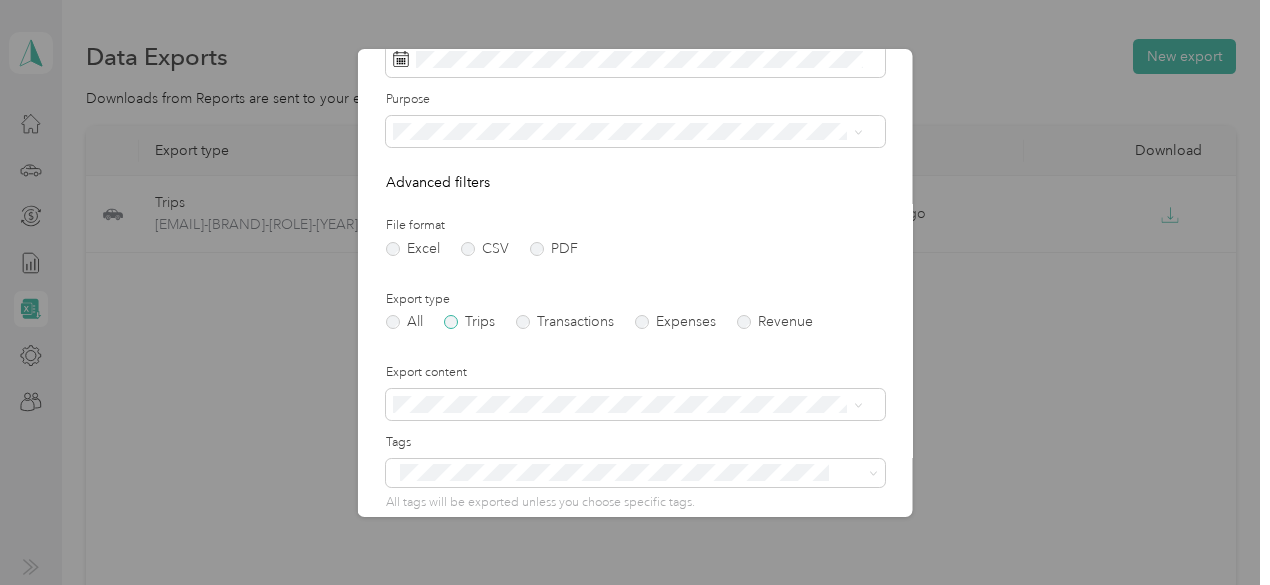 click on "Trips" at bounding box center [469, 322] 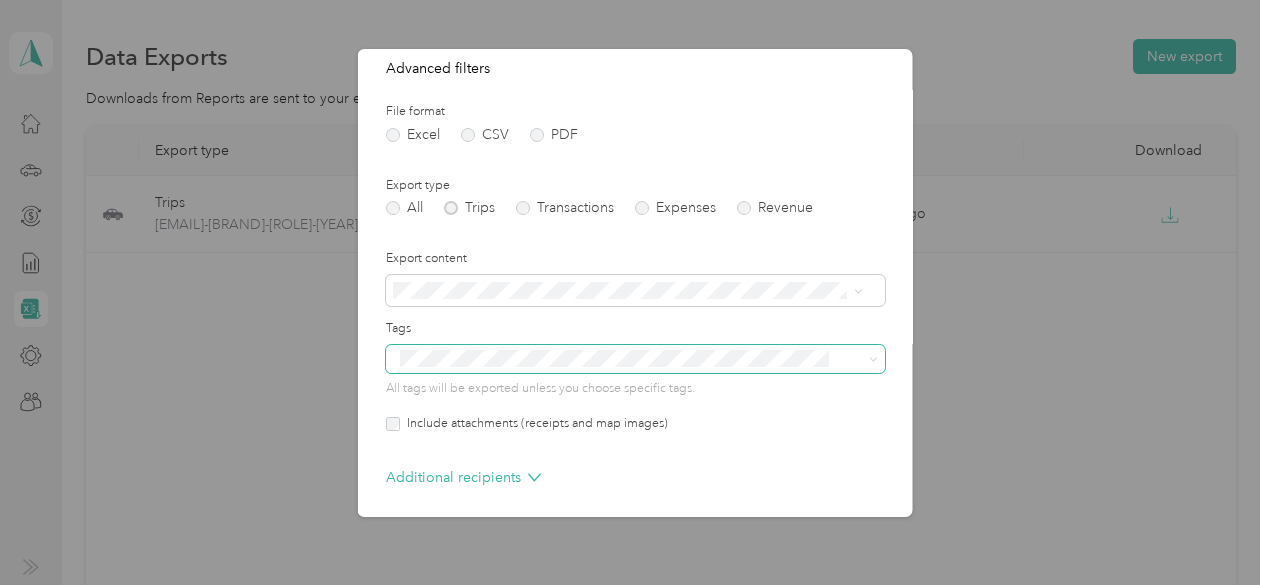 scroll, scrollTop: 294, scrollLeft: 0, axis: vertical 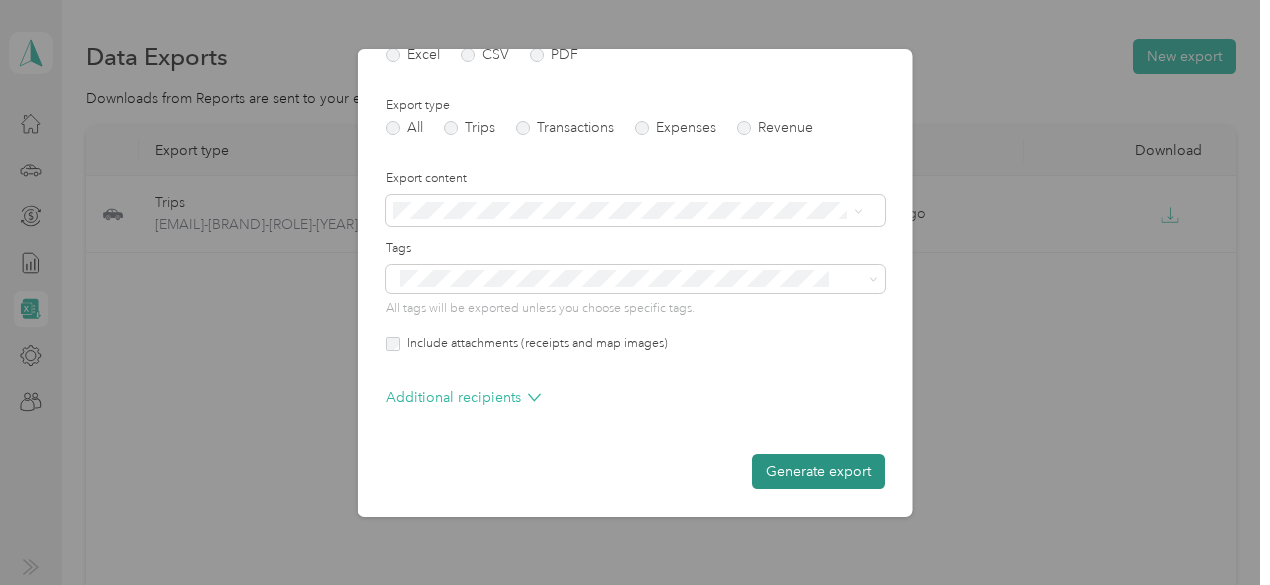 click on "Generate export" at bounding box center (818, 471) 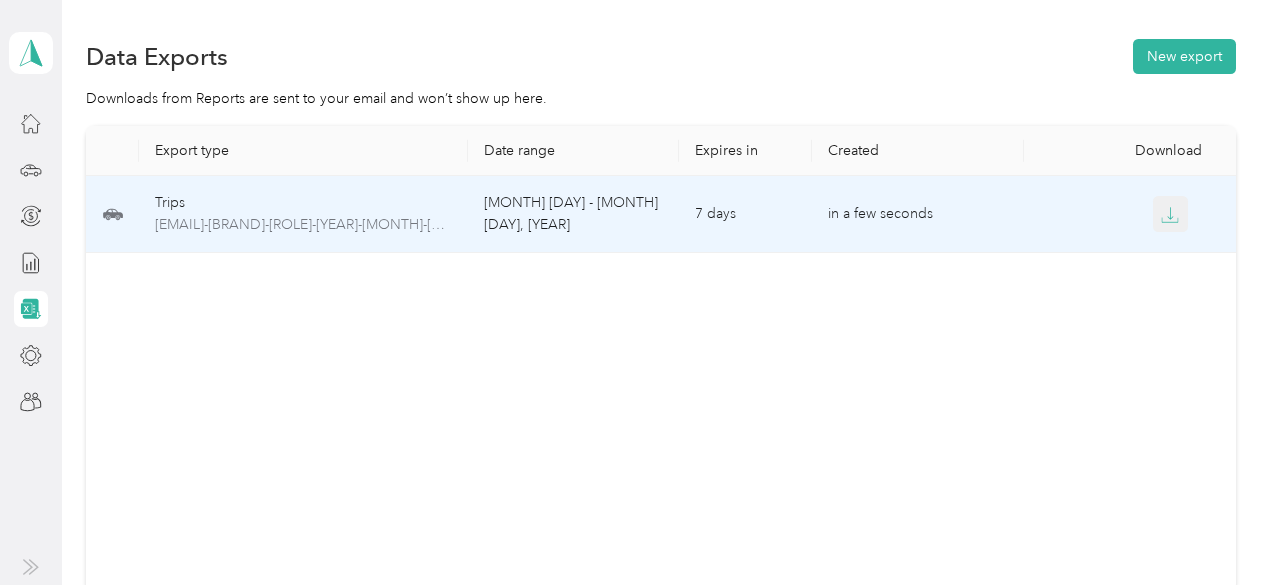 click 